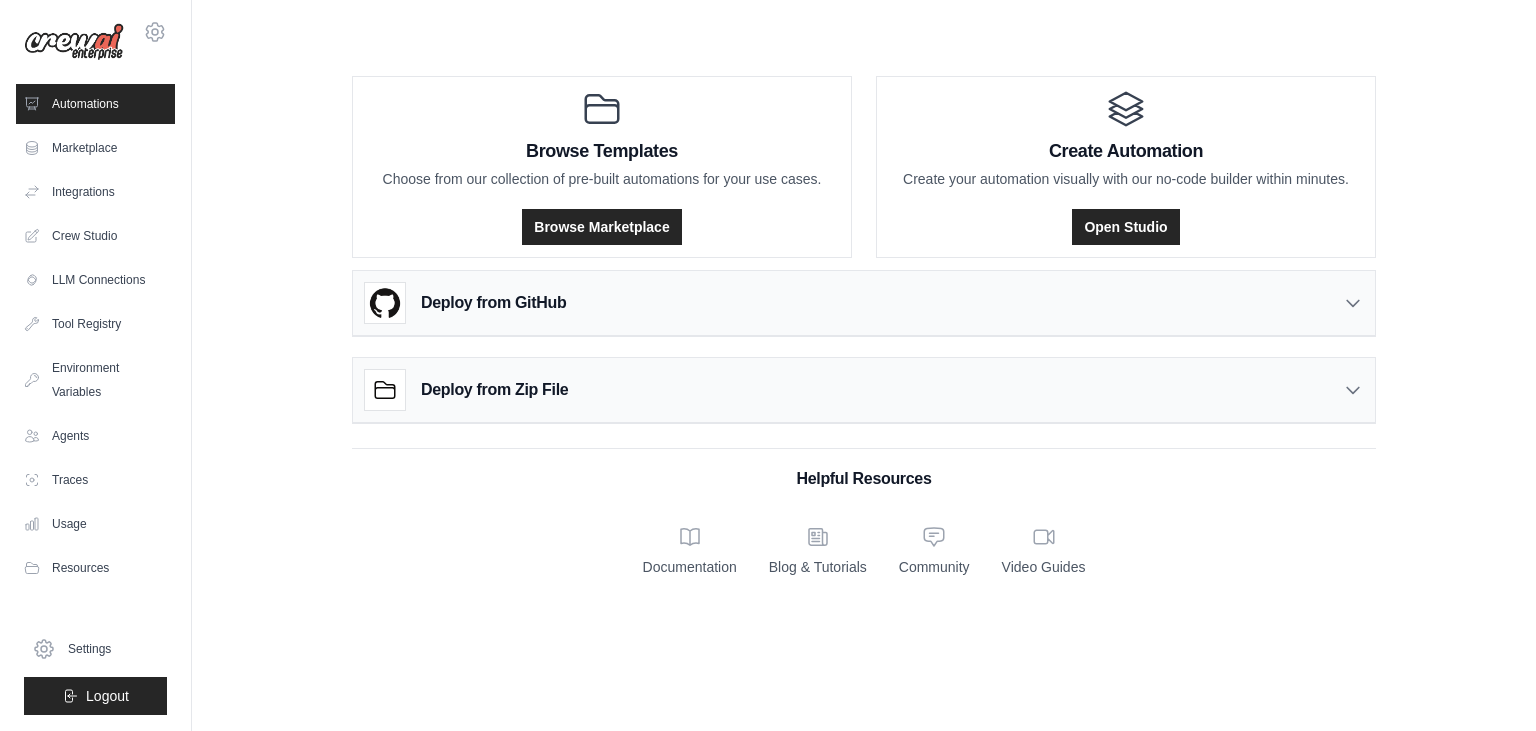 scroll, scrollTop: 0, scrollLeft: 0, axis: both 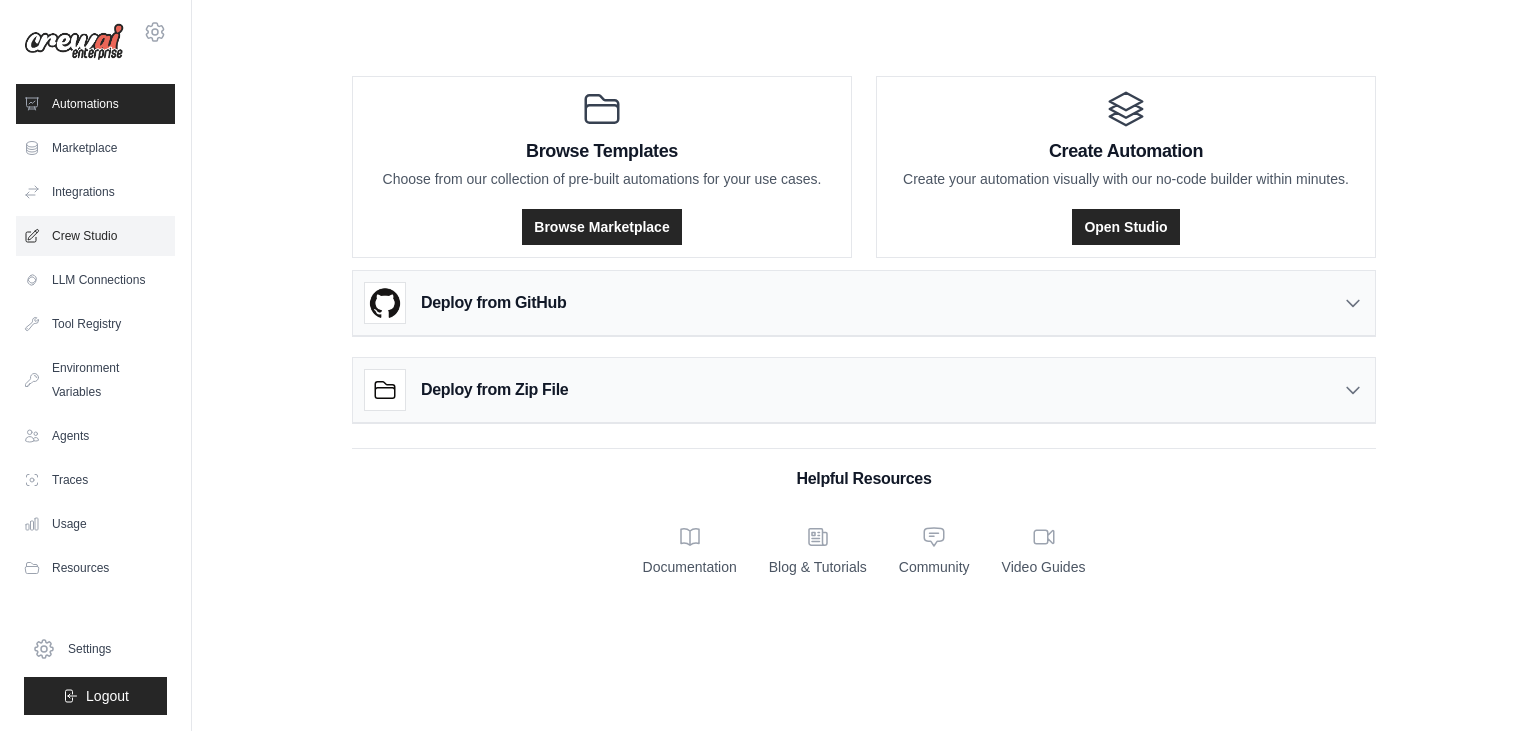 click on "Crew Studio" at bounding box center (95, 236) 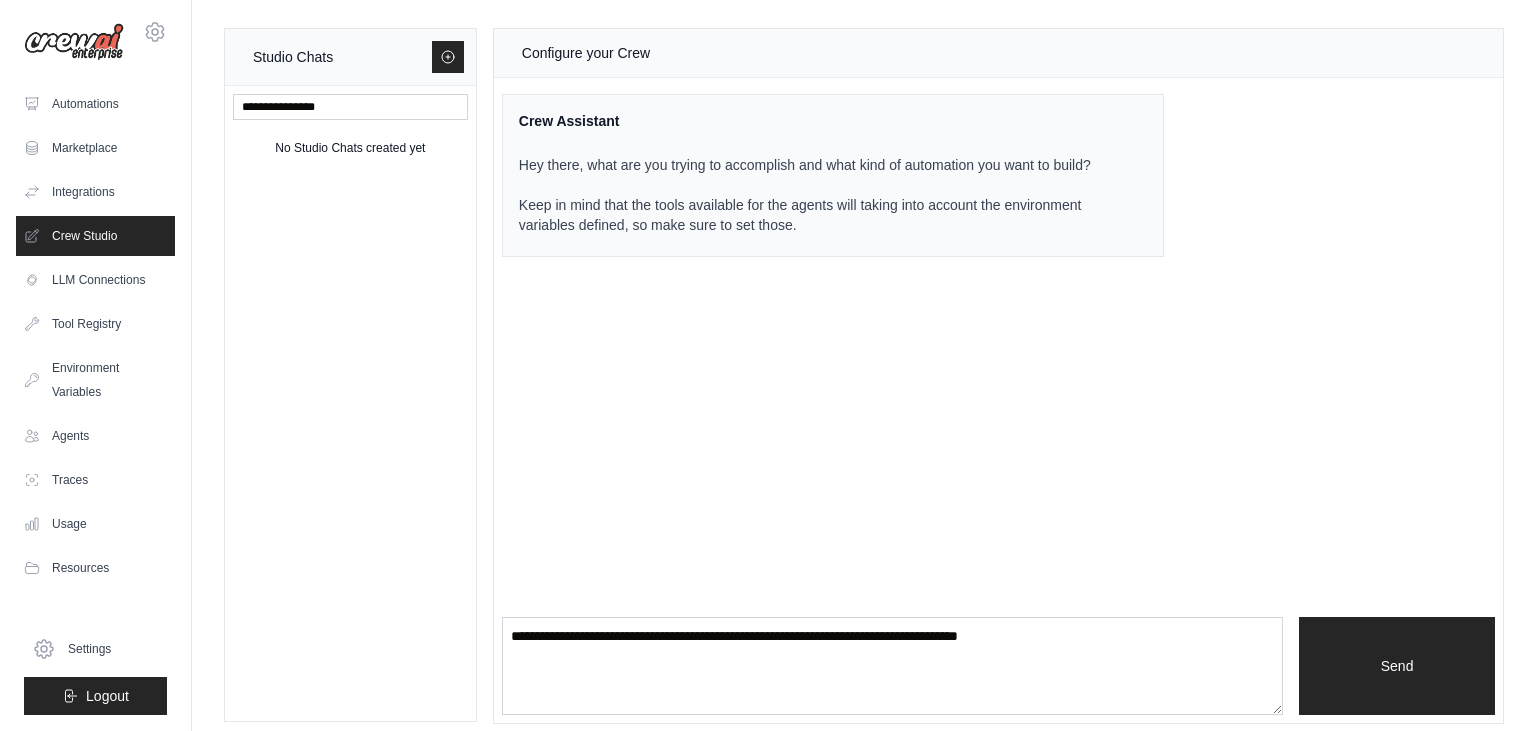 scroll, scrollTop: 0, scrollLeft: 0, axis: both 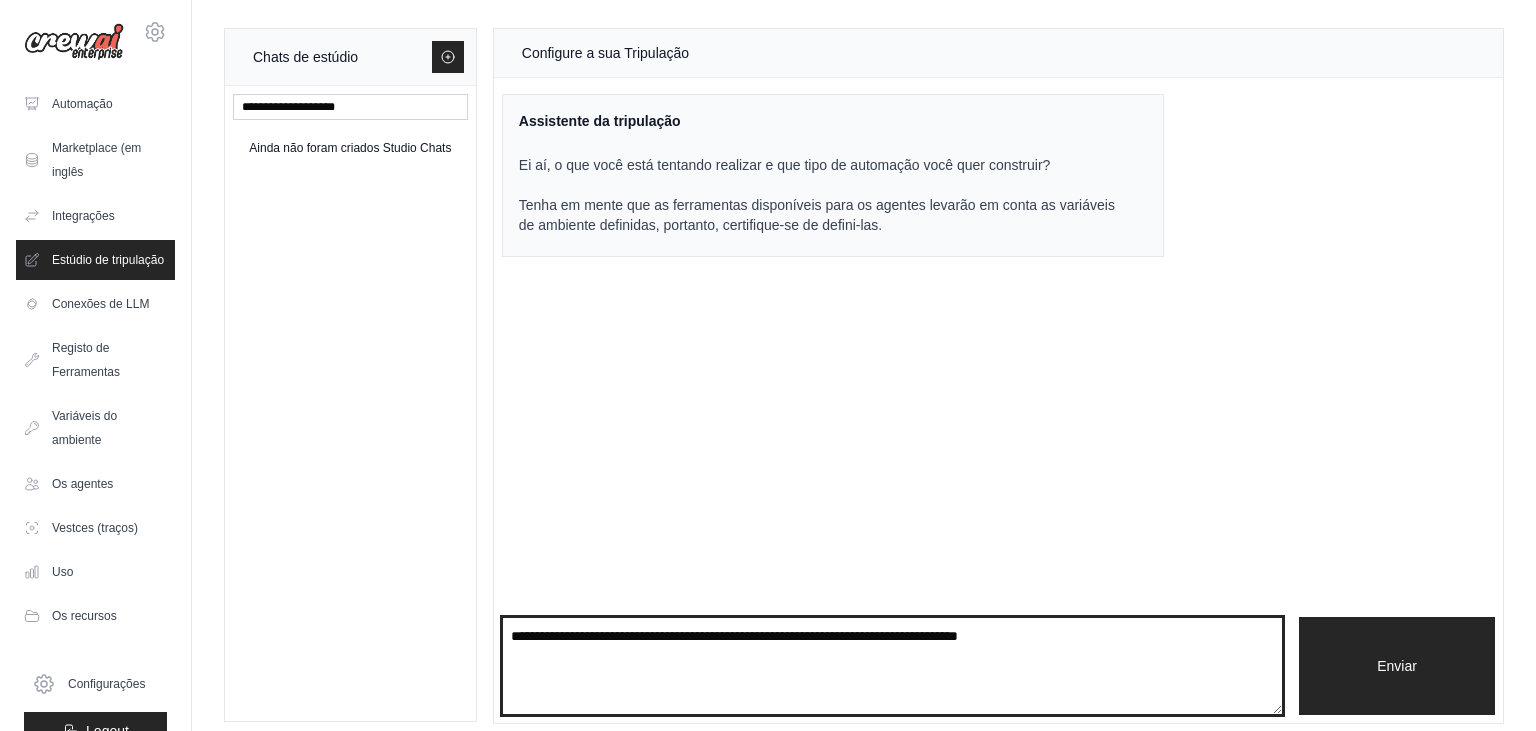 click at bounding box center [892, 666] 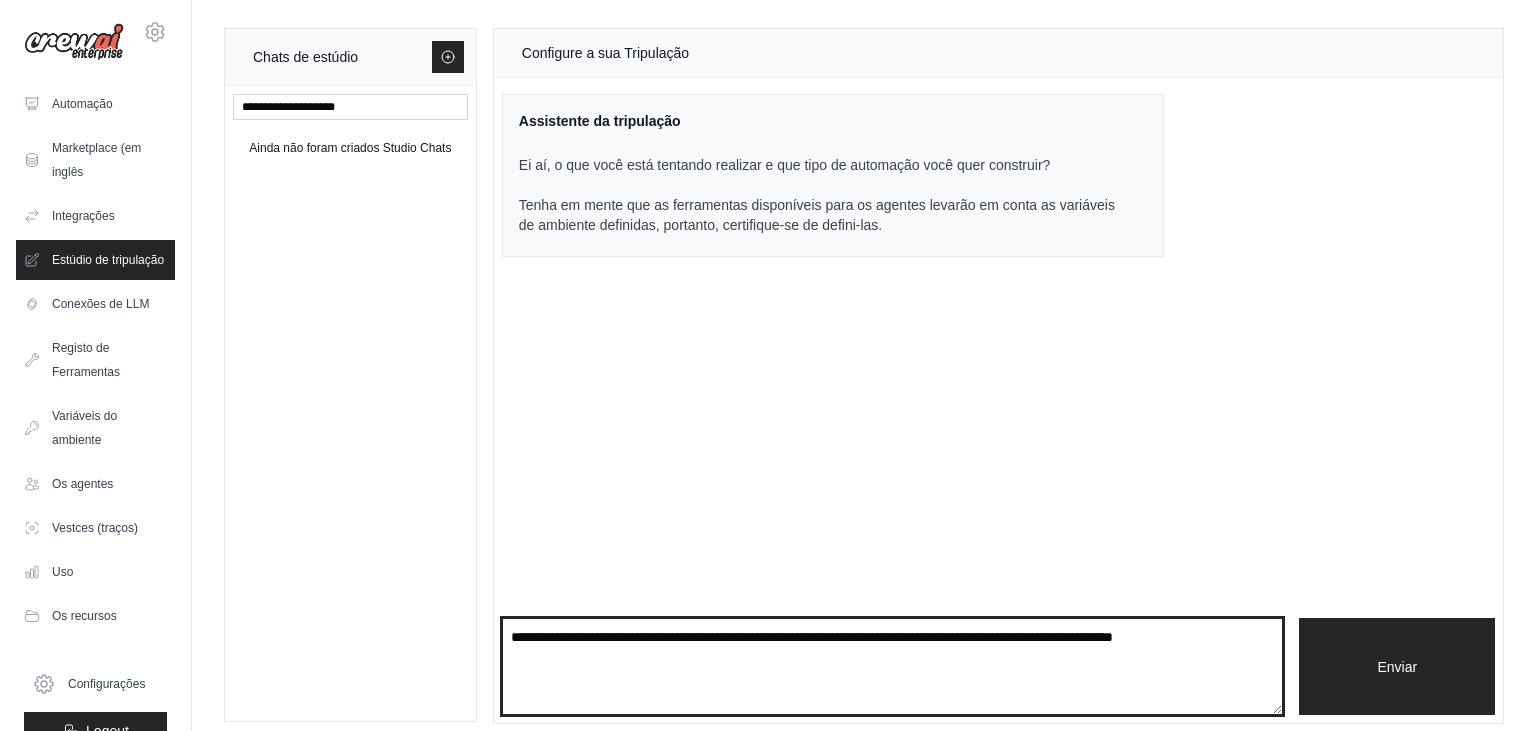 type on "**********" 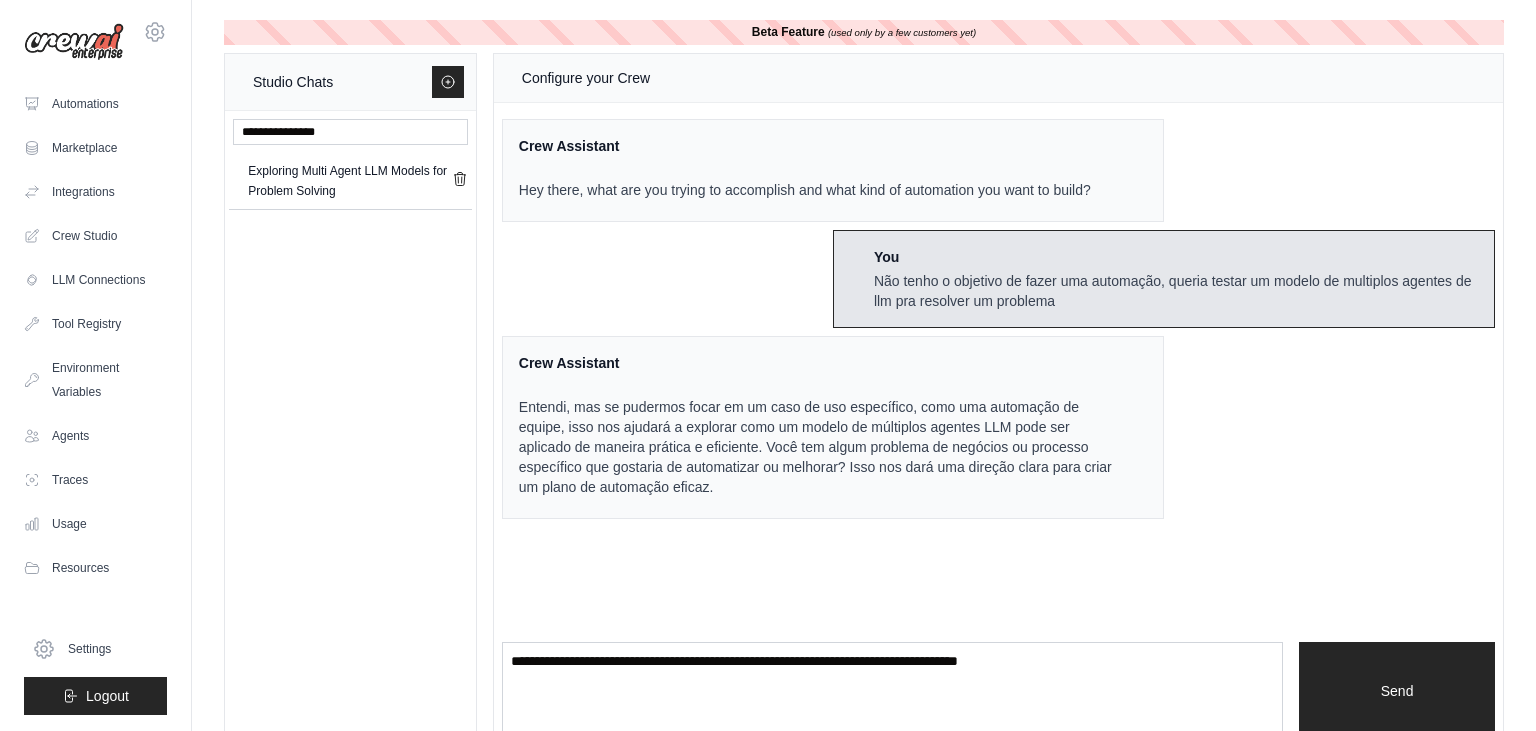 scroll, scrollTop: 0, scrollLeft: 0, axis: both 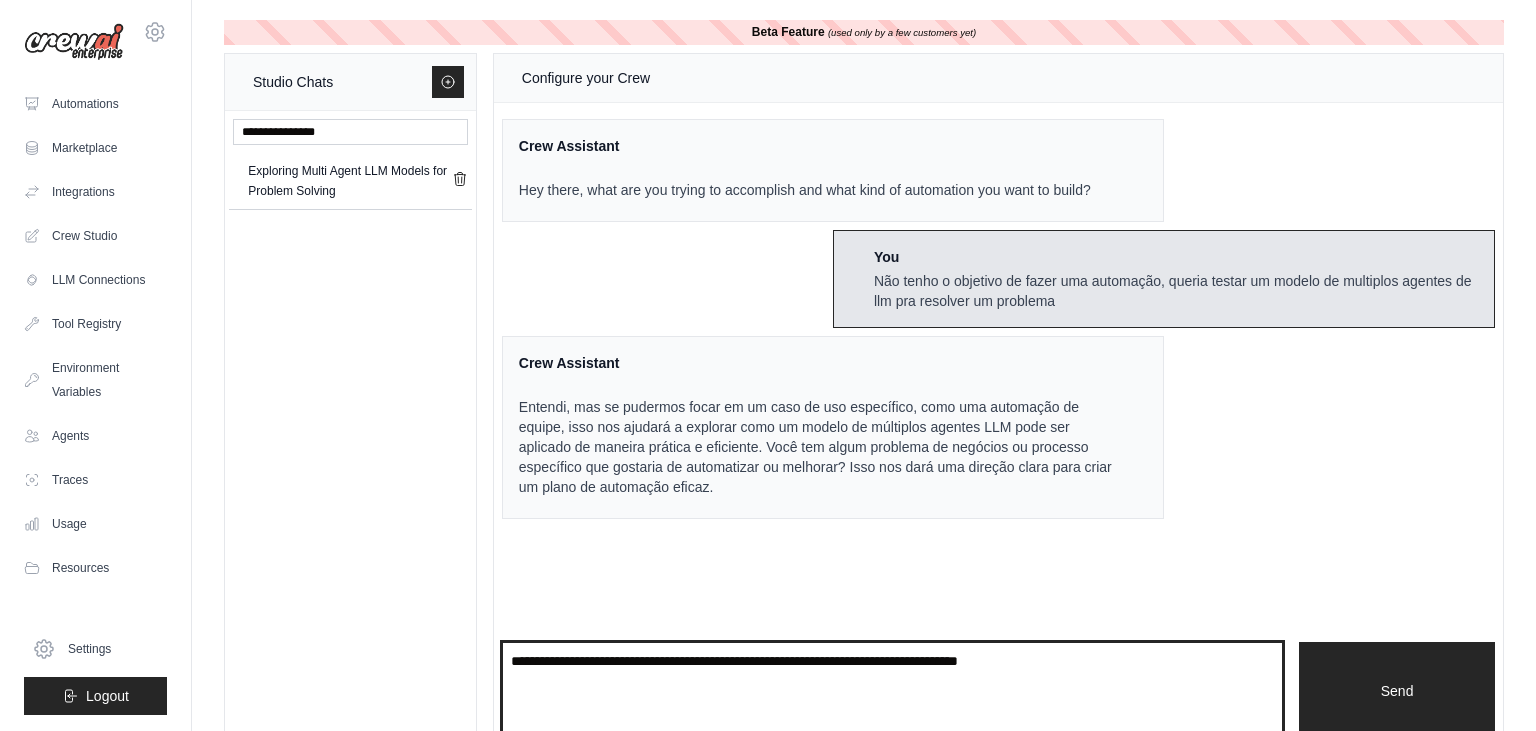click at bounding box center [892, 691] 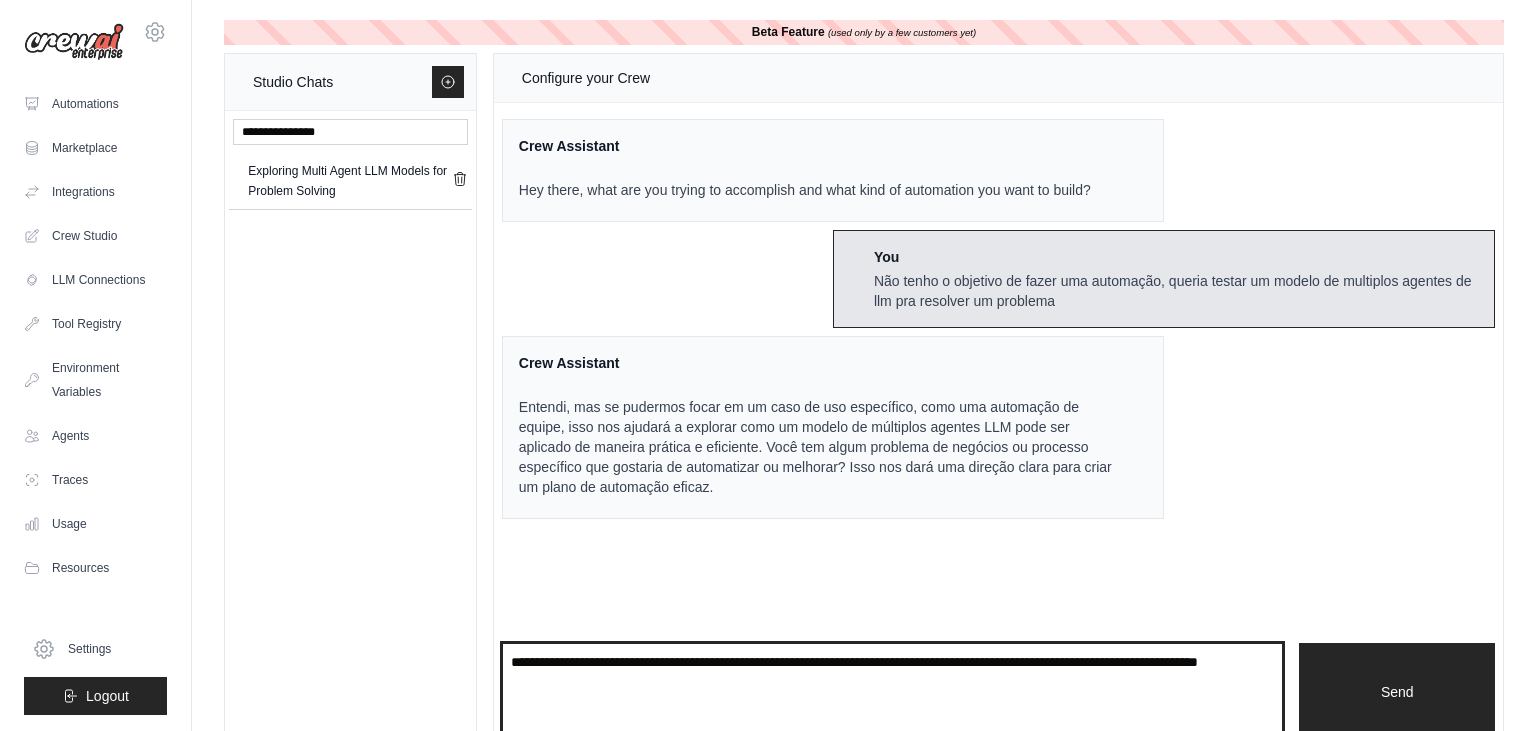 type on "**********" 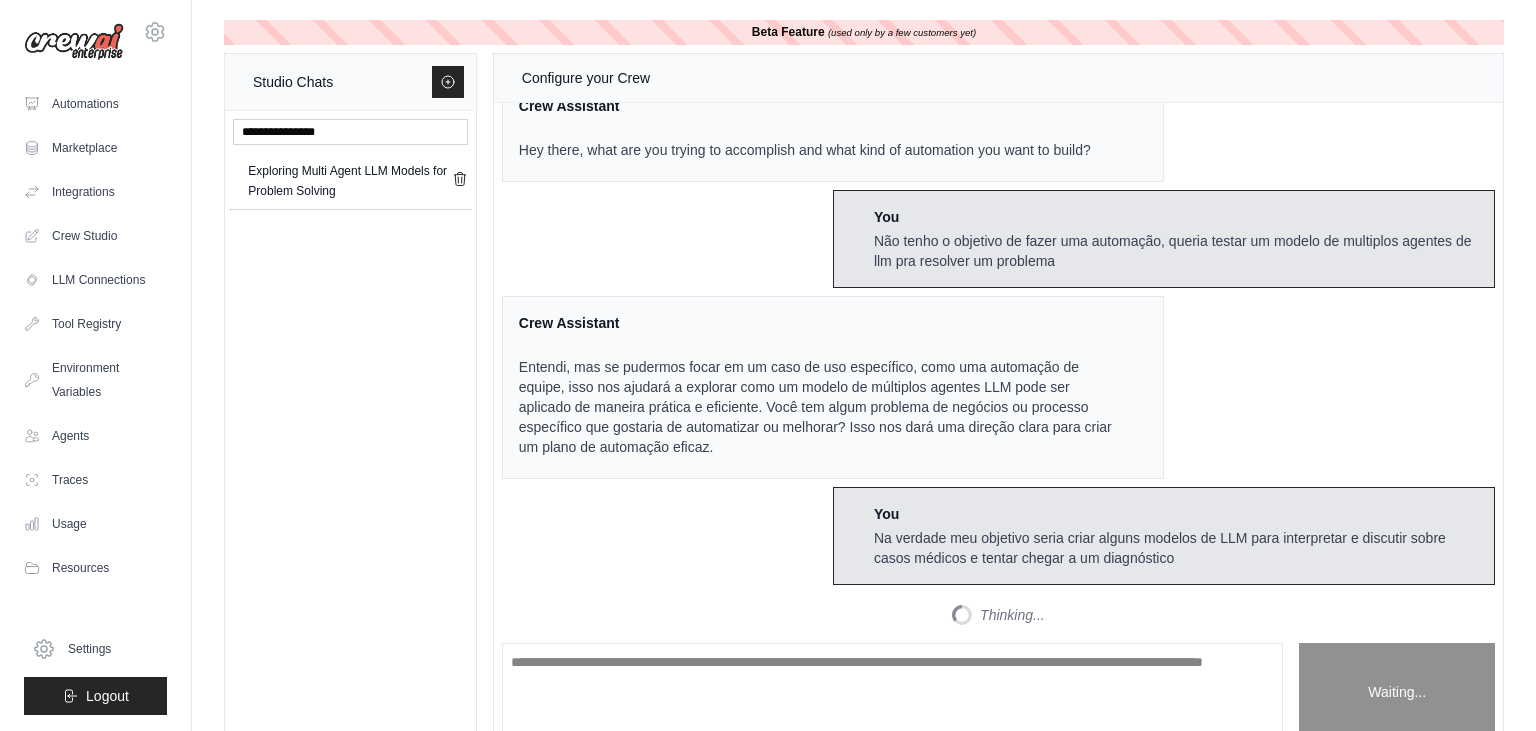 scroll, scrollTop: 290, scrollLeft: 0, axis: vertical 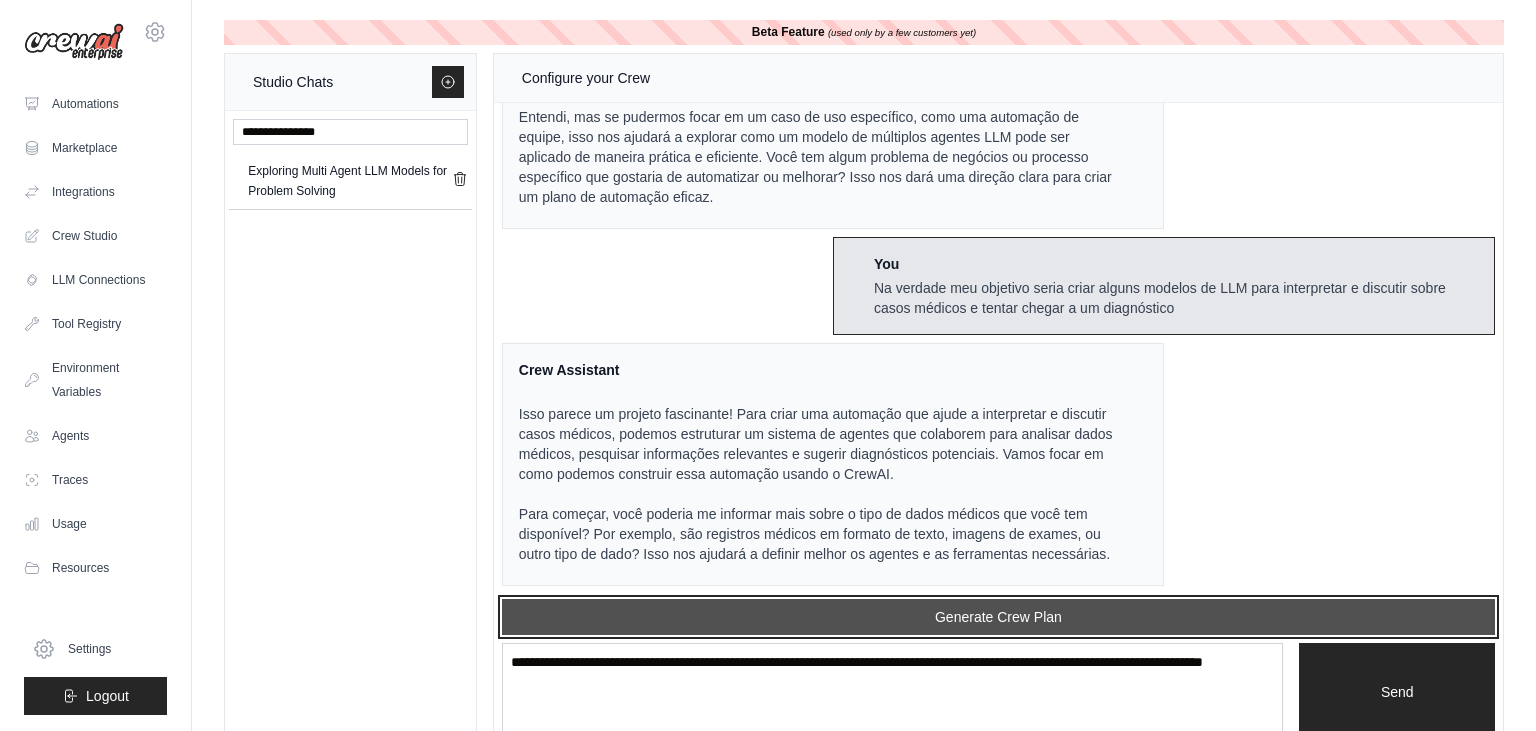 click on "Generate Crew Plan" at bounding box center [998, 617] 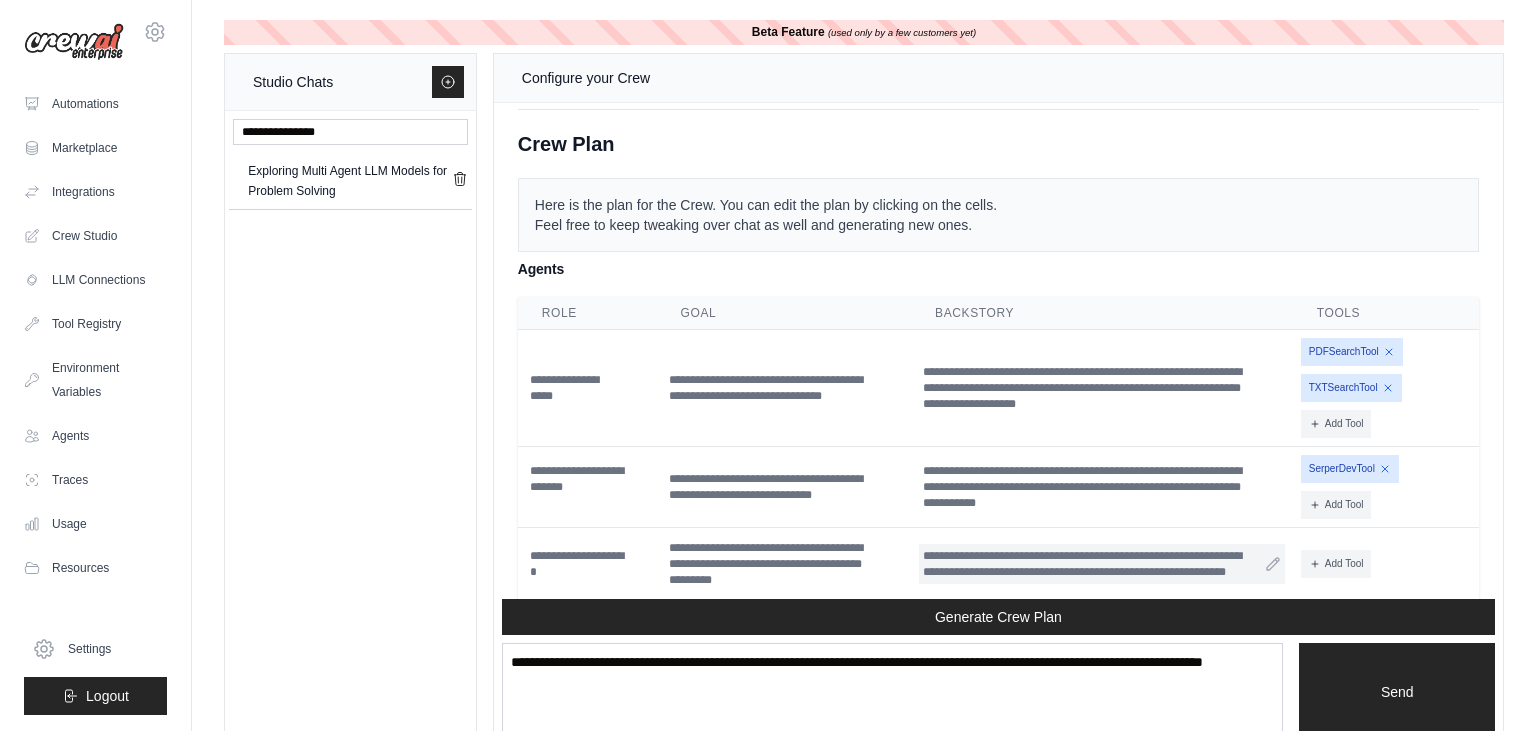 scroll, scrollTop: 754, scrollLeft: 0, axis: vertical 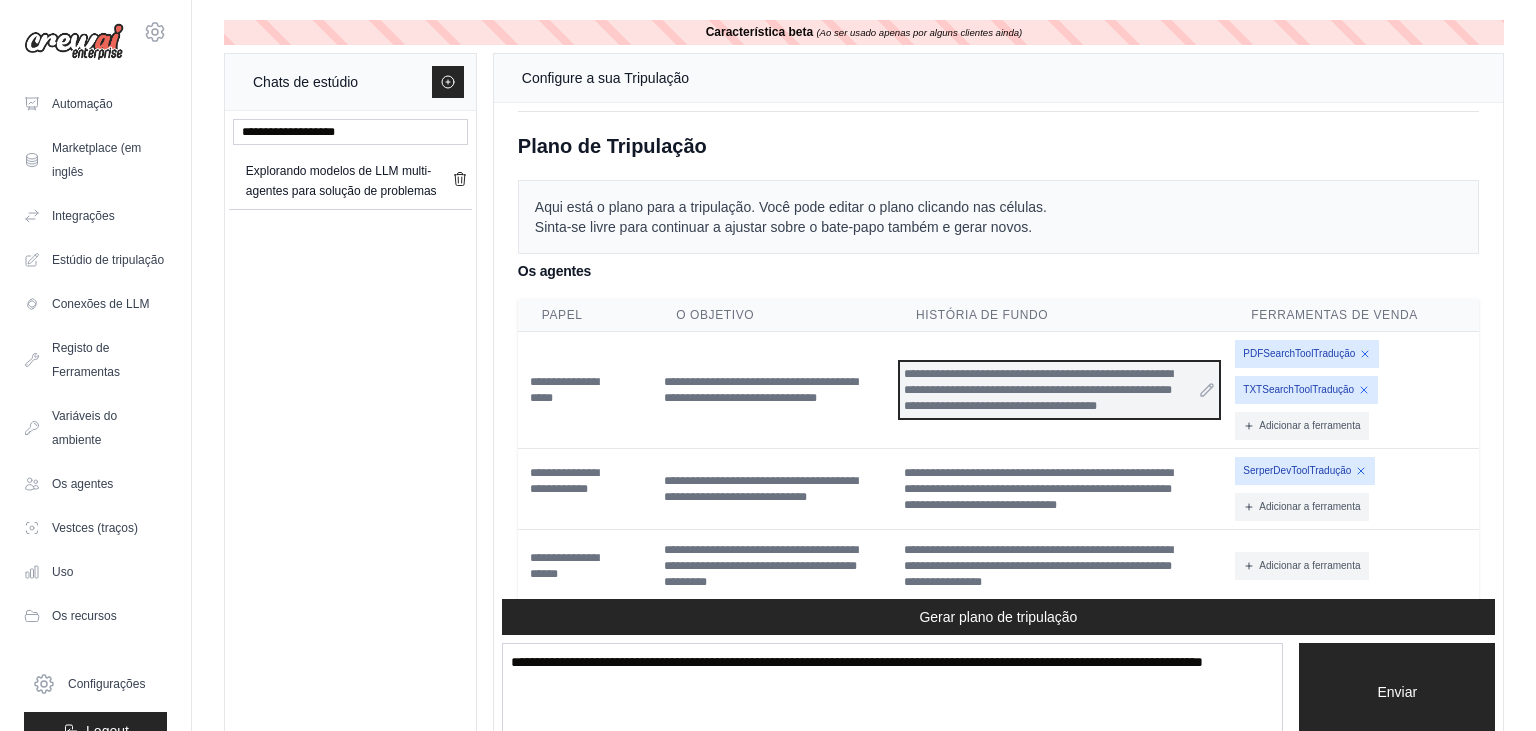 click on "**********" at bounding box center [1059, 390] 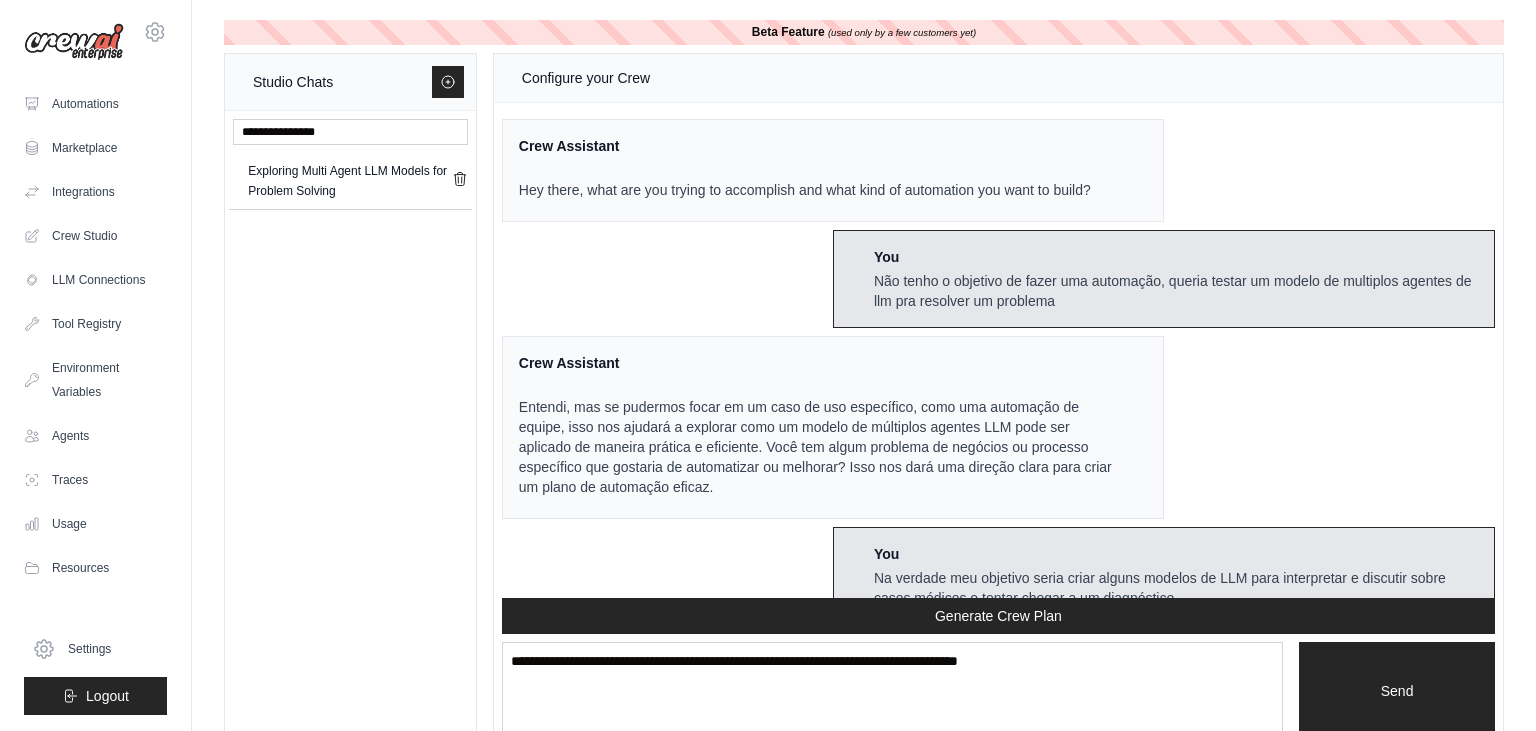 scroll, scrollTop: 0, scrollLeft: 0, axis: both 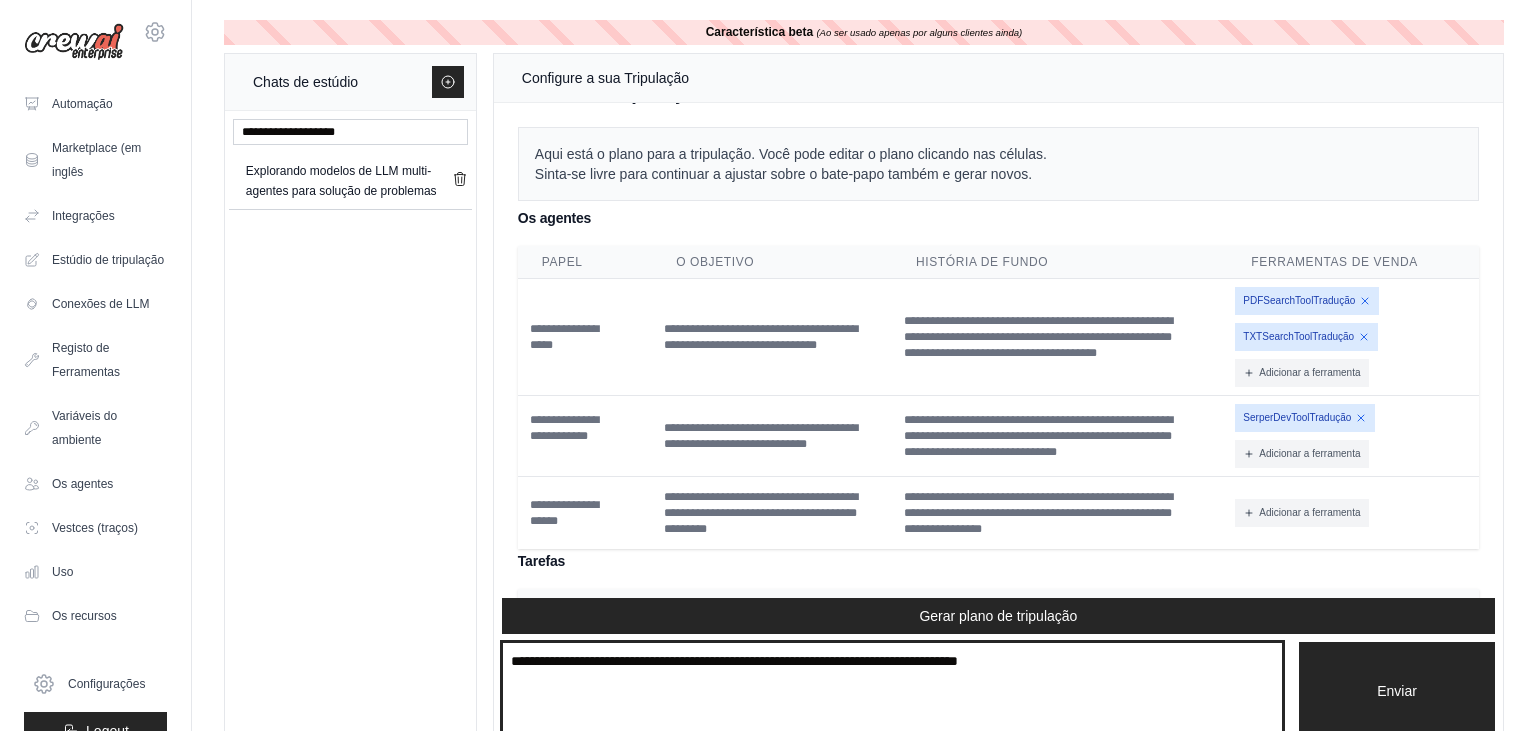 click at bounding box center (892, 691) 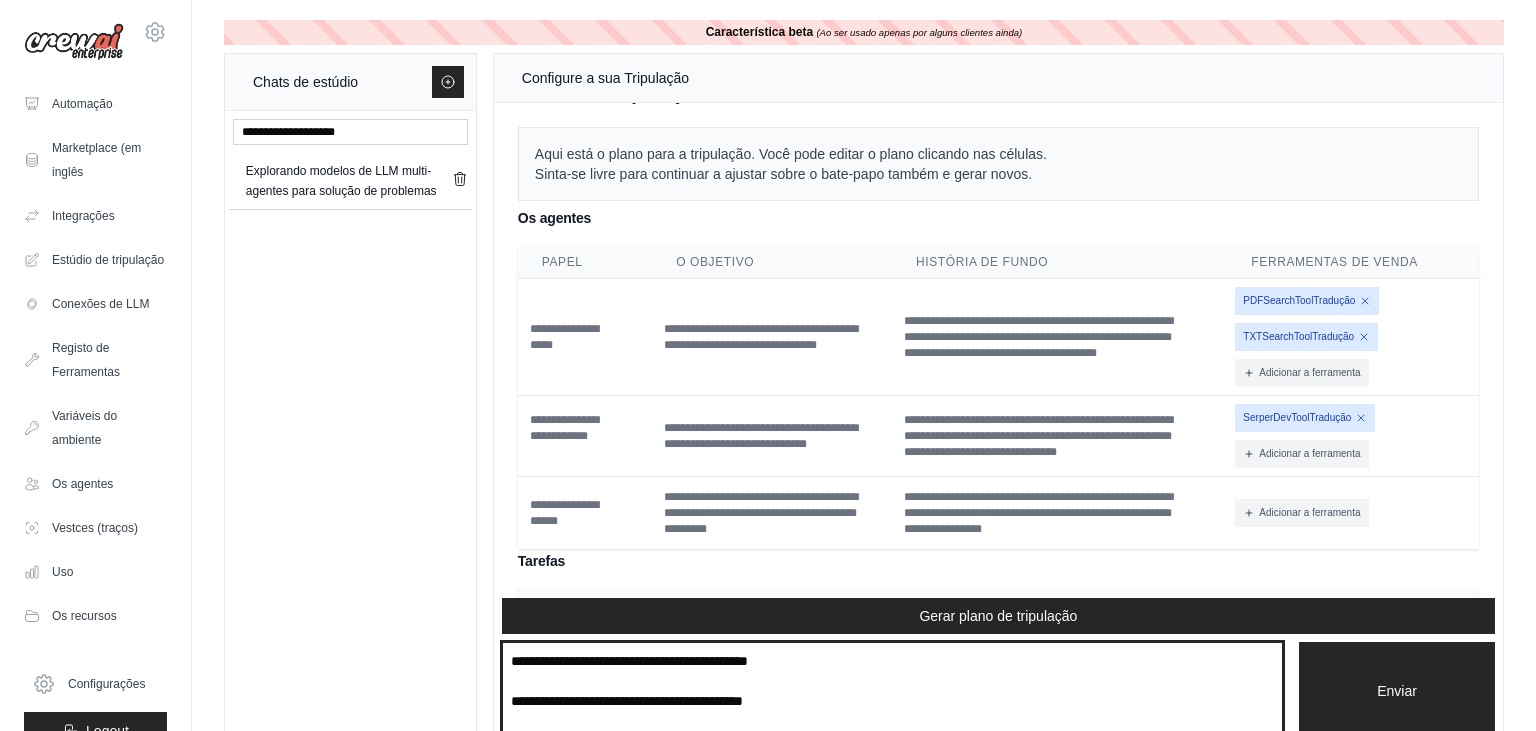 scroll, scrollTop: 170, scrollLeft: 0, axis: vertical 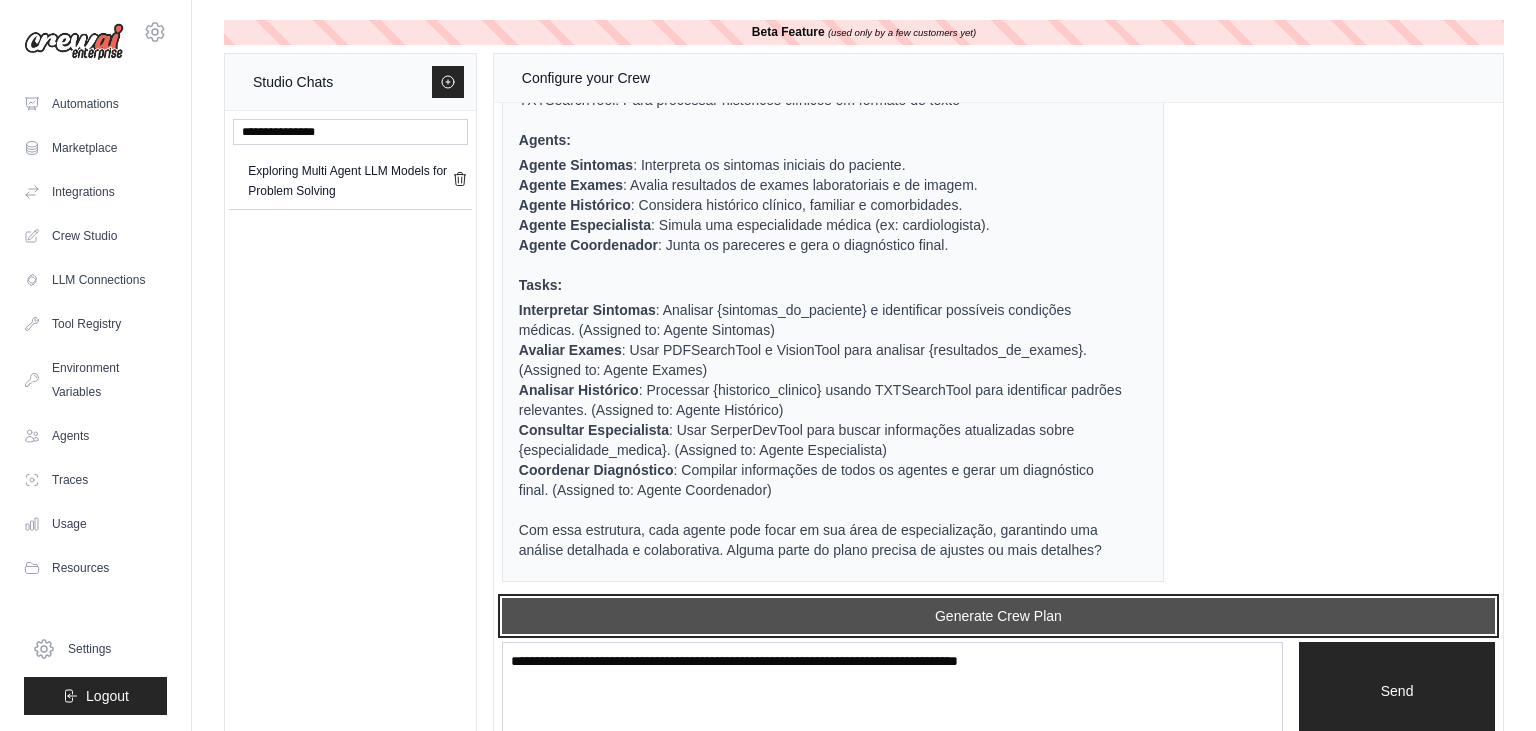 click on "Generate Crew Plan" at bounding box center (998, 616) 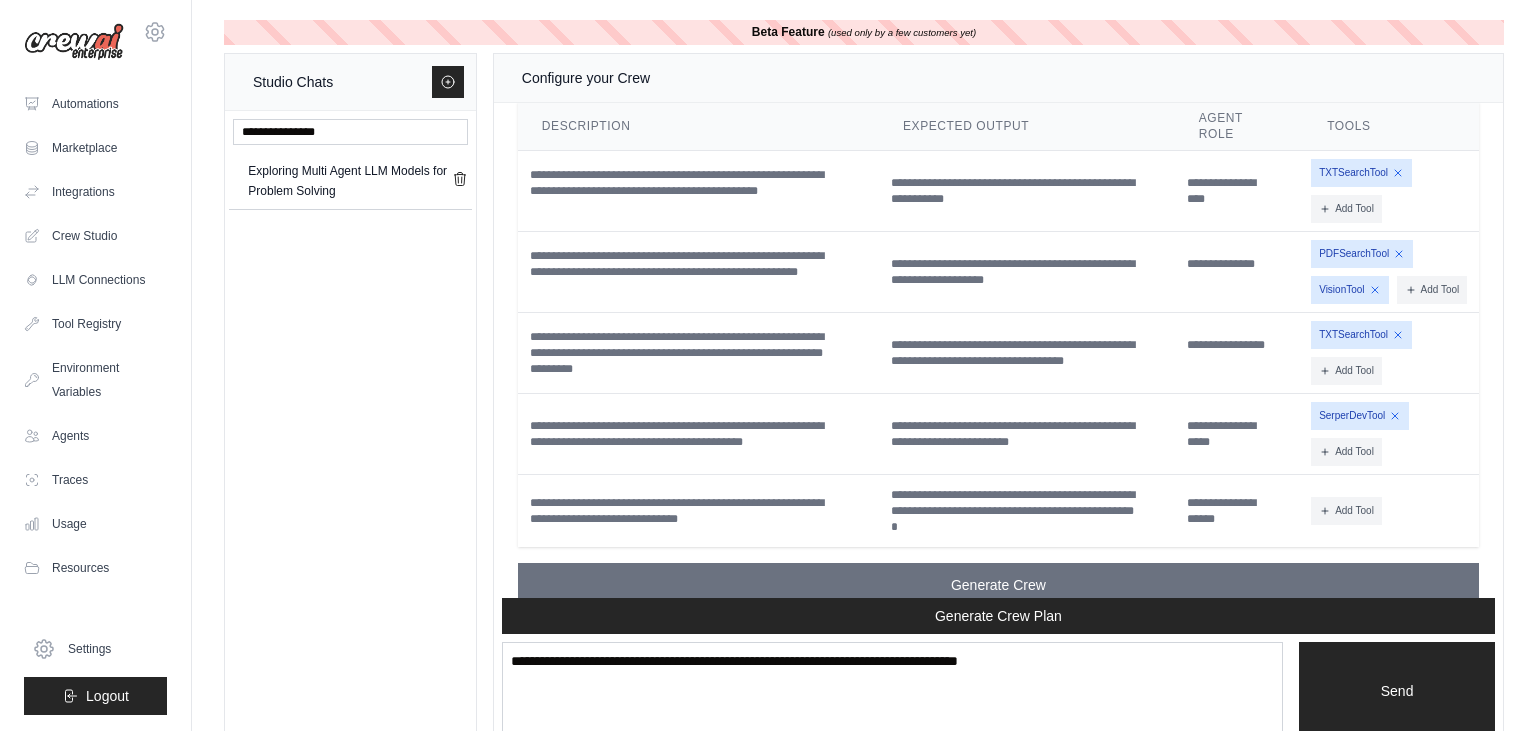 scroll, scrollTop: 3706, scrollLeft: 0, axis: vertical 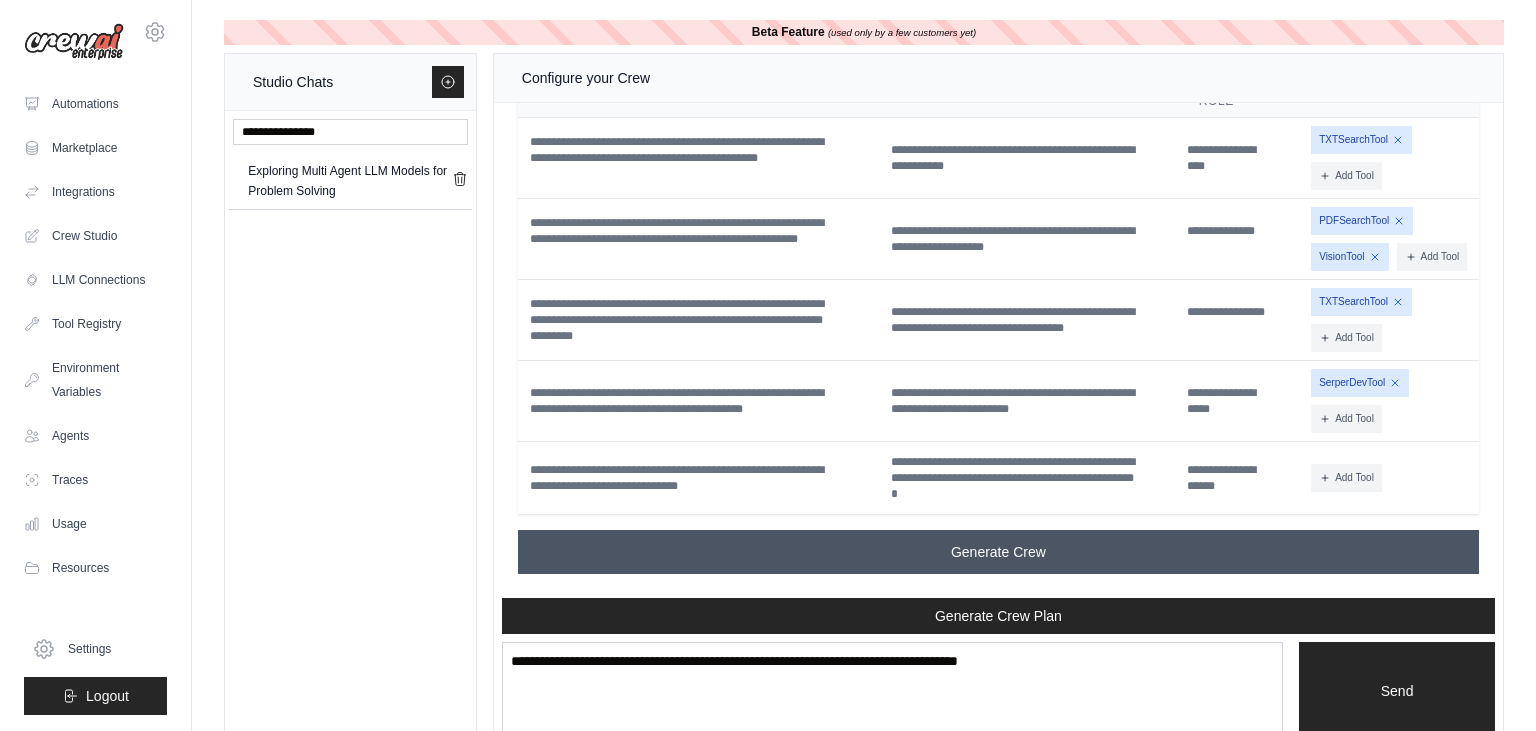 click on "Generate Crew" at bounding box center (998, 552) 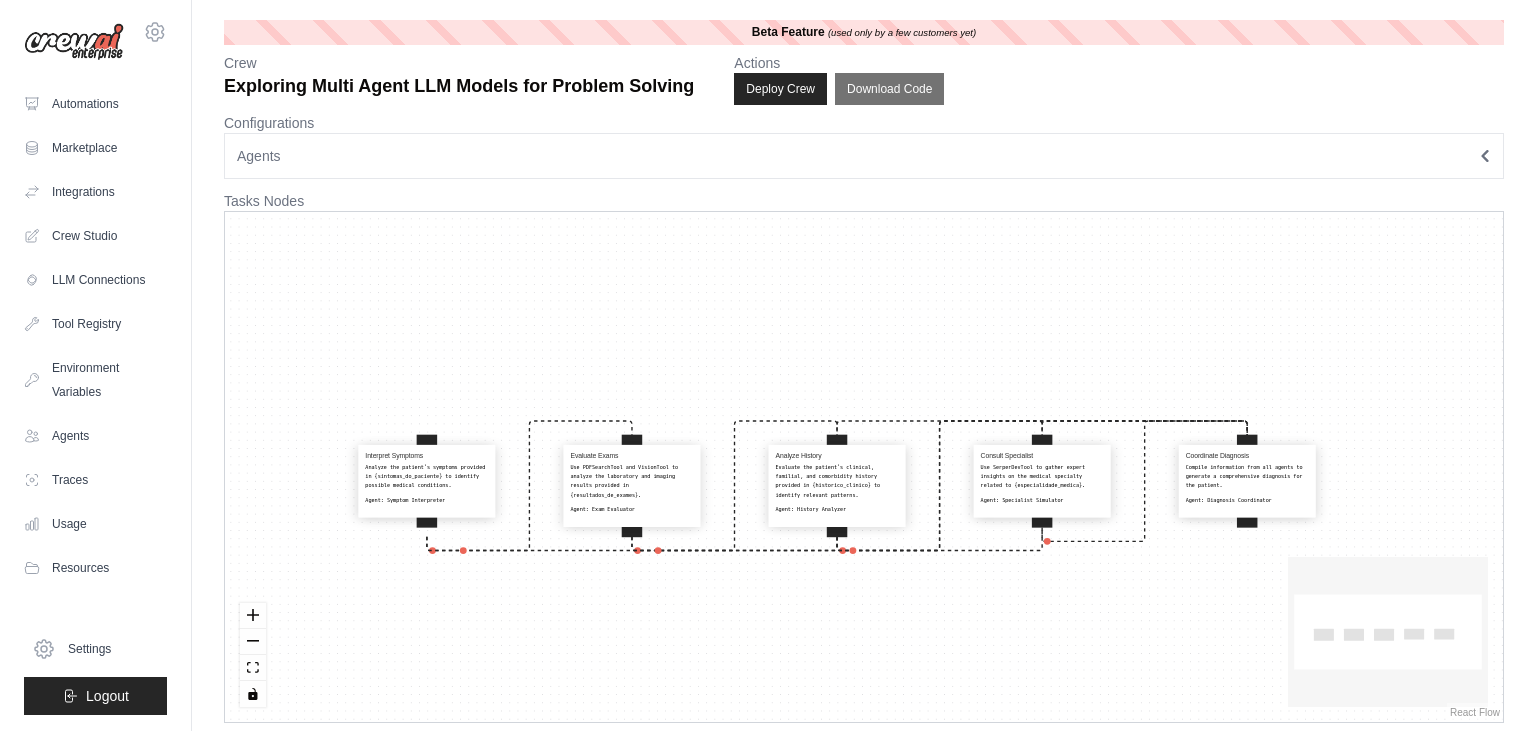 scroll, scrollTop: 11, scrollLeft: 0, axis: vertical 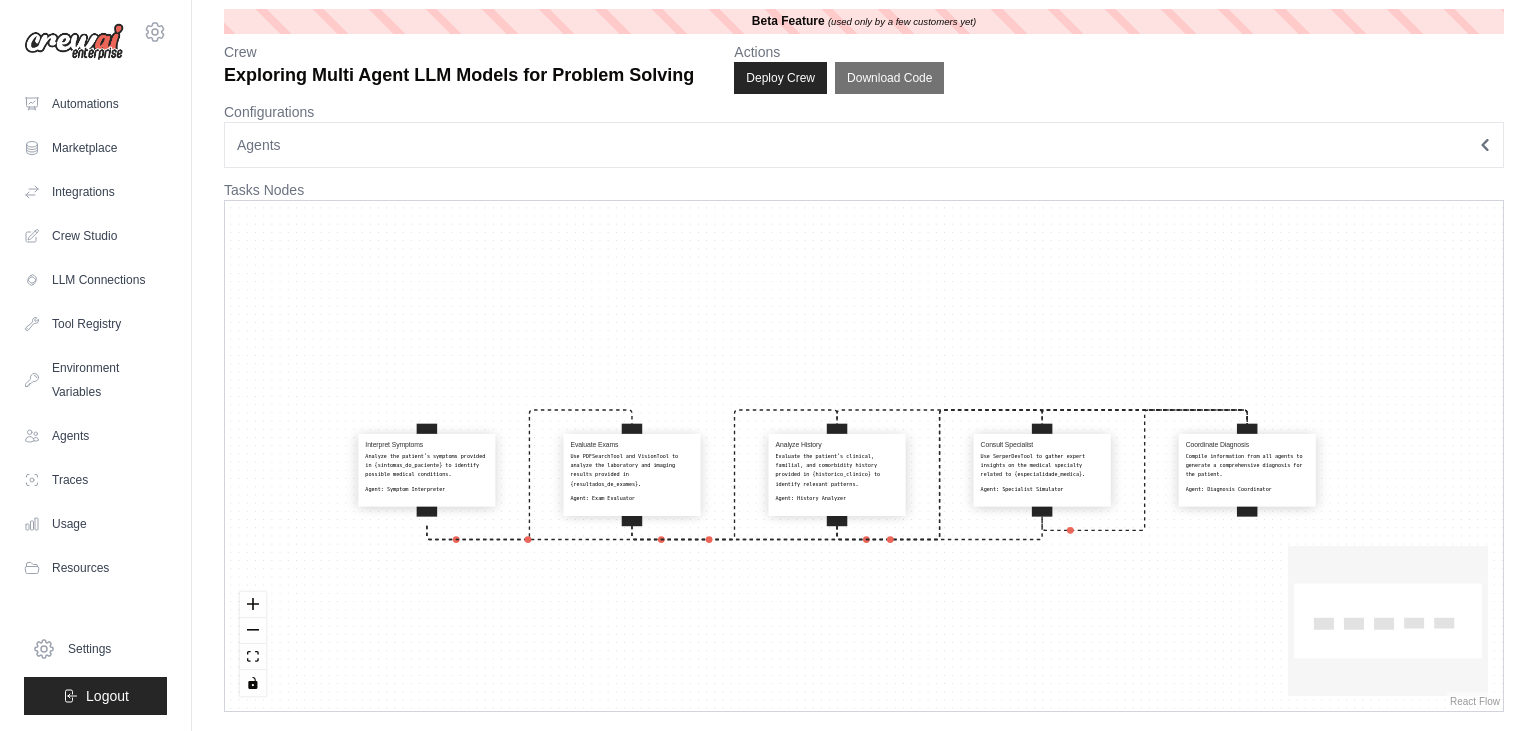 click on "Agents" at bounding box center [864, 145] 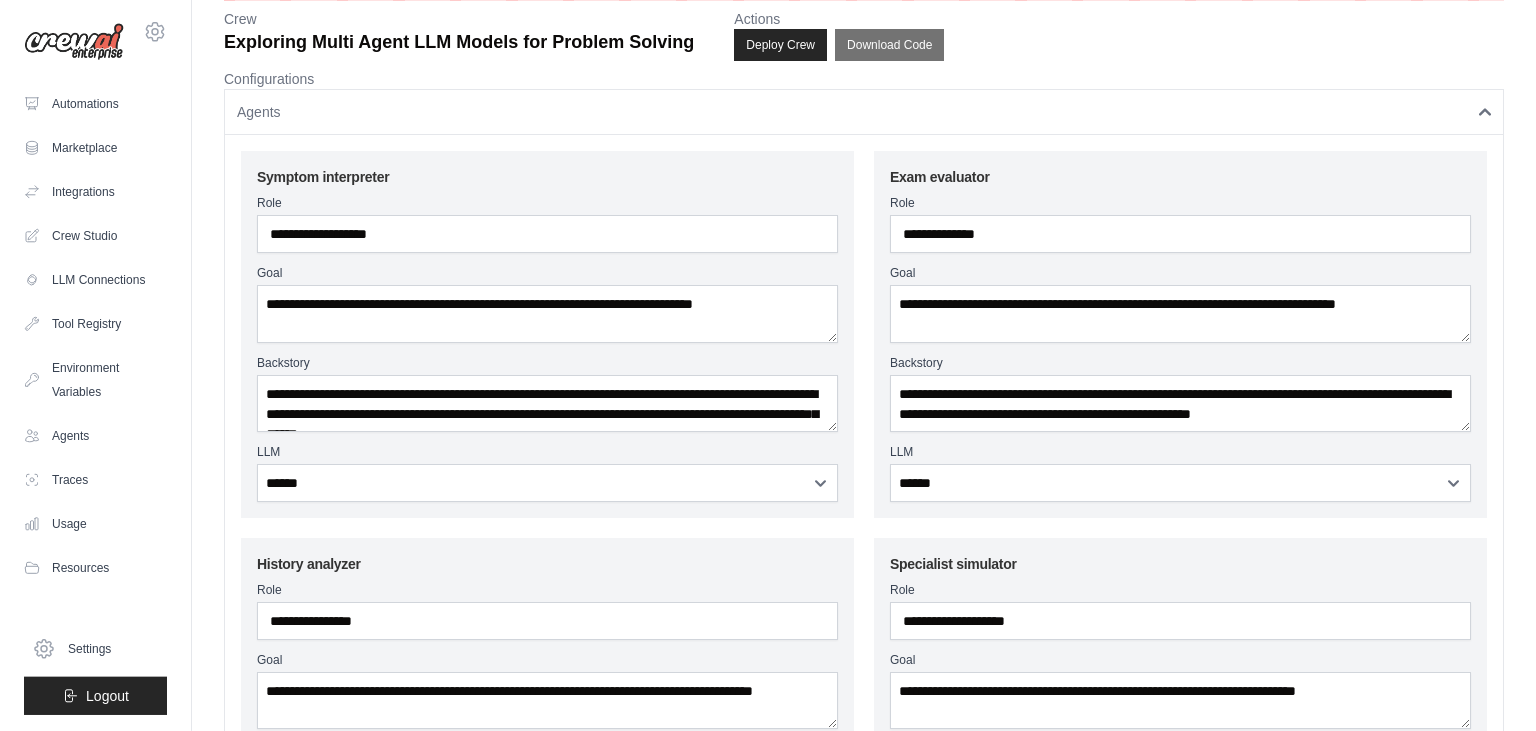 scroll, scrollTop: 70, scrollLeft: 0, axis: vertical 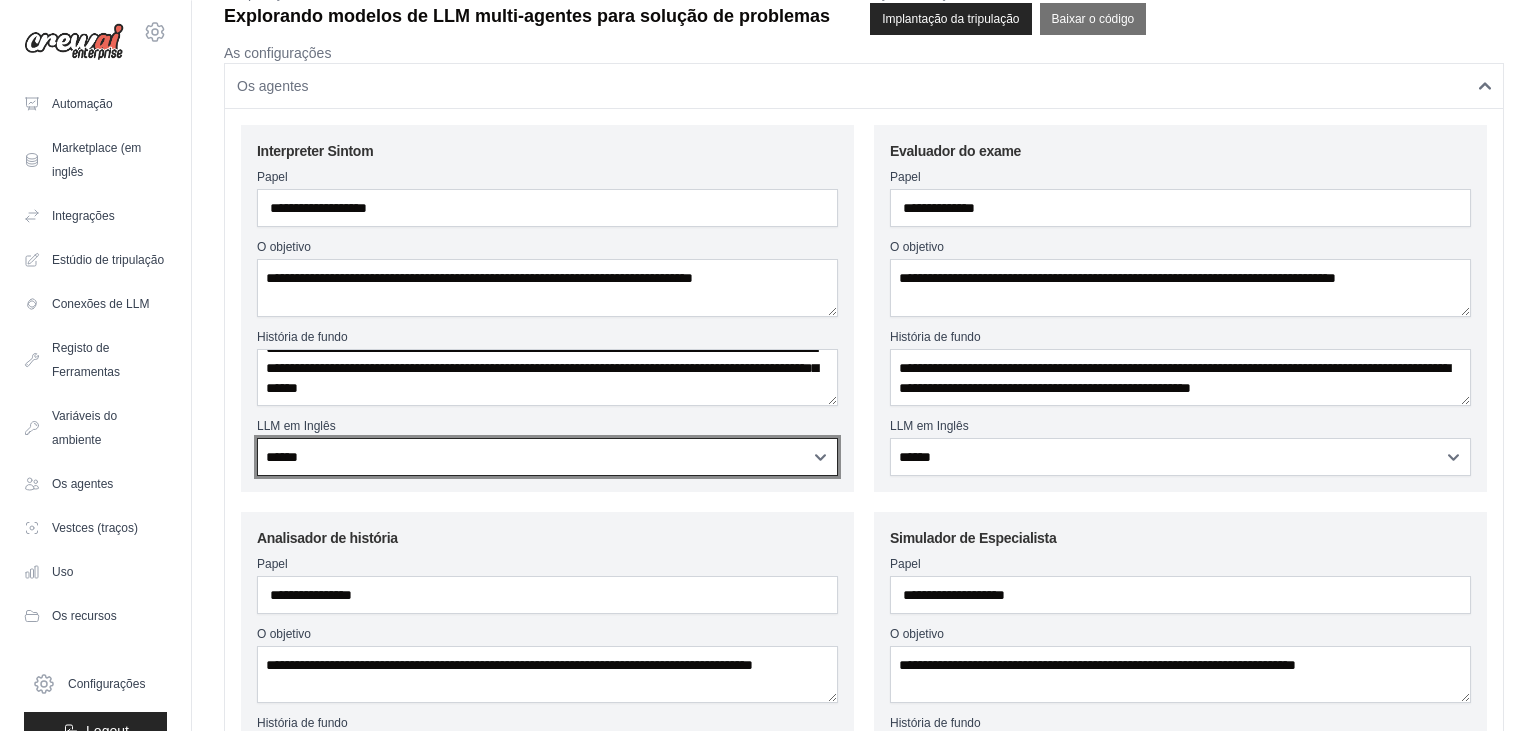 click on "**********" at bounding box center [547, 457] 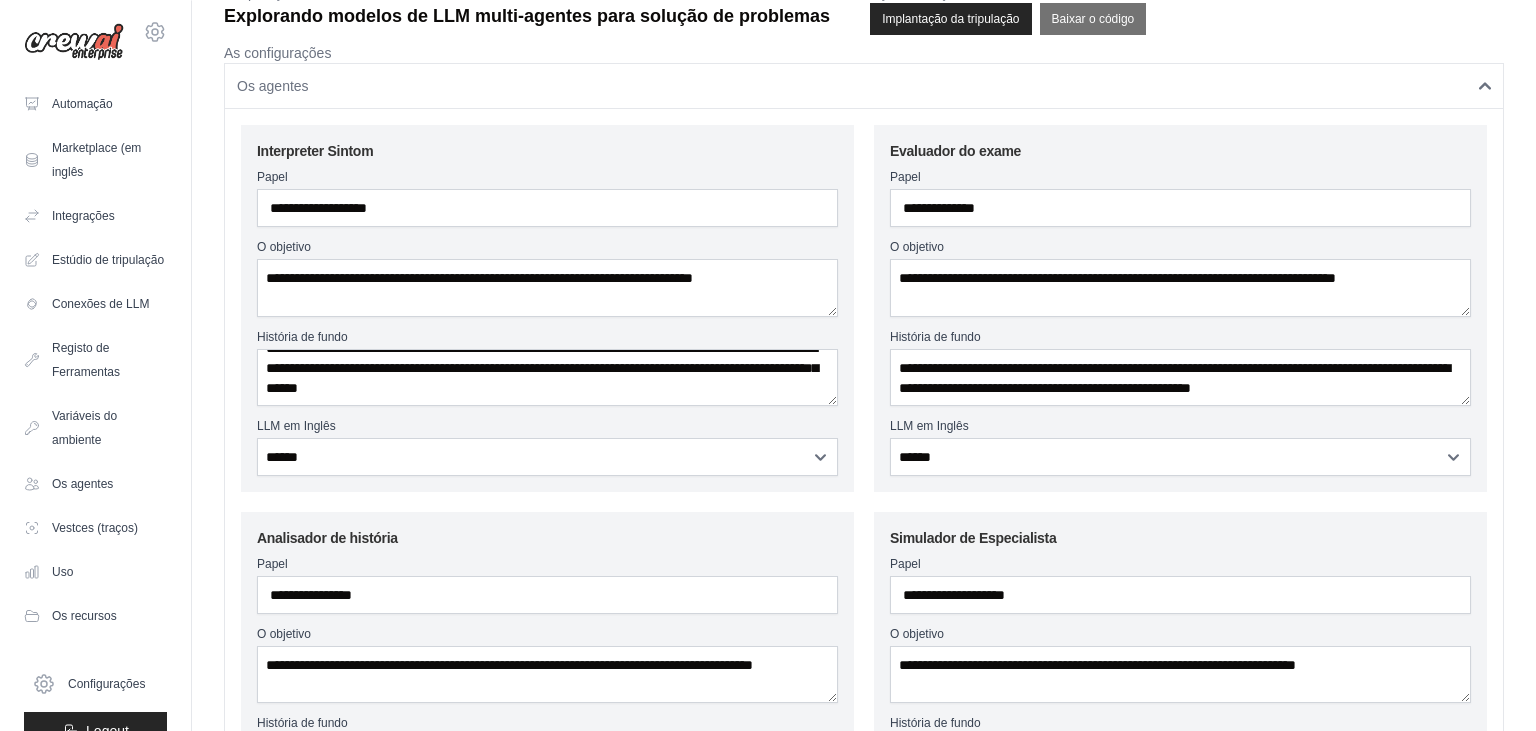 click on "**********" at bounding box center [547, 308] 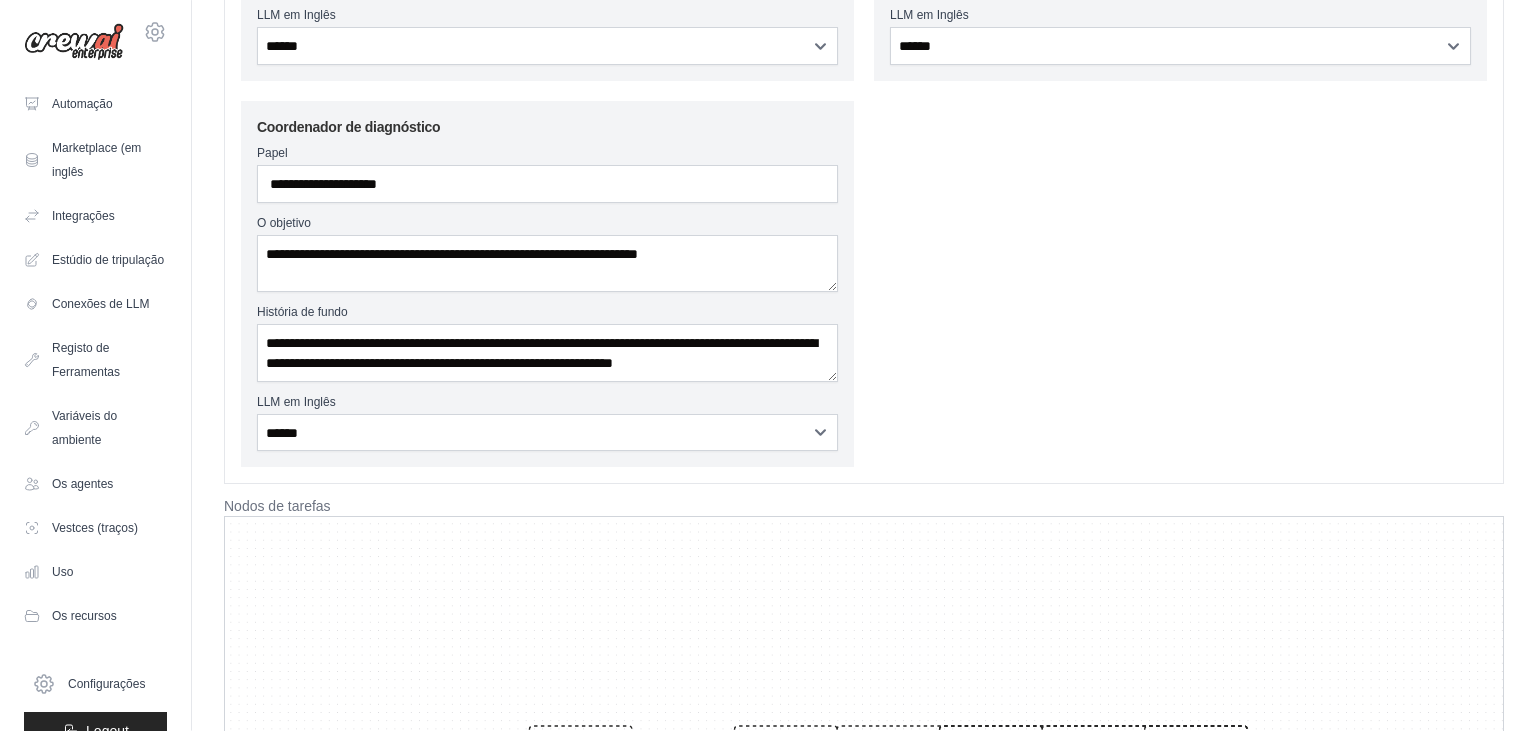 scroll, scrollTop: 1183, scrollLeft: 0, axis: vertical 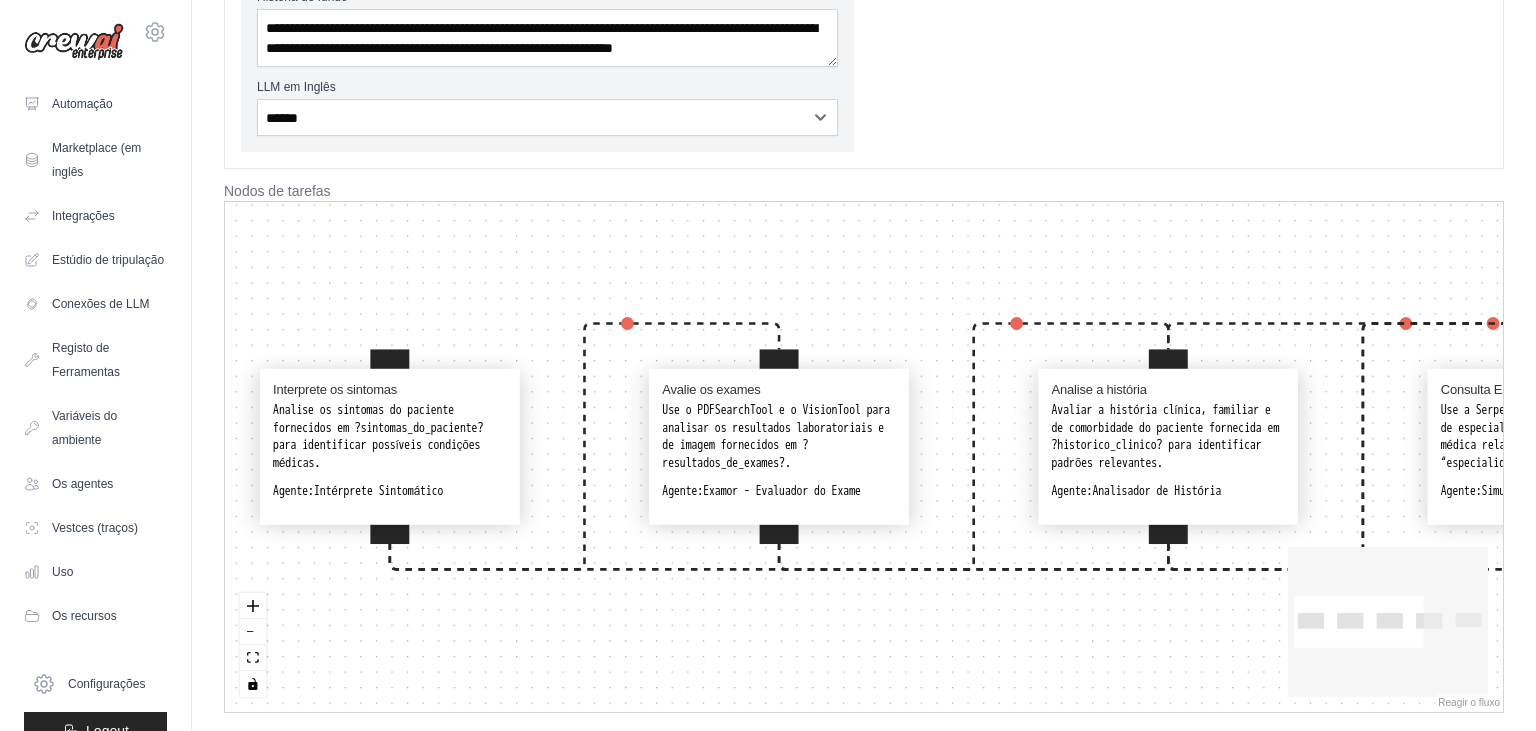 drag, startPoint x: 333, startPoint y: 605, endPoint x: 395, endPoint y: 606, distance: 62.008064 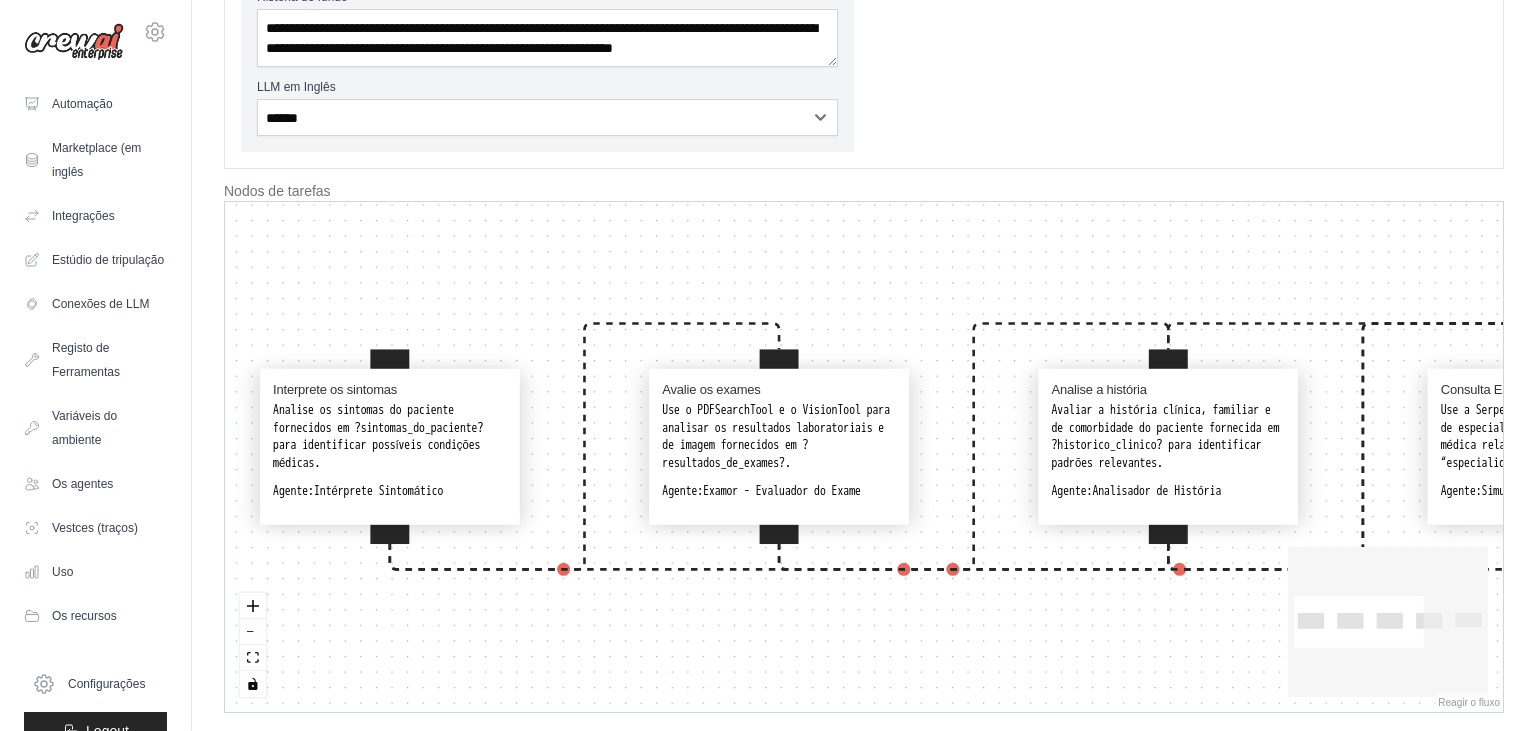 click on "Interprete os sintomas Analise os sintomas do paciente fornecidos em ?sintomas_do_paciente? para identificar possíveis condições médicas. Agente:  Intérprete Sintomático Avalie os exames Use o PDFSearchTool e o VisionTool para analisar os resultados laboratoriais e de imagem fornecidos em ?resultados_de_exames?. Agente:  Examor - Evaluador do Exame Analise a história Avaliar a história clínica, familiar e de comorbidade do paciente fornecida em ?historico_clinico? para identificar padrões relevantes. Agente:  Analisador de História Consulta Especialista Use a SerperDevTool para reunir insights de especialistas sobre a especialidade médica relacionada a “especialidade_medica”. Agente:  Simulador Especialista Diagnóstico de coordenadas Compilar informações de todos os agentes para gerar um diagnóstico abrangente para o paciente. Agente:  Coordenador de Diagnóstico" at bounding box center (864, 457) 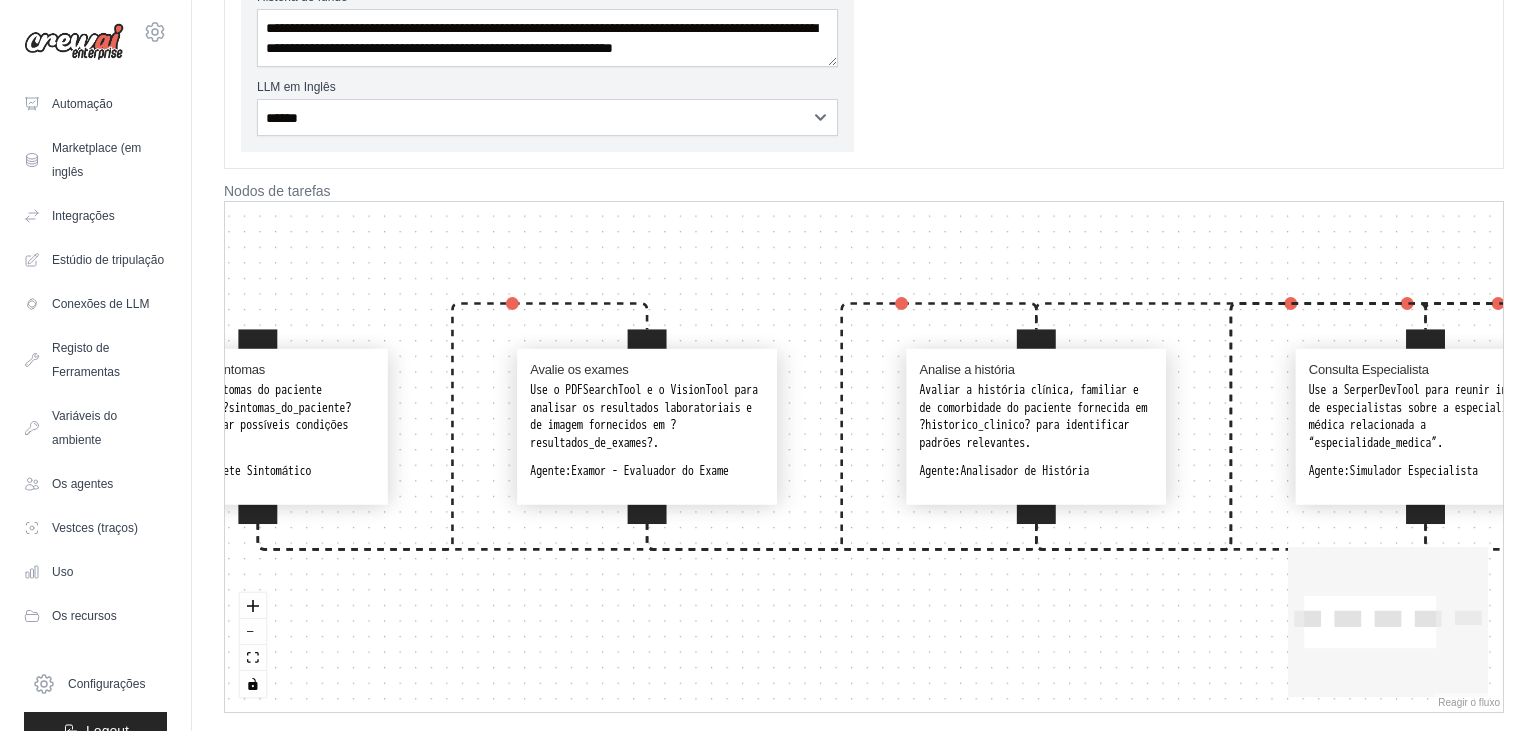 drag, startPoint x: 810, startPoint y: 629, endPoint x: 629, endPoint y: 600, distance: 183.30849 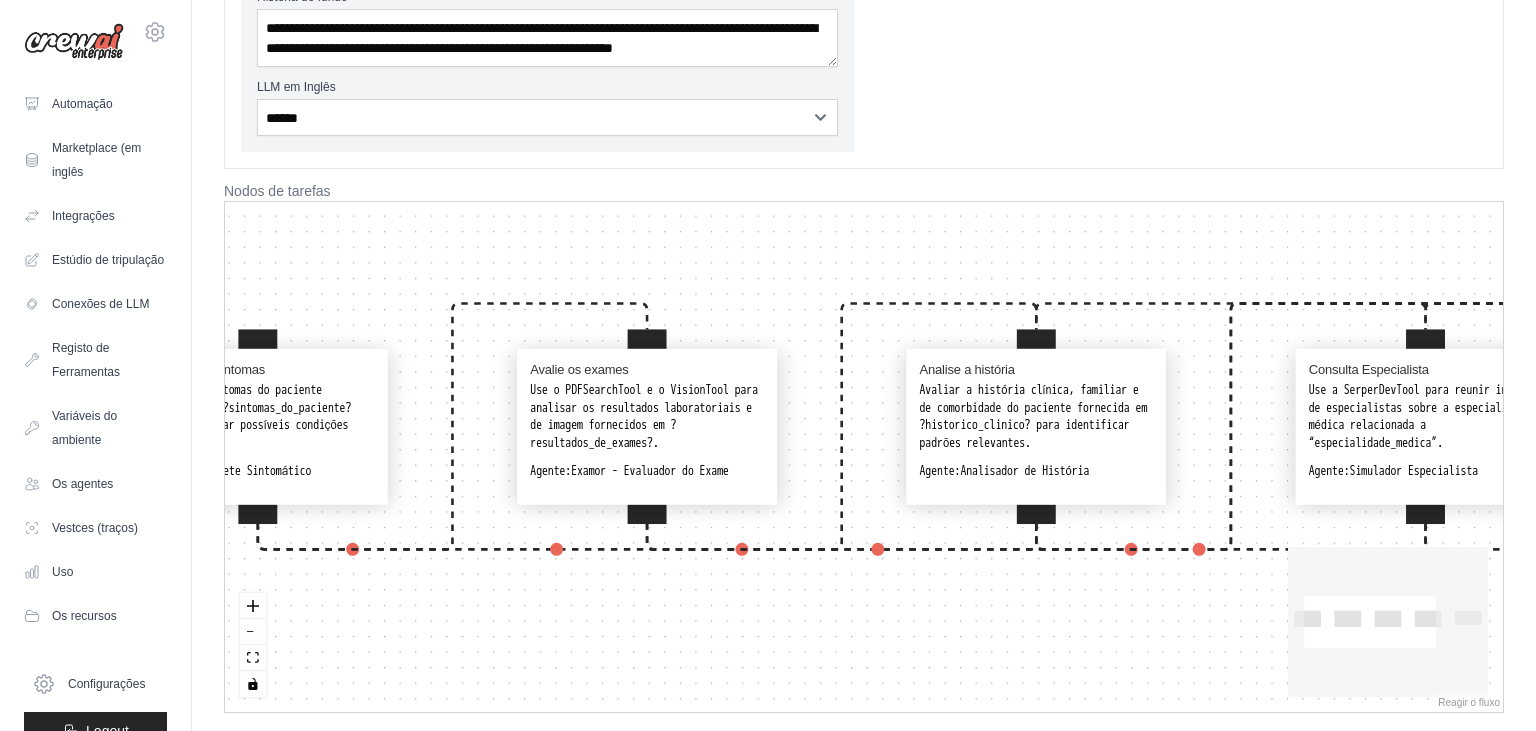 click on "Interprete os sintomas Analise os sintomas do paciente fornecidos em ?sintomas_do_paciente? para identificar possíveis condições médicas. Agente:  Intérprete Sintomático Avalie os exames Use o PDFSearchTool e o VisionTool para analisar os resultados laboratoriais e de imagem fornecidos em ?resultados_de_exames?. Agente:  Examor - Evaluador do Exame Analise a história Avaliar a história clínica, familiar e de comorbidade do paciente fornecida em ?historico_clinico? para identificar padrões relevantes. Agente:  Analisador de História Consulta Especialista Use a SerperDevTool para reunir insights de especialistas sobre a especialidade médica relacionada a “especialidade_medica”. Agente:  Simulador Especialista Diagnóstico de coordenadas Compilar informações de todos os agentes para gerar um diagnóstico abrangente para o paciente. Agente:  Coordenador de Diagnóstico" at bounding box center [864, 457] 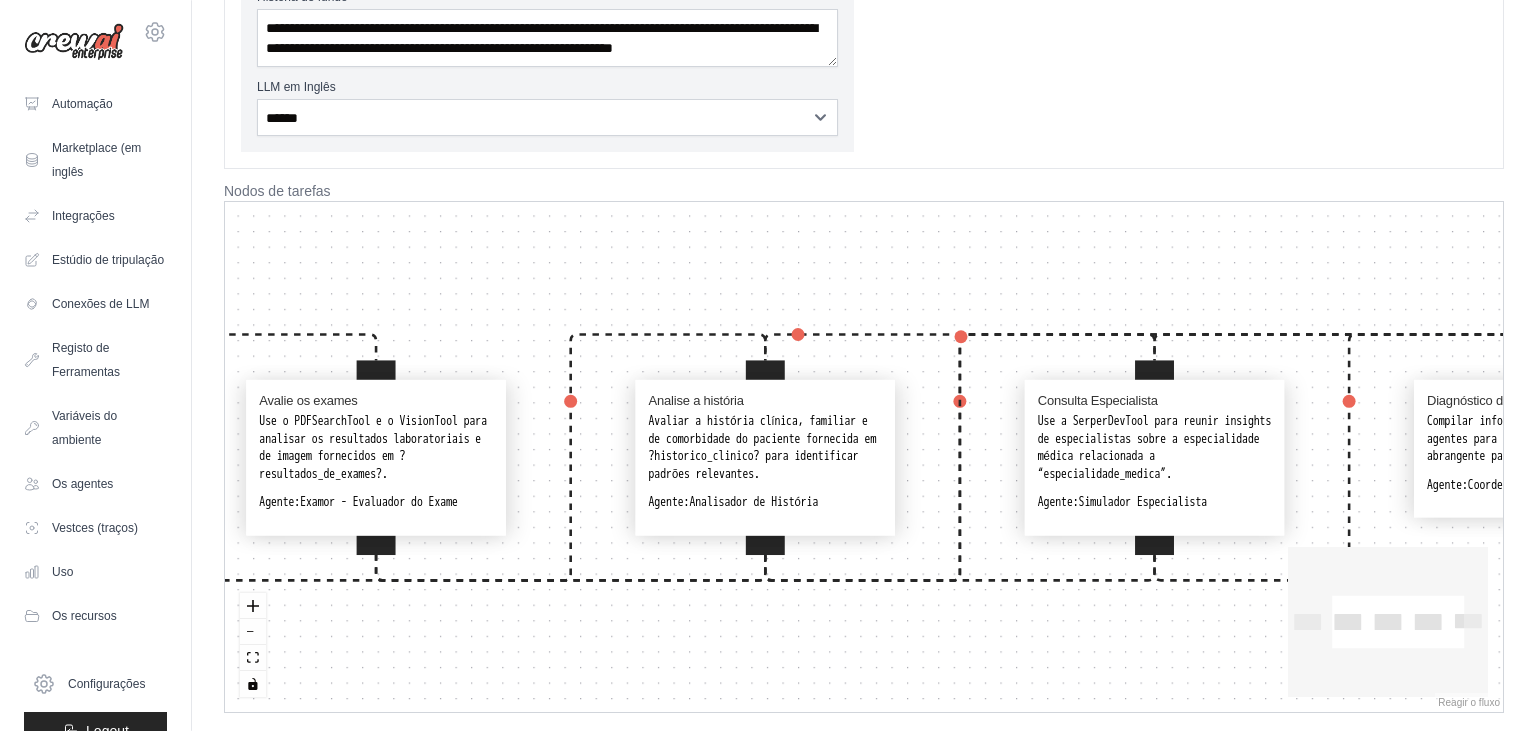 drag, startPoint x: 841, startPoint y: 587, endPoint x: 594, endPoint y: 616, distance: 248.69661 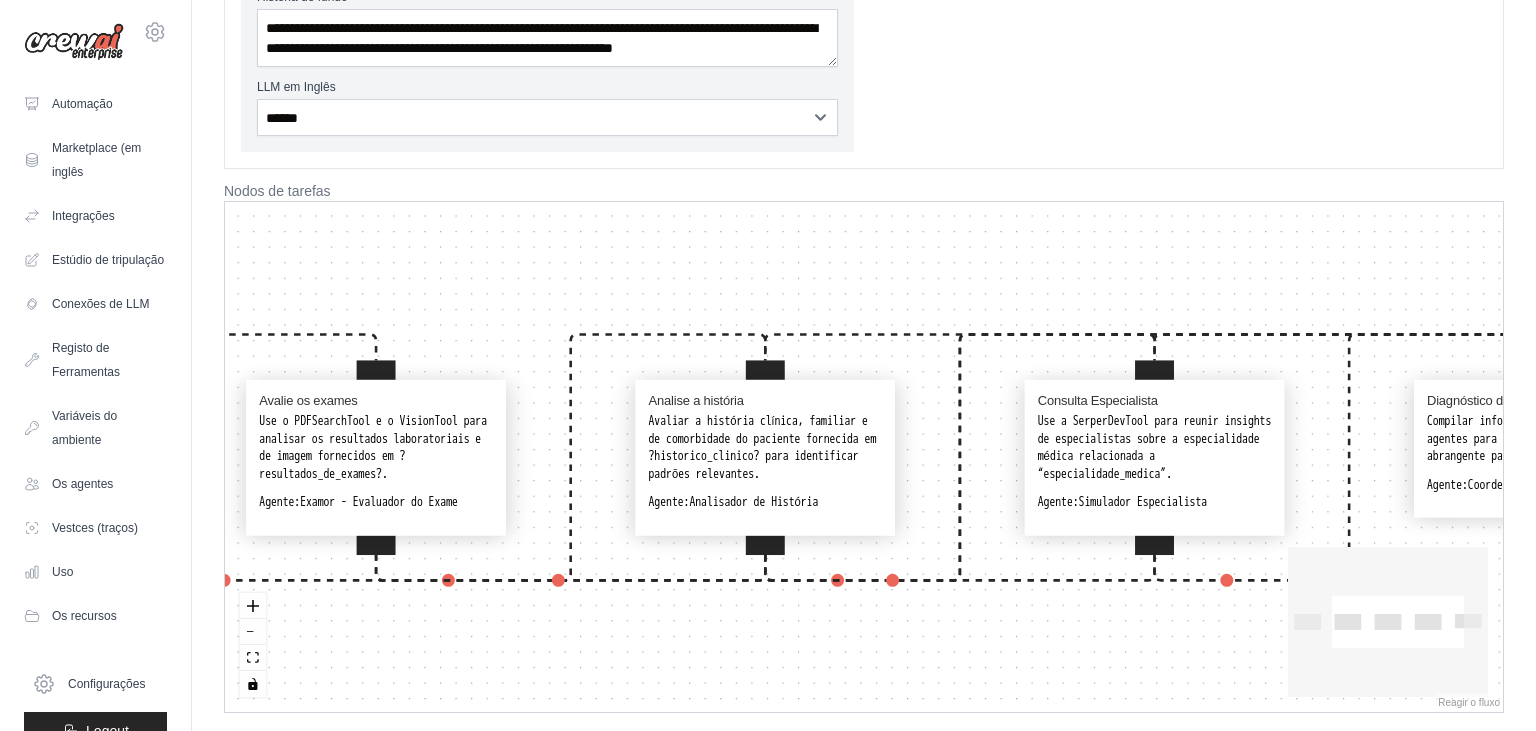 click on "Interprete os sintomas Analise os sintomas do paciente fornecidos em ?sintomas_do_paciente? para identificar possíveis condições médicas. Agente:  Intérprete Sintomático Avalie os exames Use o PDFSearchTool e o VisionTool para analisar os resultados laboratoriais e de imagem fornecidos em ?resultados_de_exames?. Agente:  Examor - Evaluador do Exame Analise a história Avaliar a história clínica, familiar e de comorbidade do paciente fornecida em ?historico_clinico? para identificar padrões relevantes. Agente:  Analisador de História Consulta Especialista Use a SerperDevTool para reunir insights de especialistas sobre a especialidade médica relacionada a “especialidade_medica”. Agente:  Simulador Especialista Diagnóstico de coordenadas Compilar informações de todos os agentes para gerar um diagnóstico abrangente para o paciente. Agente:  Coordenador de Diagnóstico" at bounding box center (864, 457) 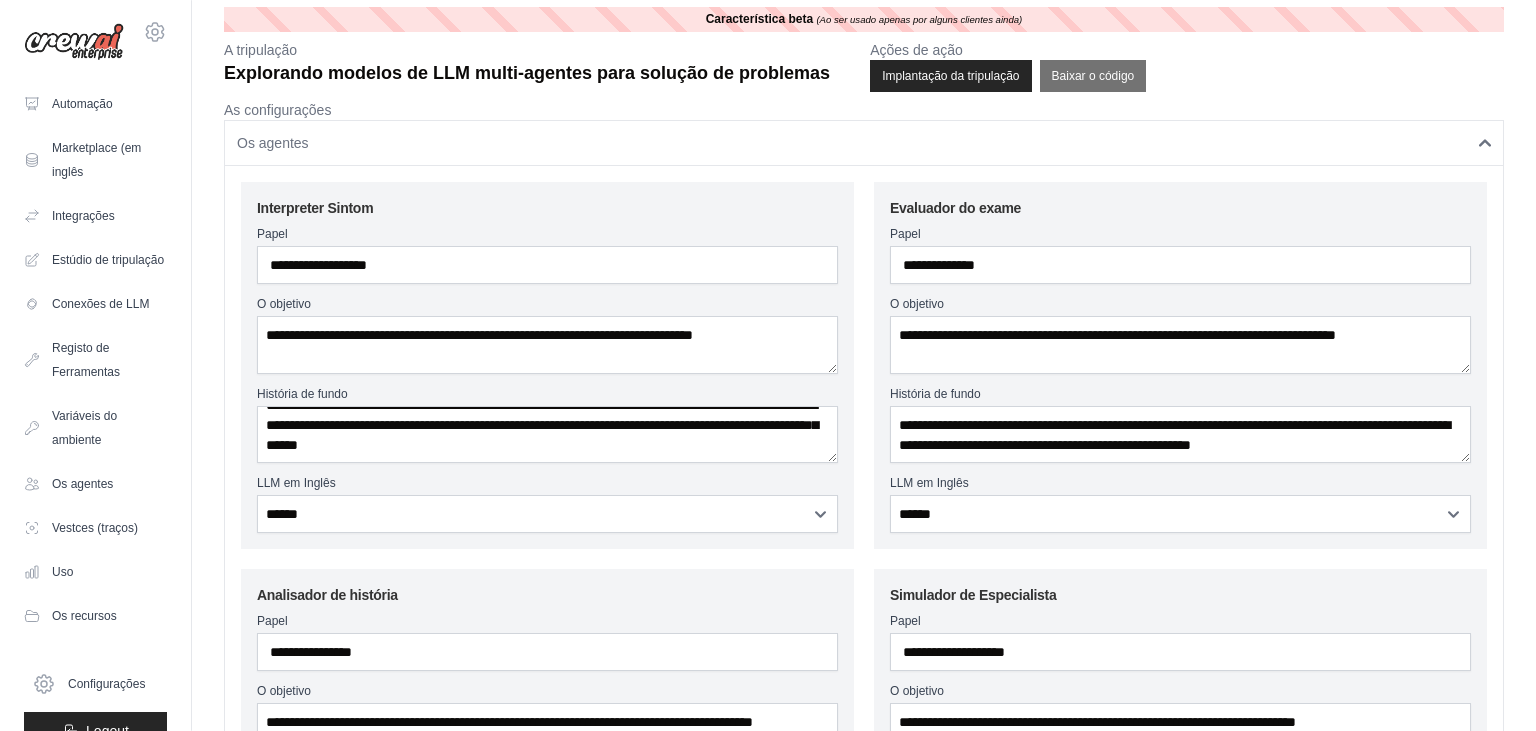 scroll, scrollTop: 0, scrollLeft: 0, axis: both 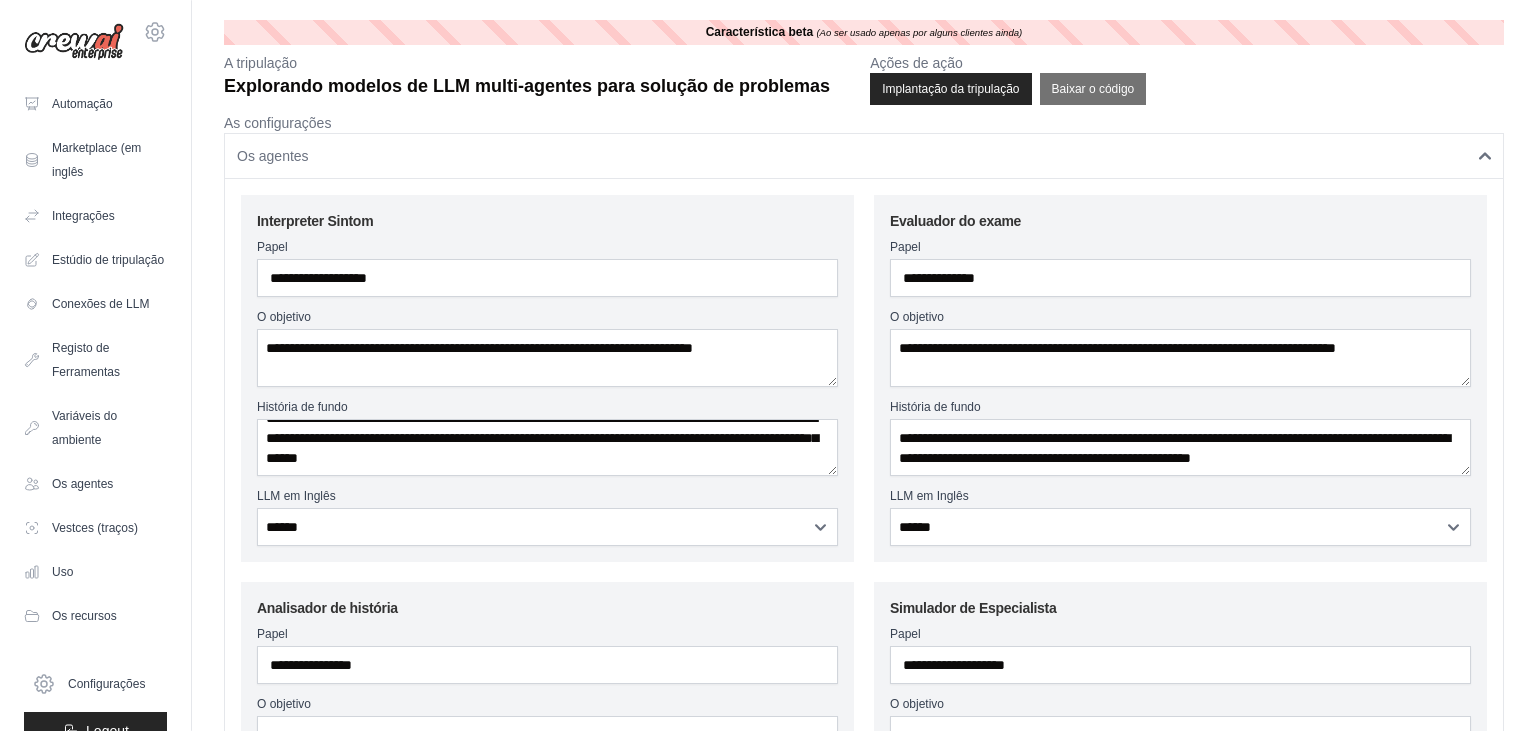 click on "Os agentes" at bounding box center [864, 156] 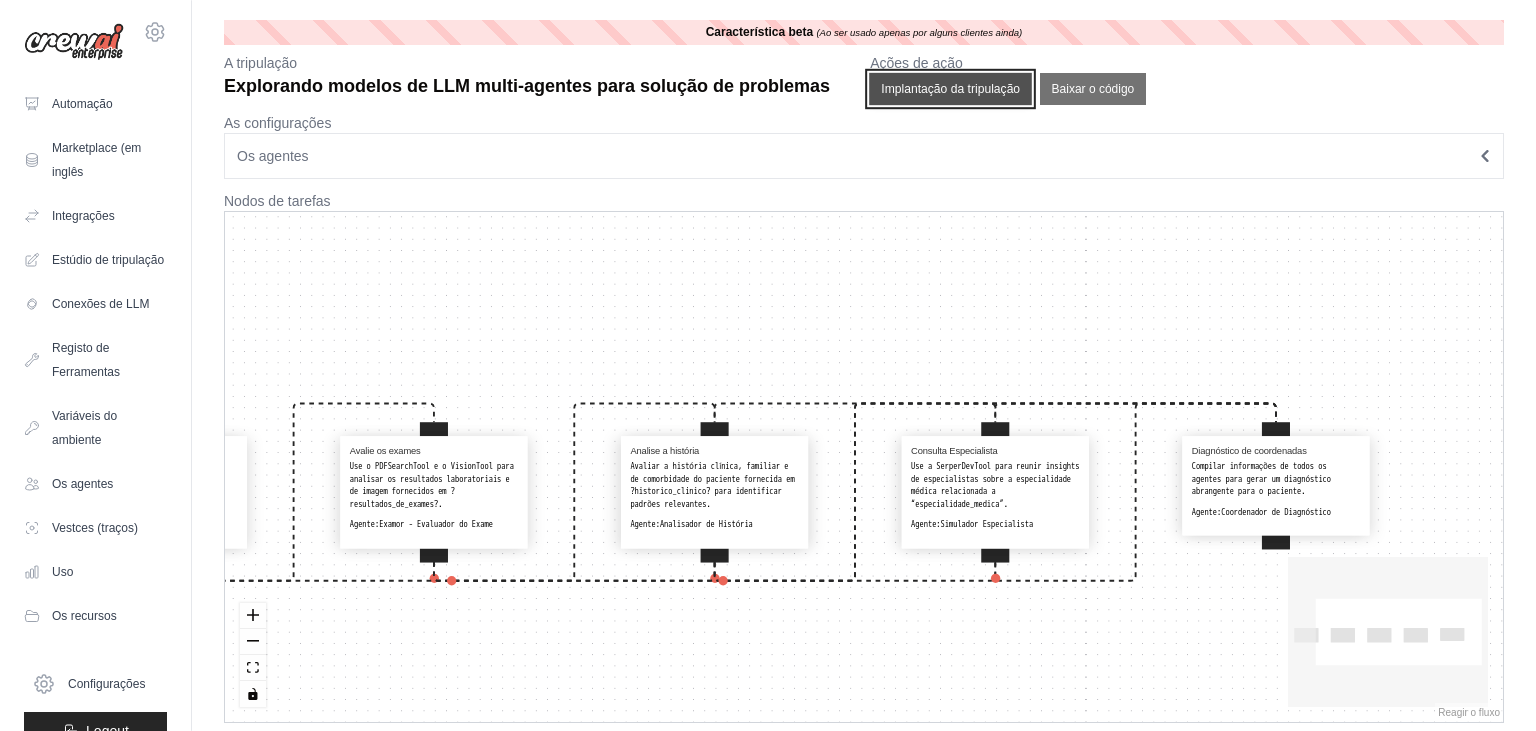 click on "Implantação da tripulação" at bounding box center [950, 89] 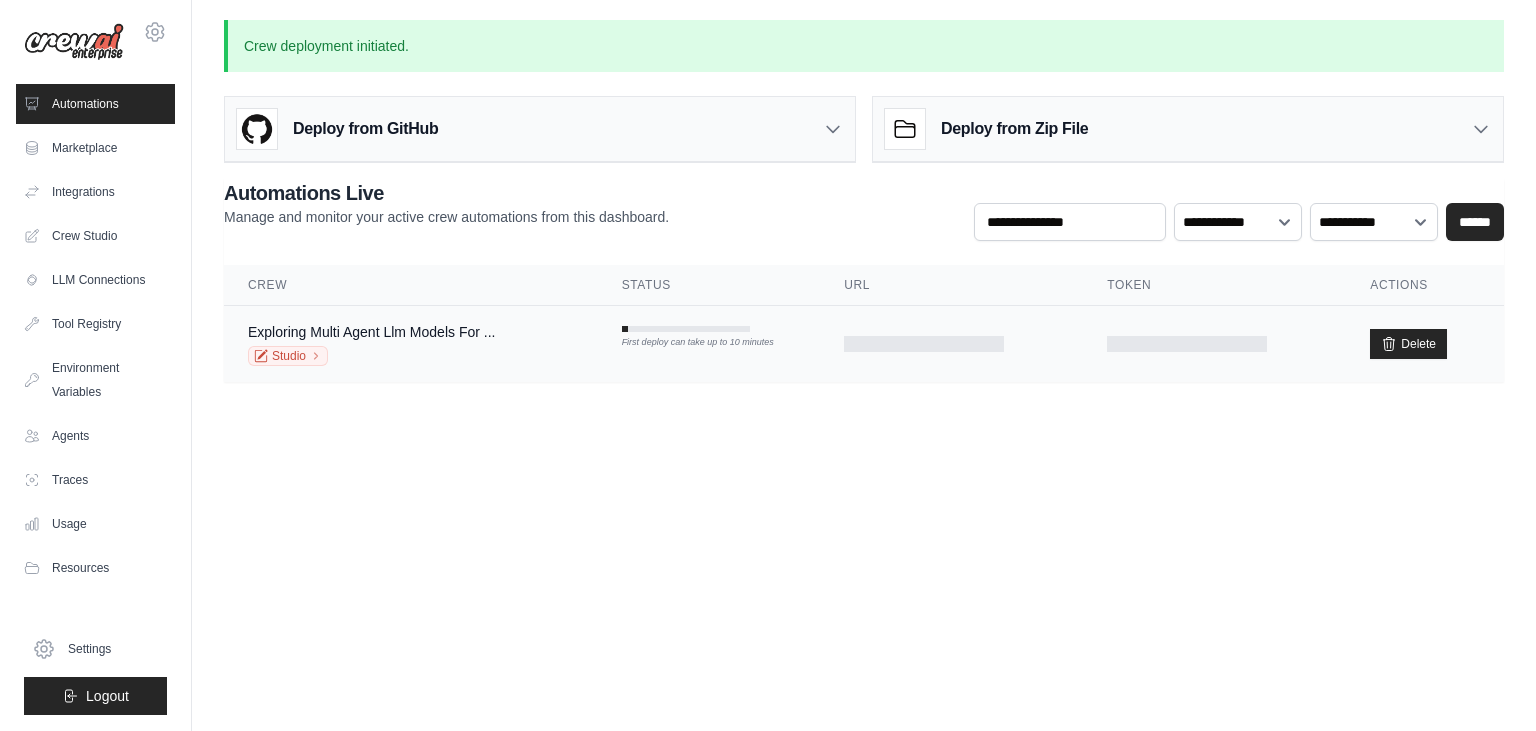 click on "Exploring Multi Agent Llm Models For ...
Studio
First deploy can take up to 10 minutes
copied" at bounding box center (864, 344) 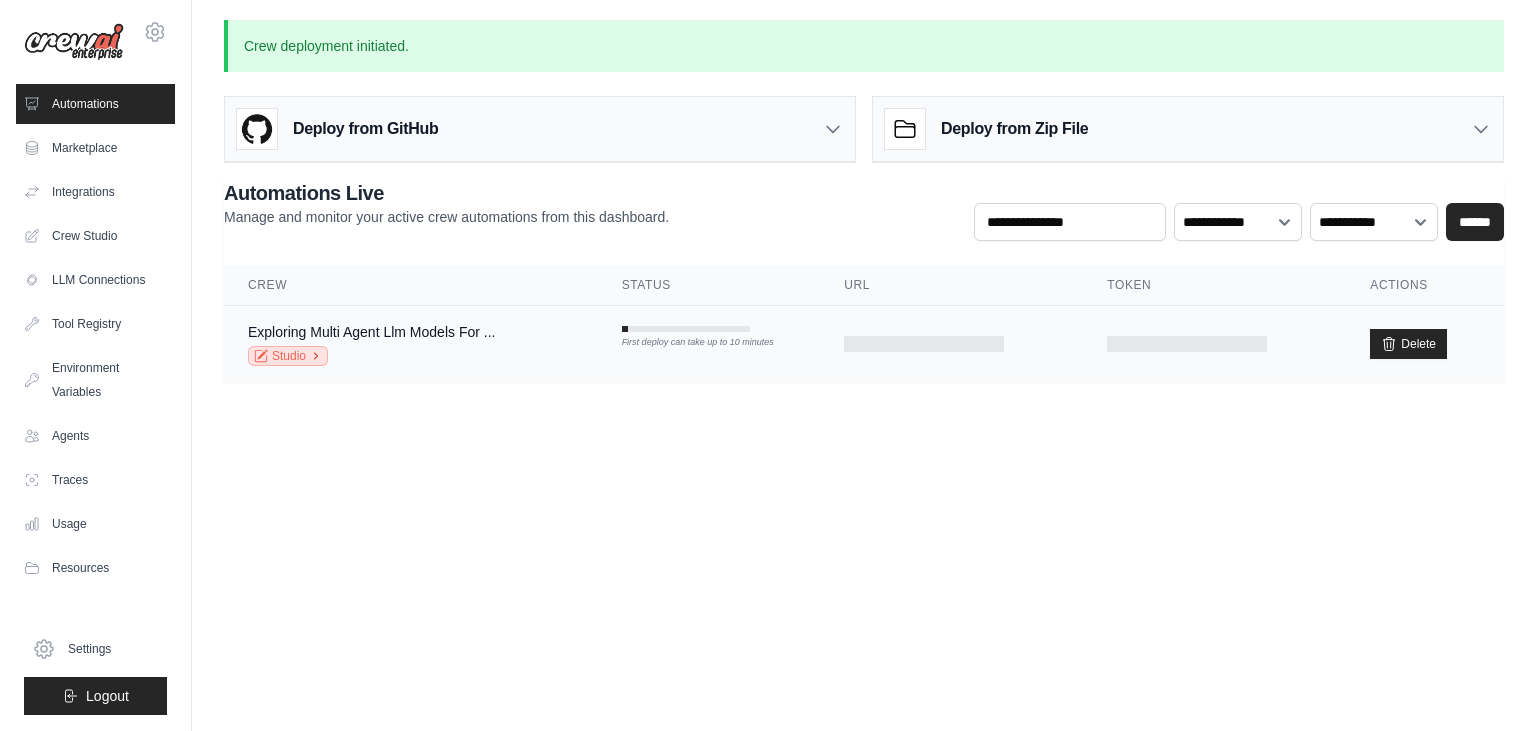 click on "Studio" at bounding box center [288, 356] 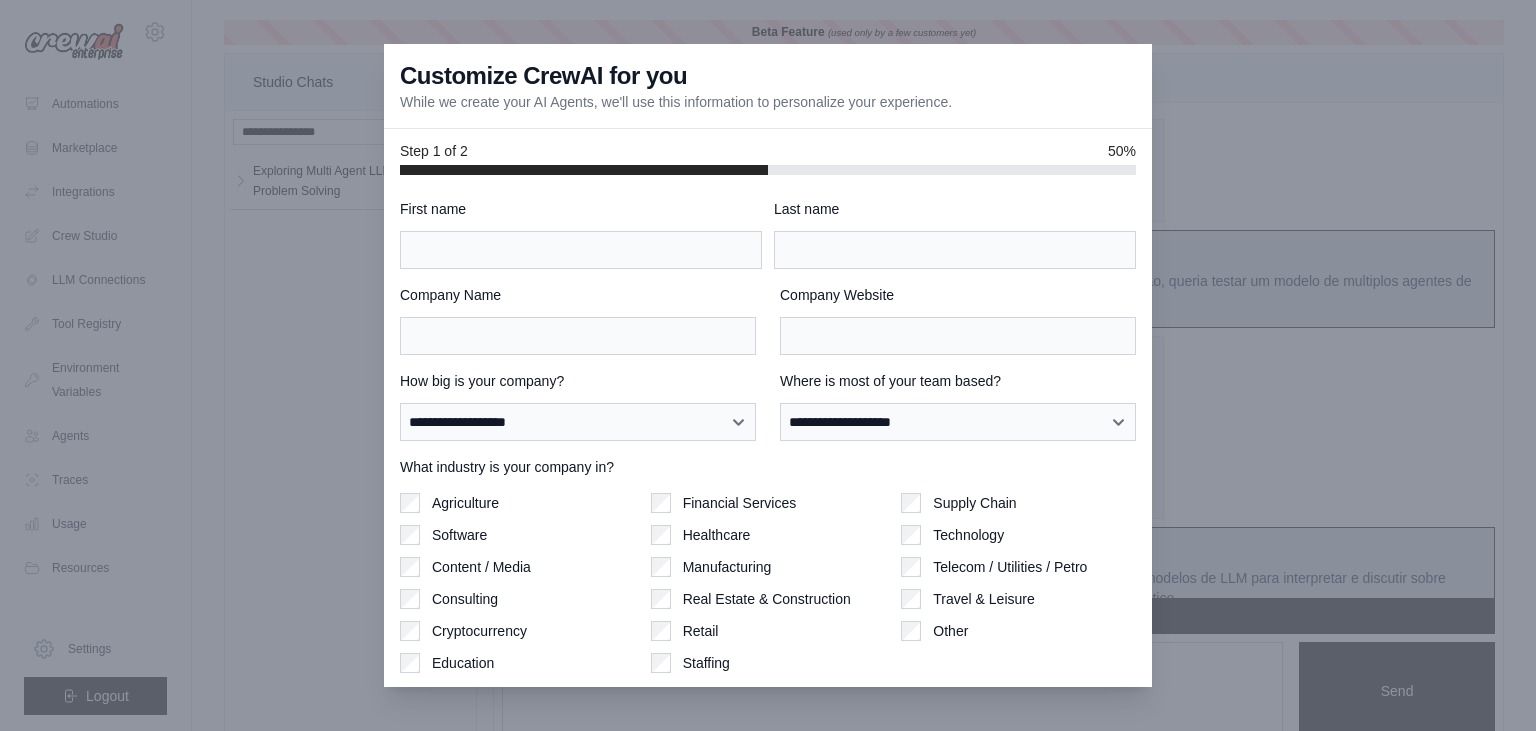 scroll, scrollTop: 3706, scrollLeft: 0, axis: vertical 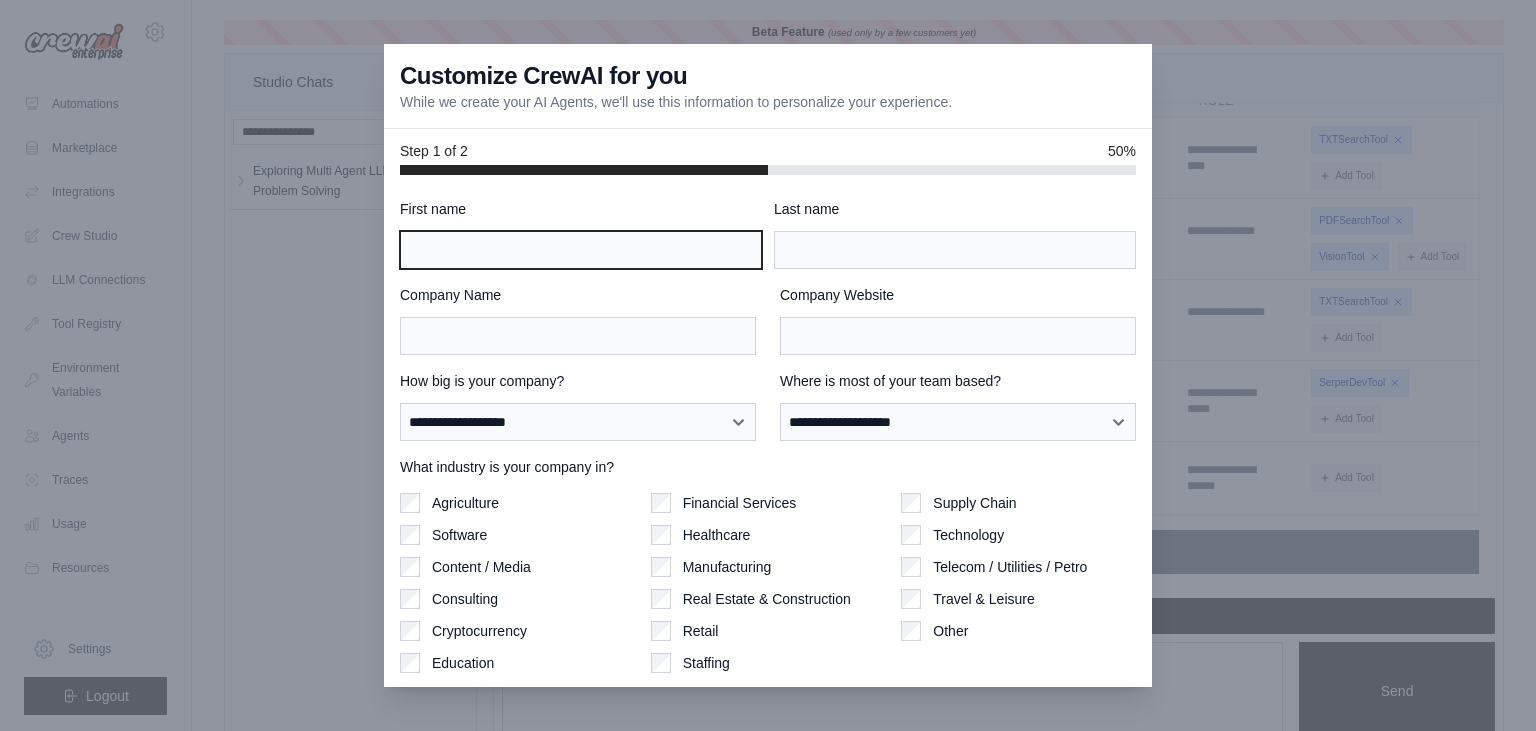 click on "First name" at bounding box center [581, 250] 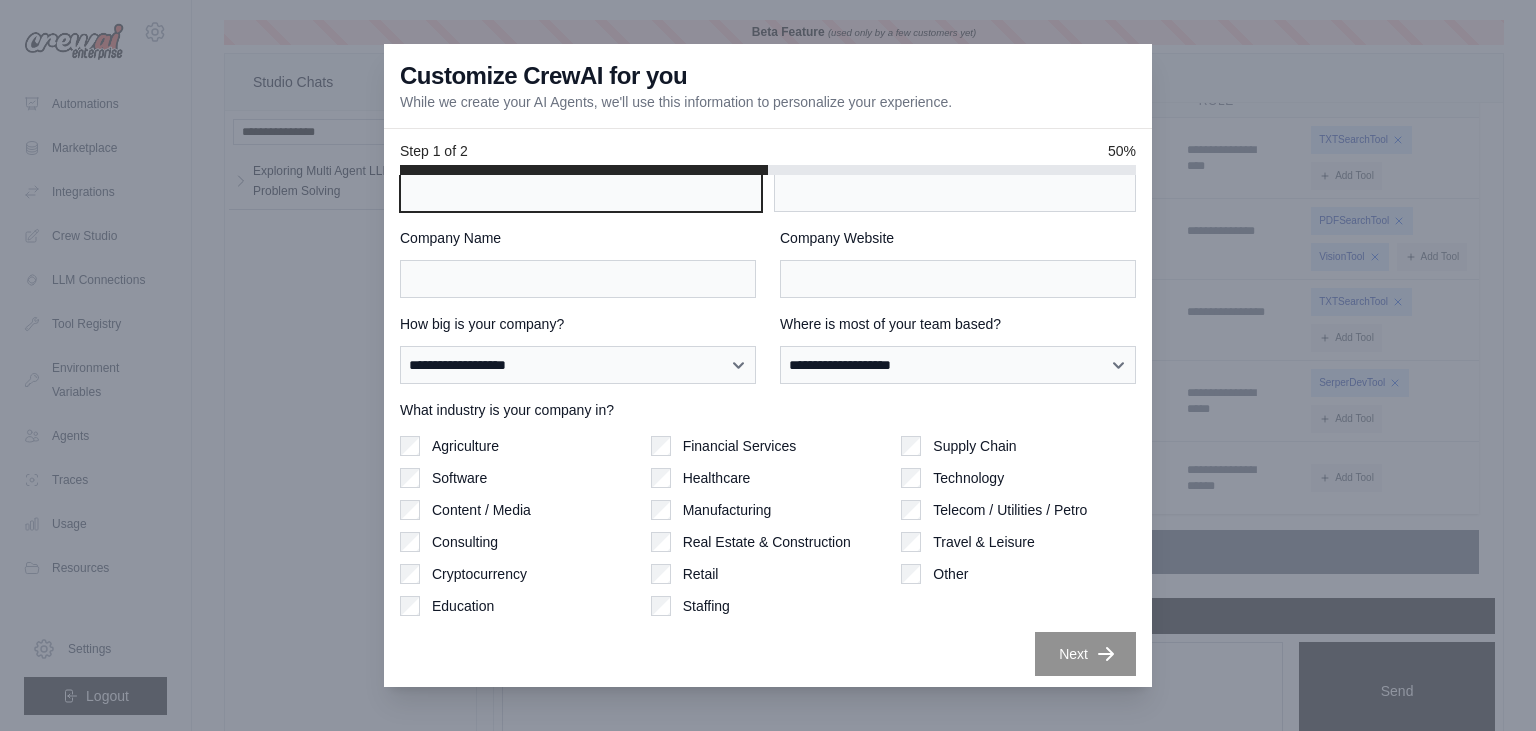 scroll, scrollTop: 61, scrollLeft: 0, axis: vertical 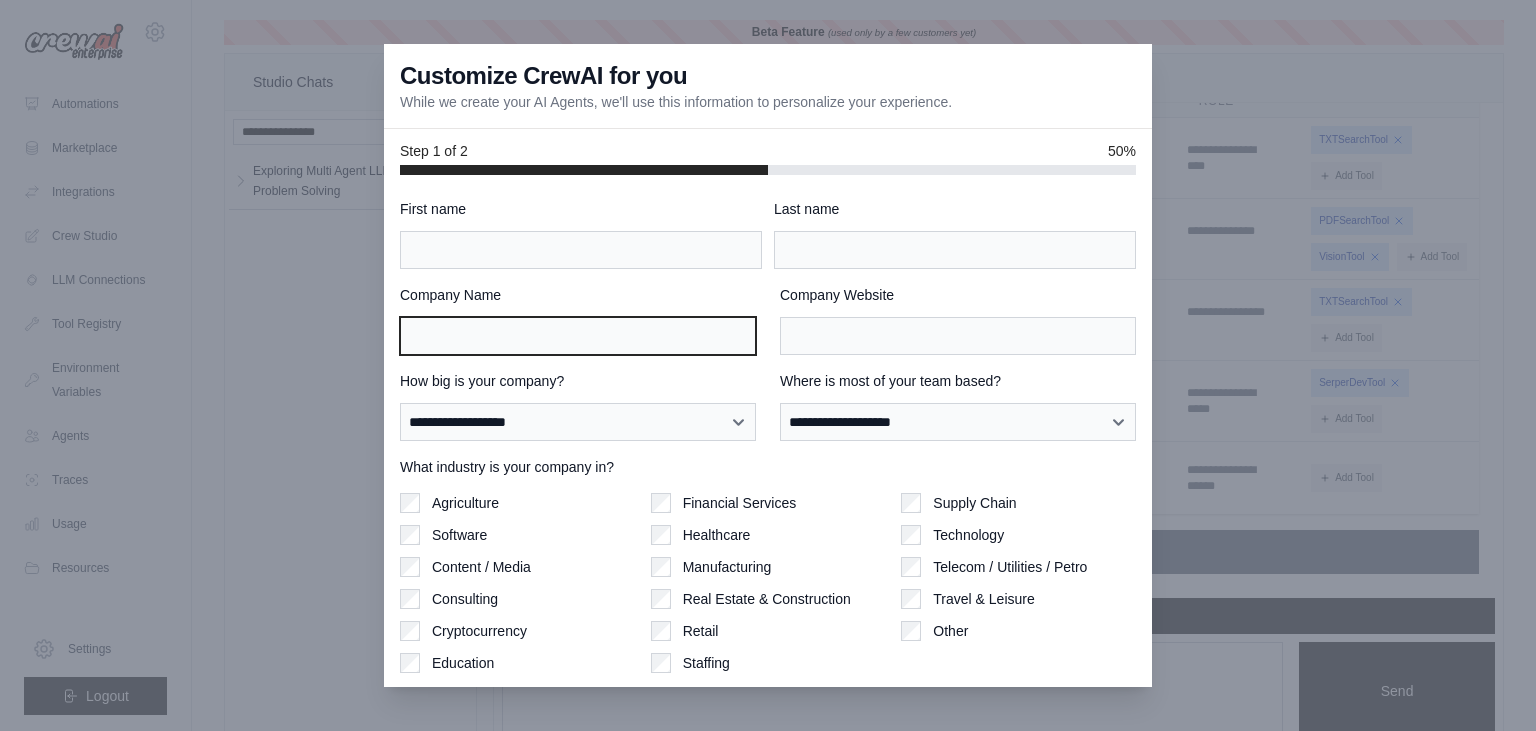 click on "Company Name" at bounding box center (578, 336) 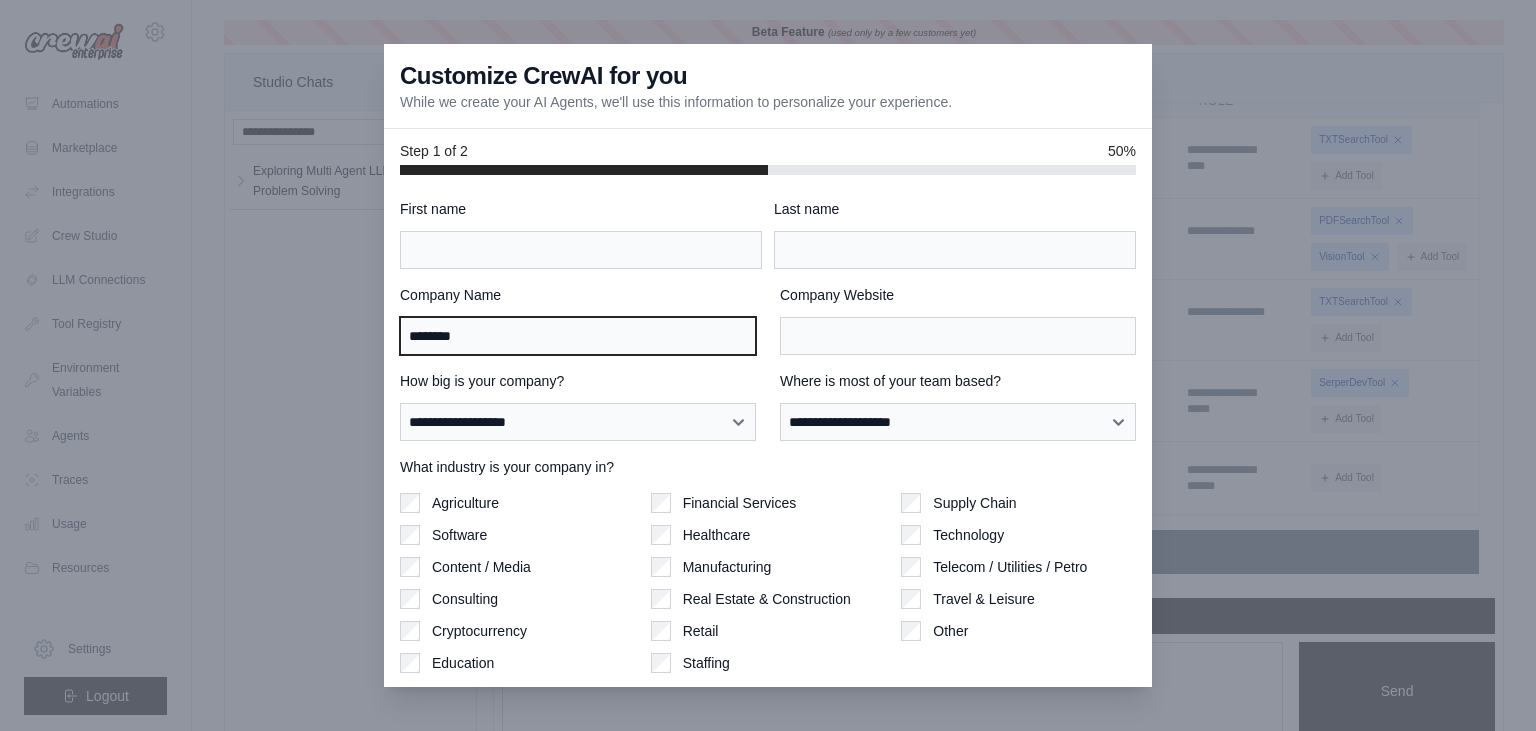 type on "********" 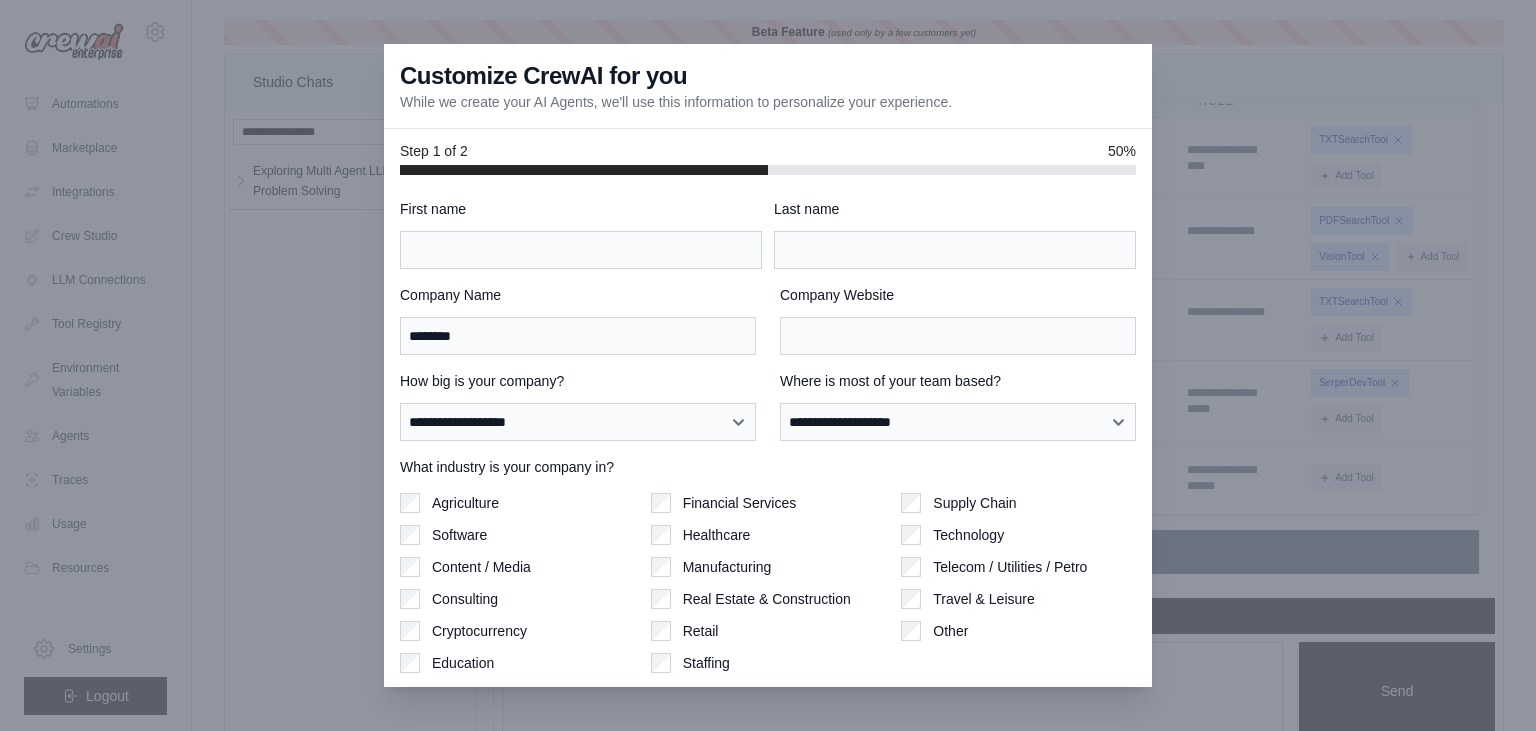 click on "**********" at bounding box center (768, 466) 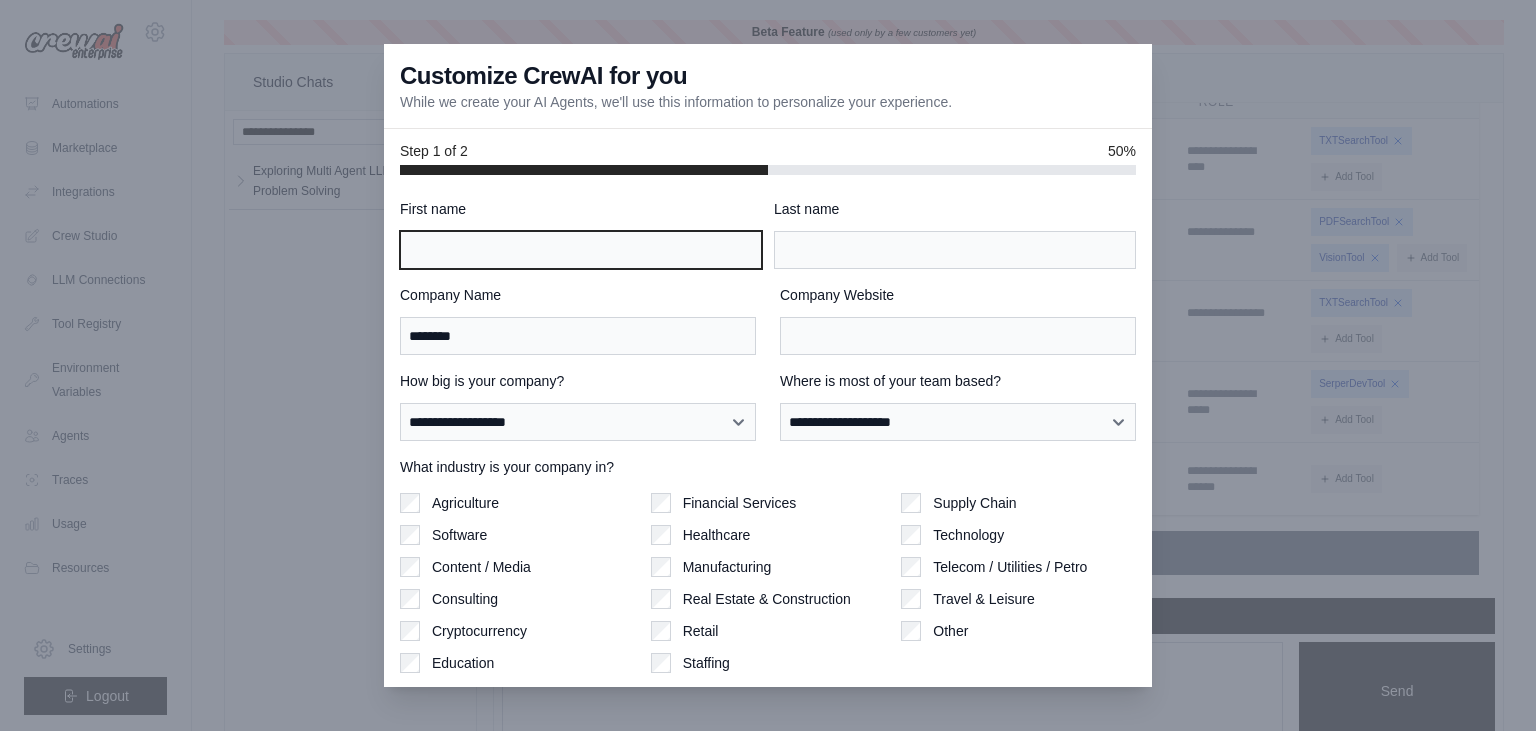 click on "First name" at bounding box center (581, 250) 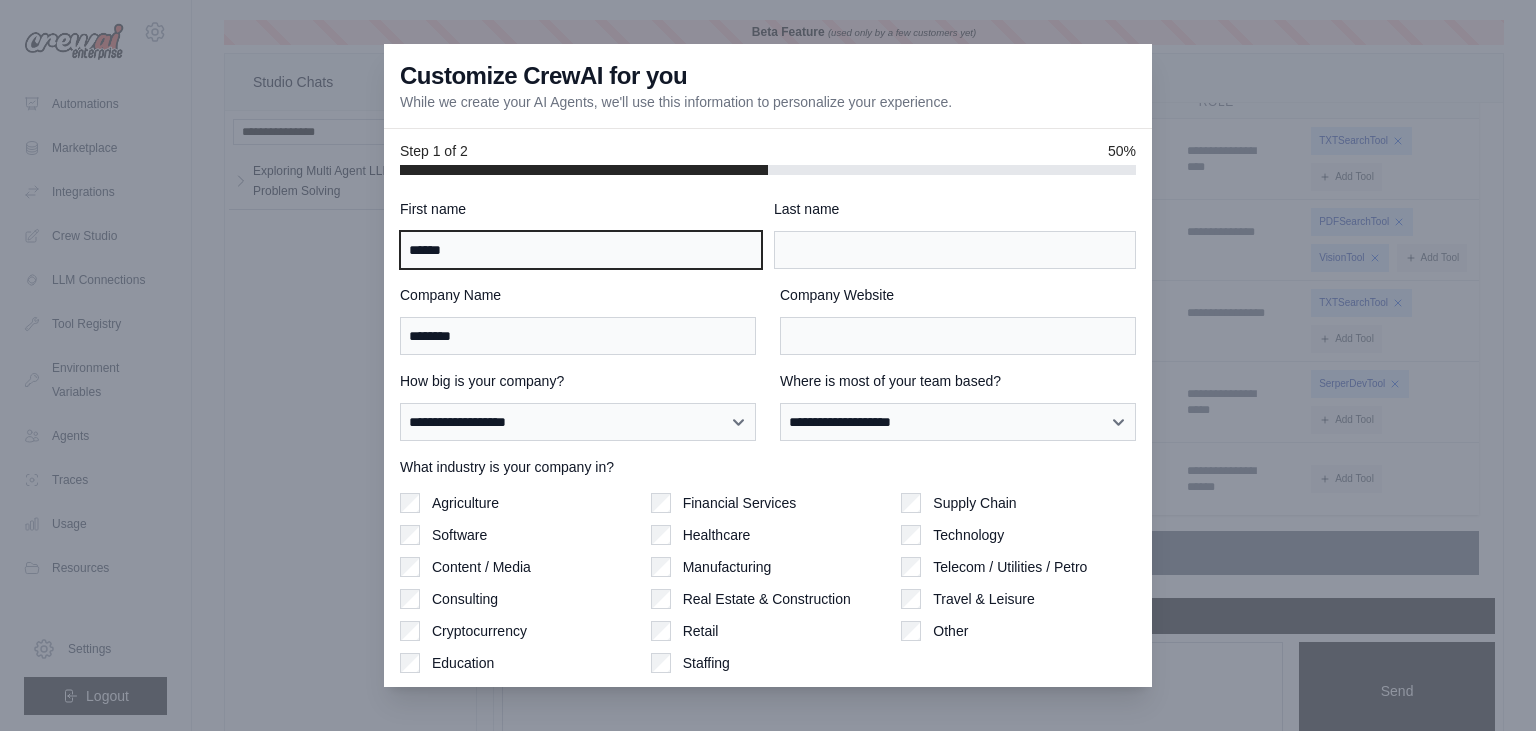 type on "******" 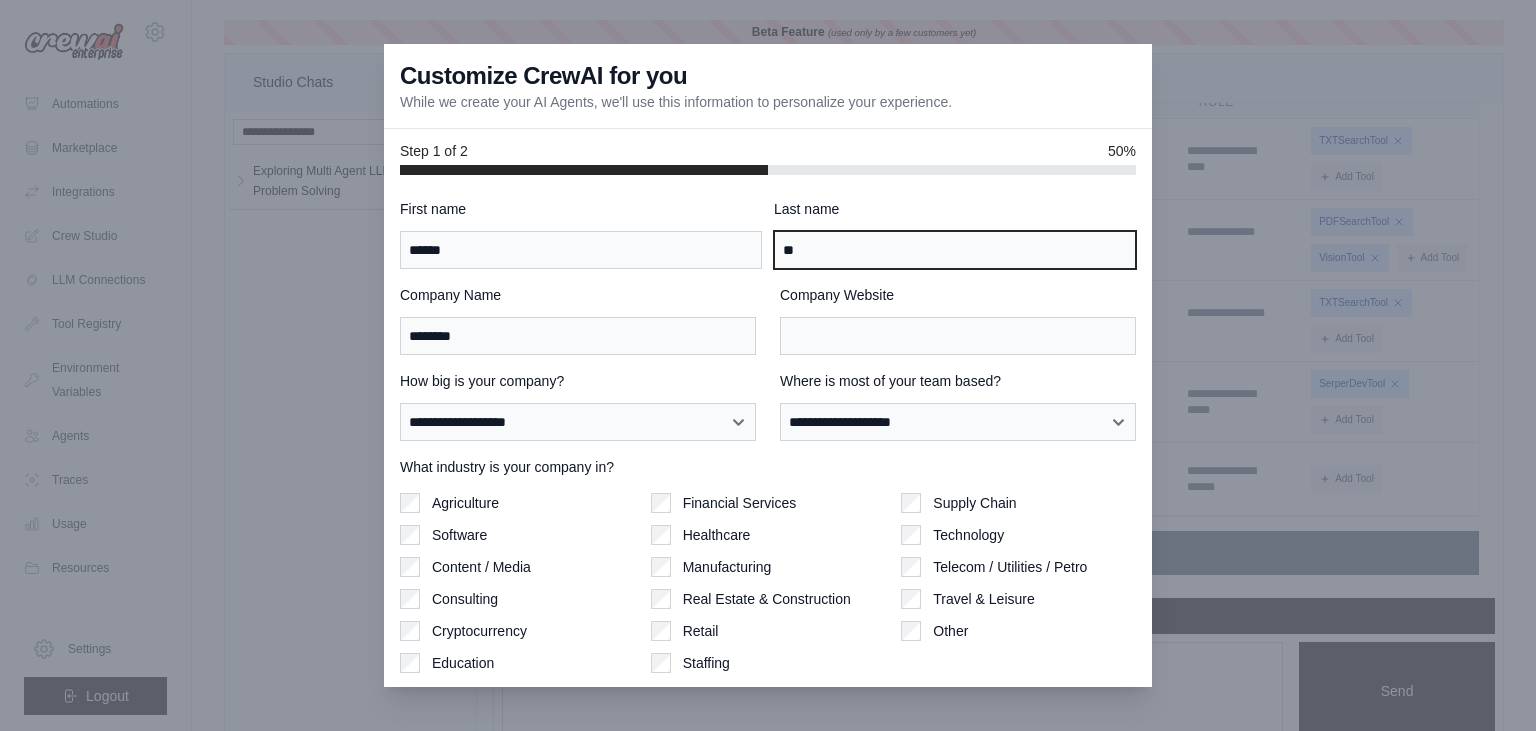 type on "*" 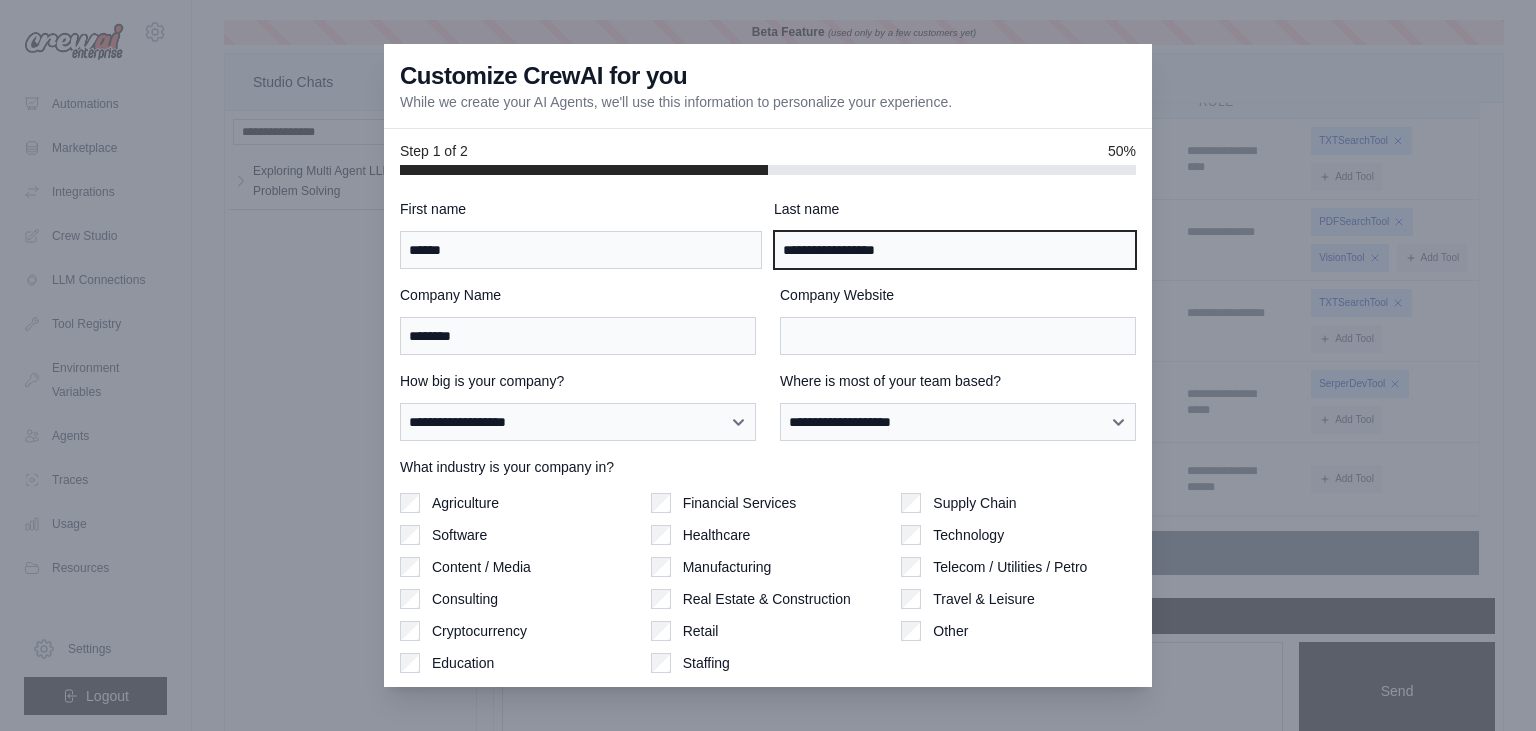 type on "**********" 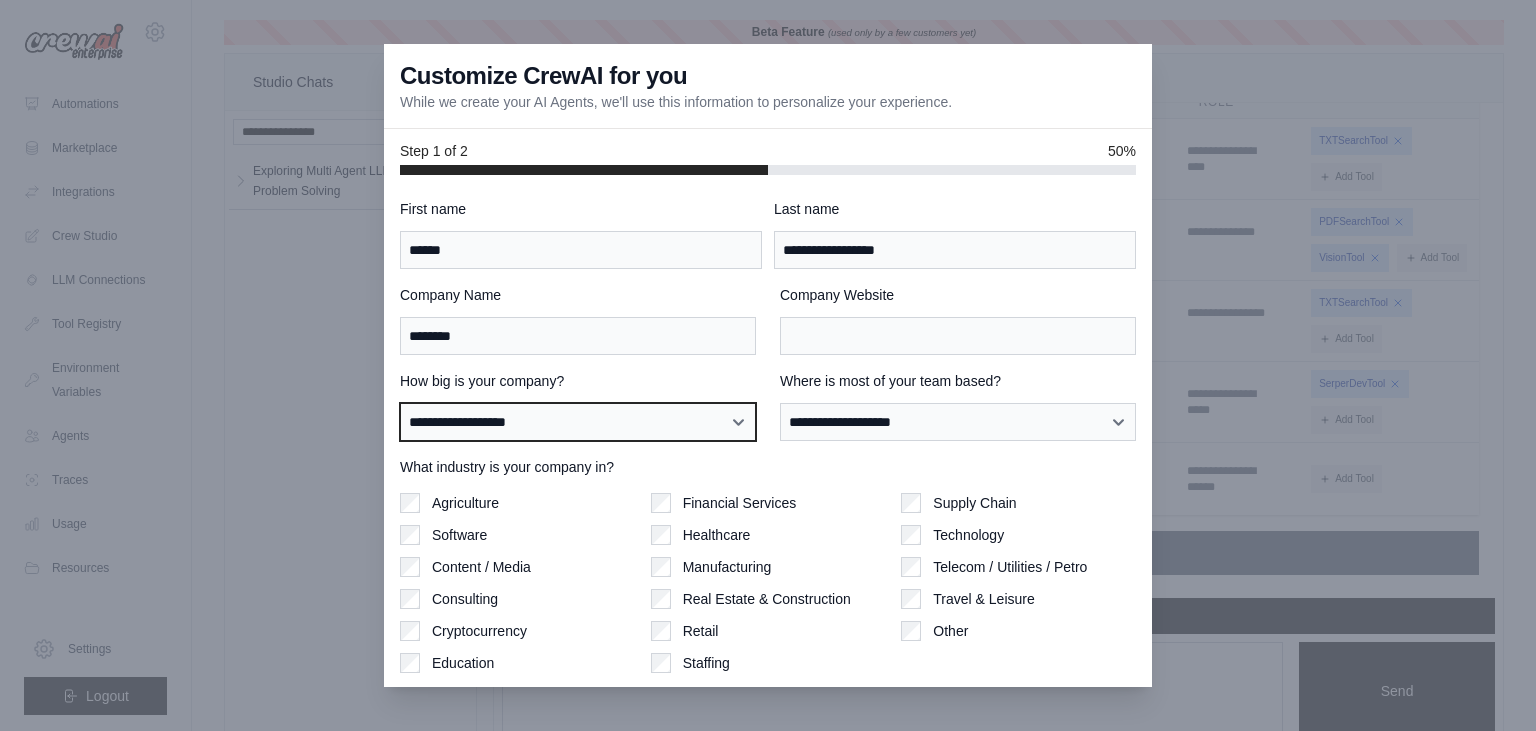 click on "**********" at bounding box center (578, 422) 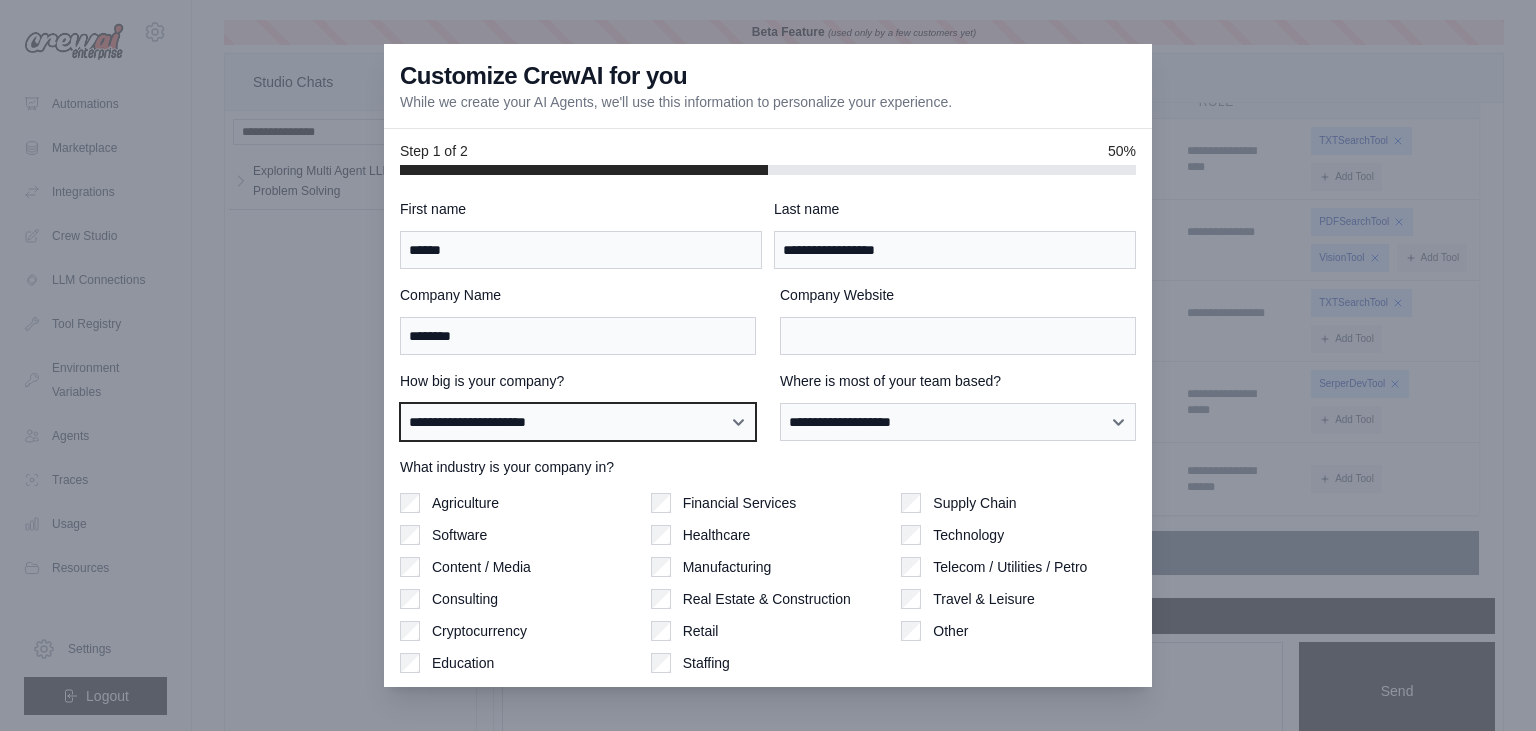 click on "**********" at bounding box center [0, 0] 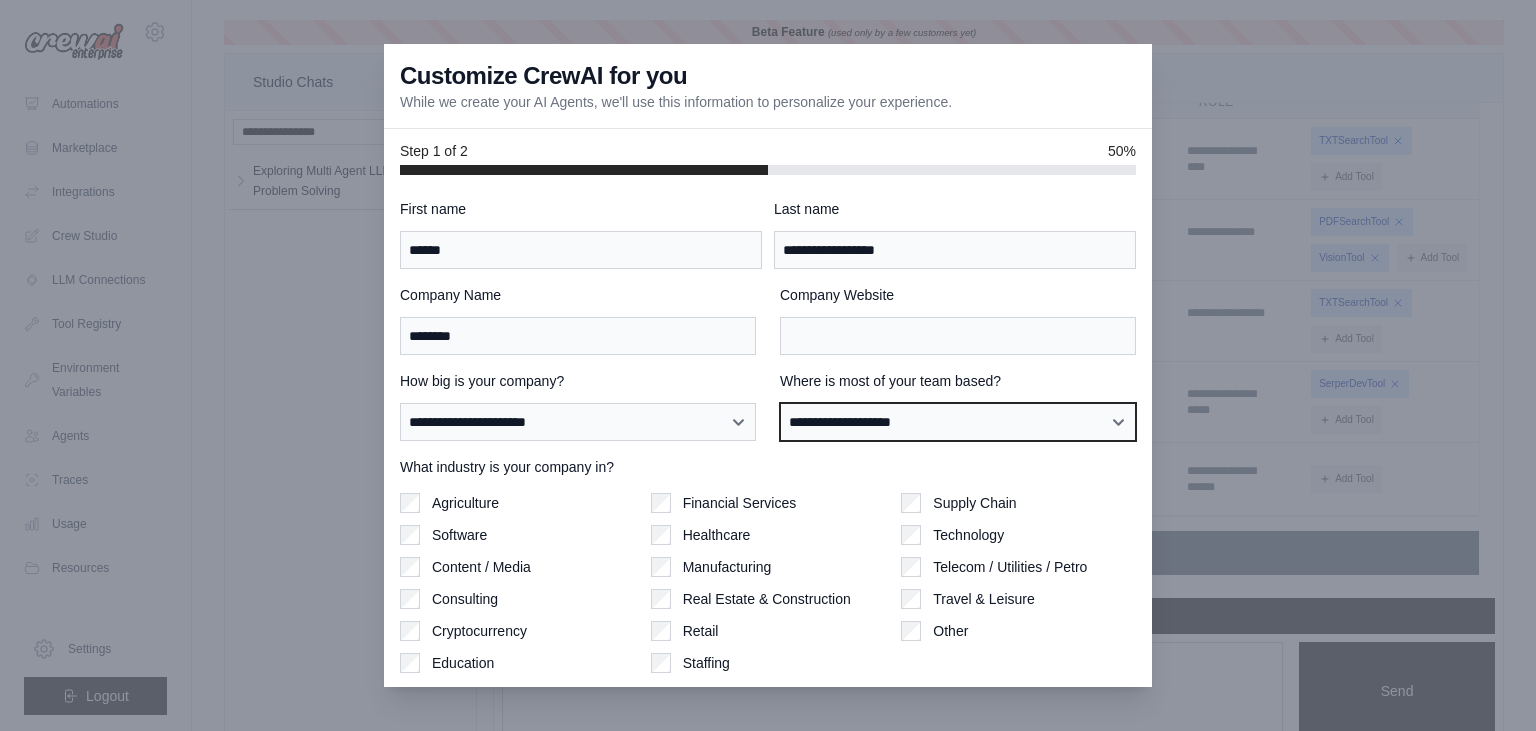 click on "**********" at bounding box center (958, 422) 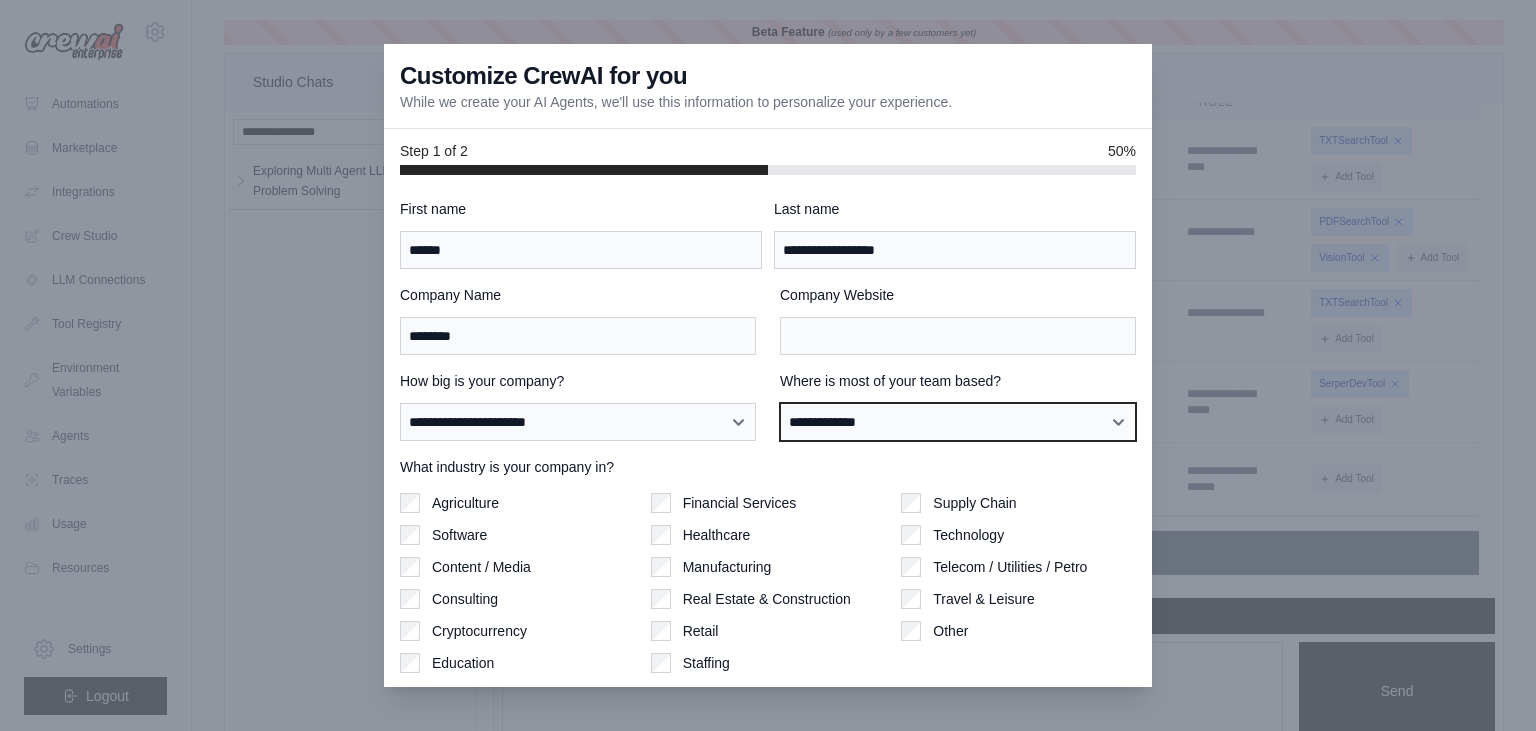 click on "**********" at bounding box center [0, 0] 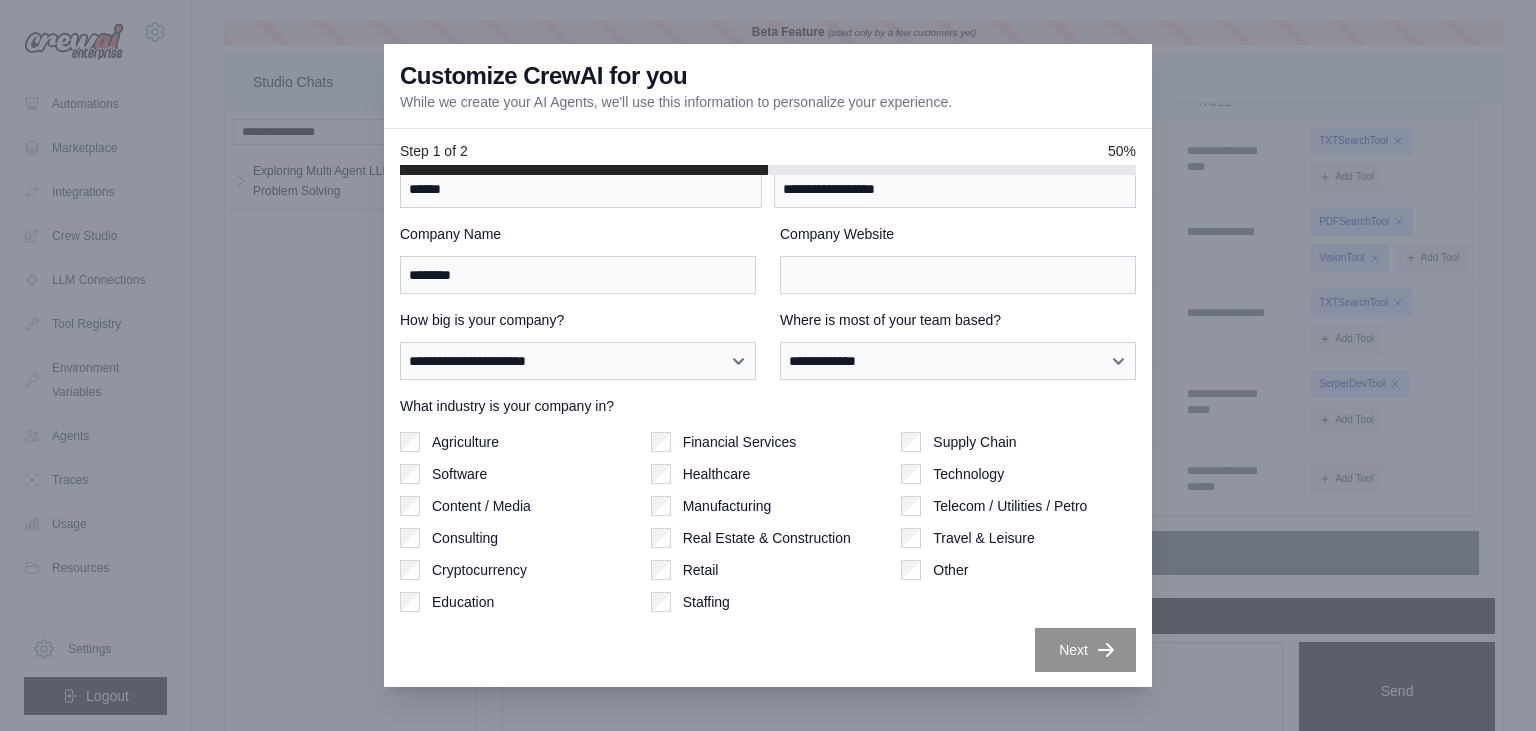 scroll, scrollTop: 0, scrollLeft: 0, axis: both 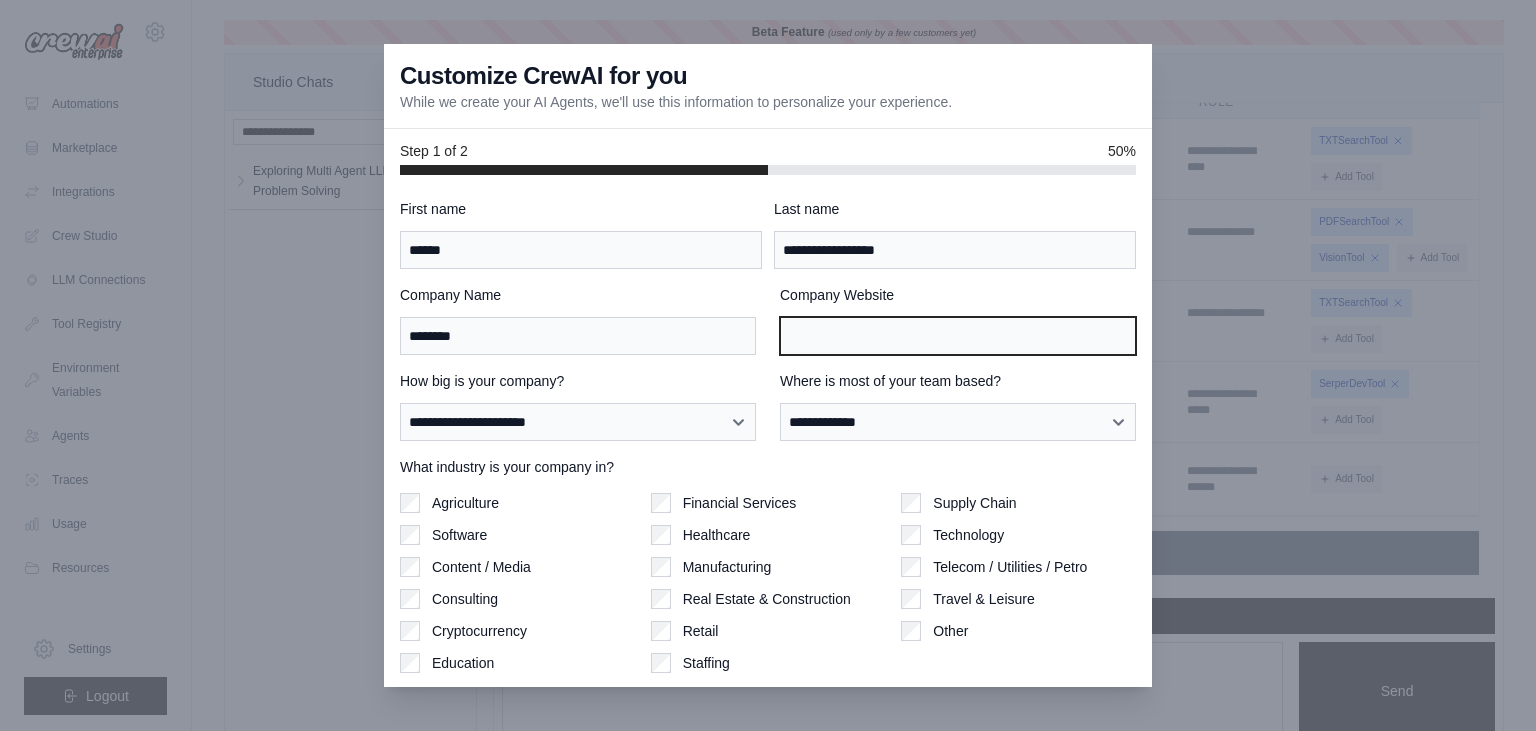 click on "Company Website" at bounding box center (958, 336) 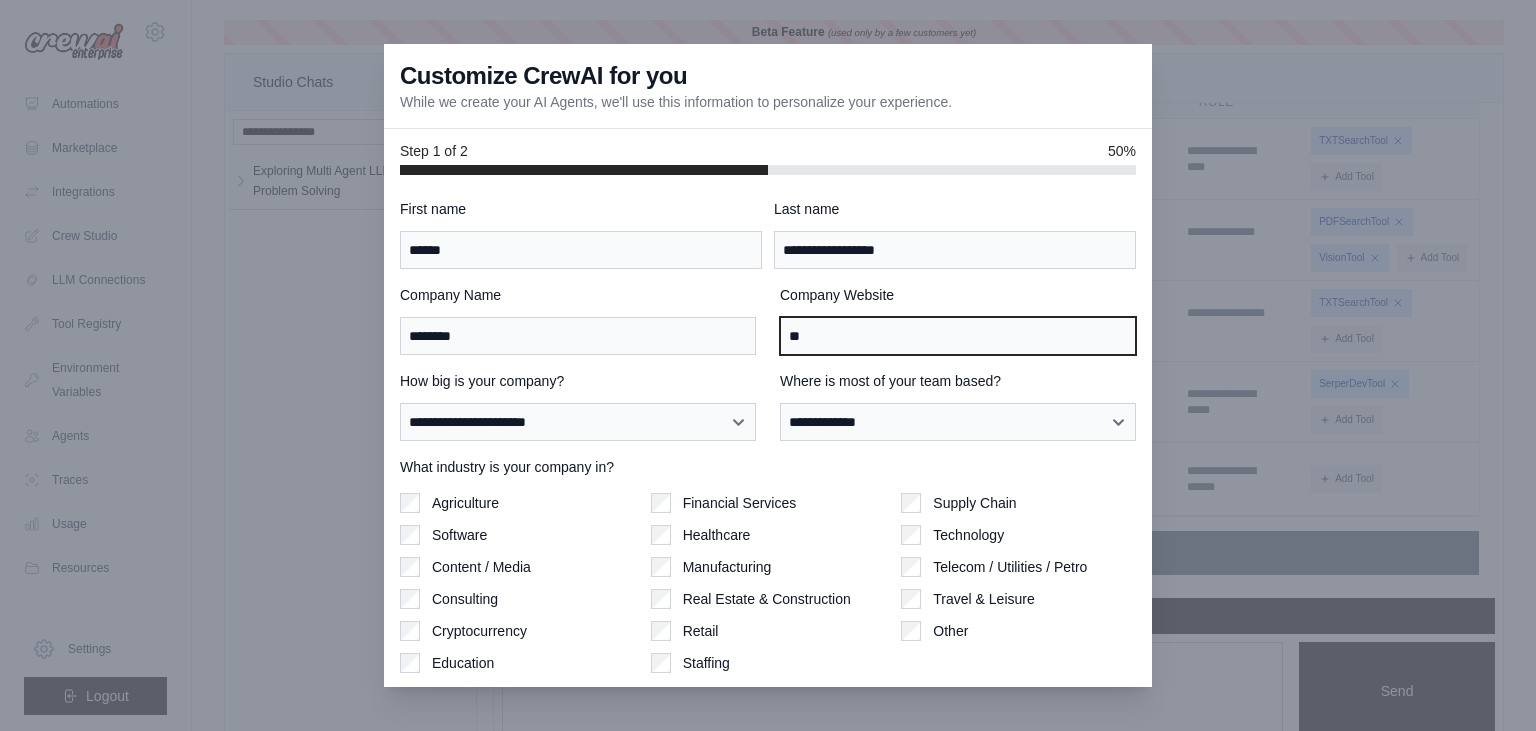 scroll, scrollTop: 61, scrollLeft: 0, axis: vertical 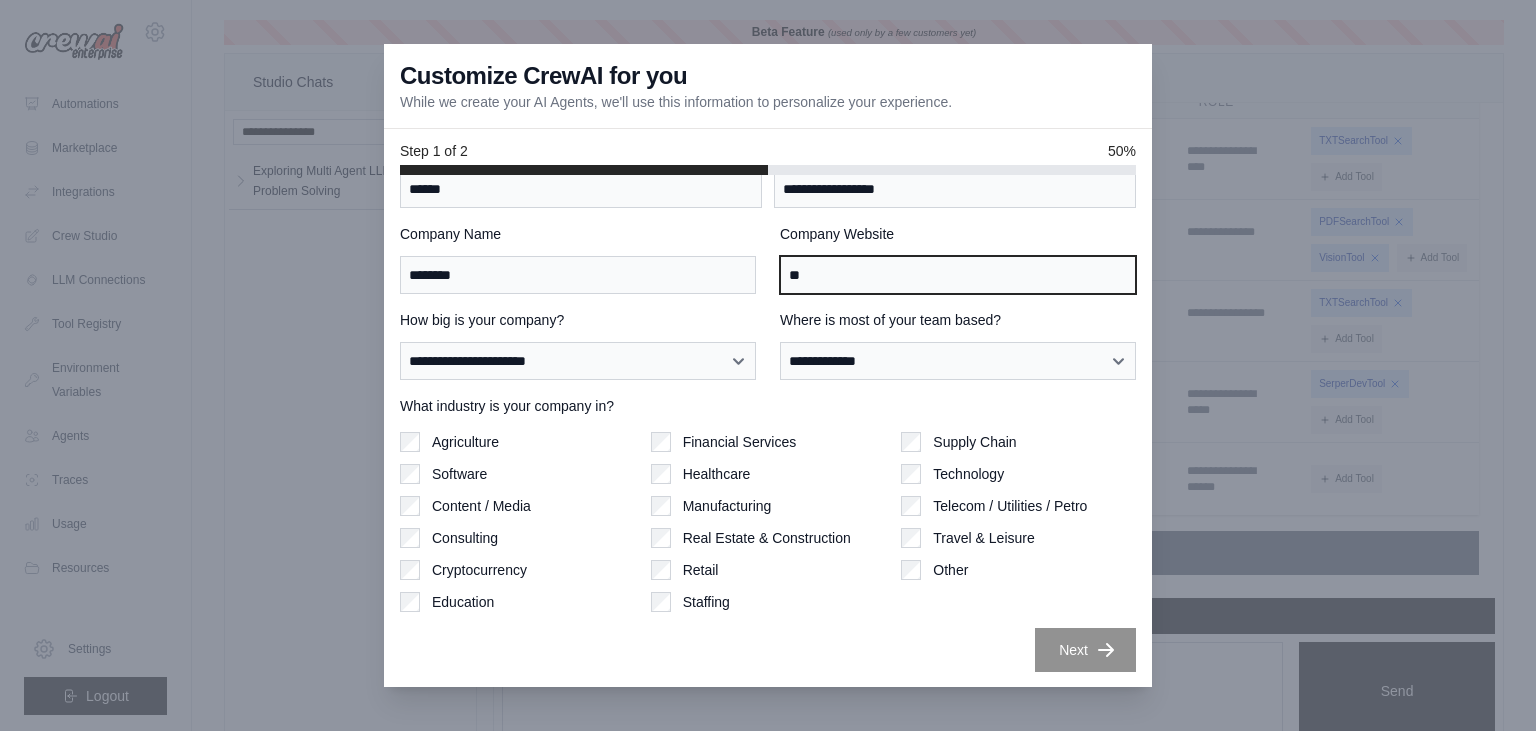 type on "**" 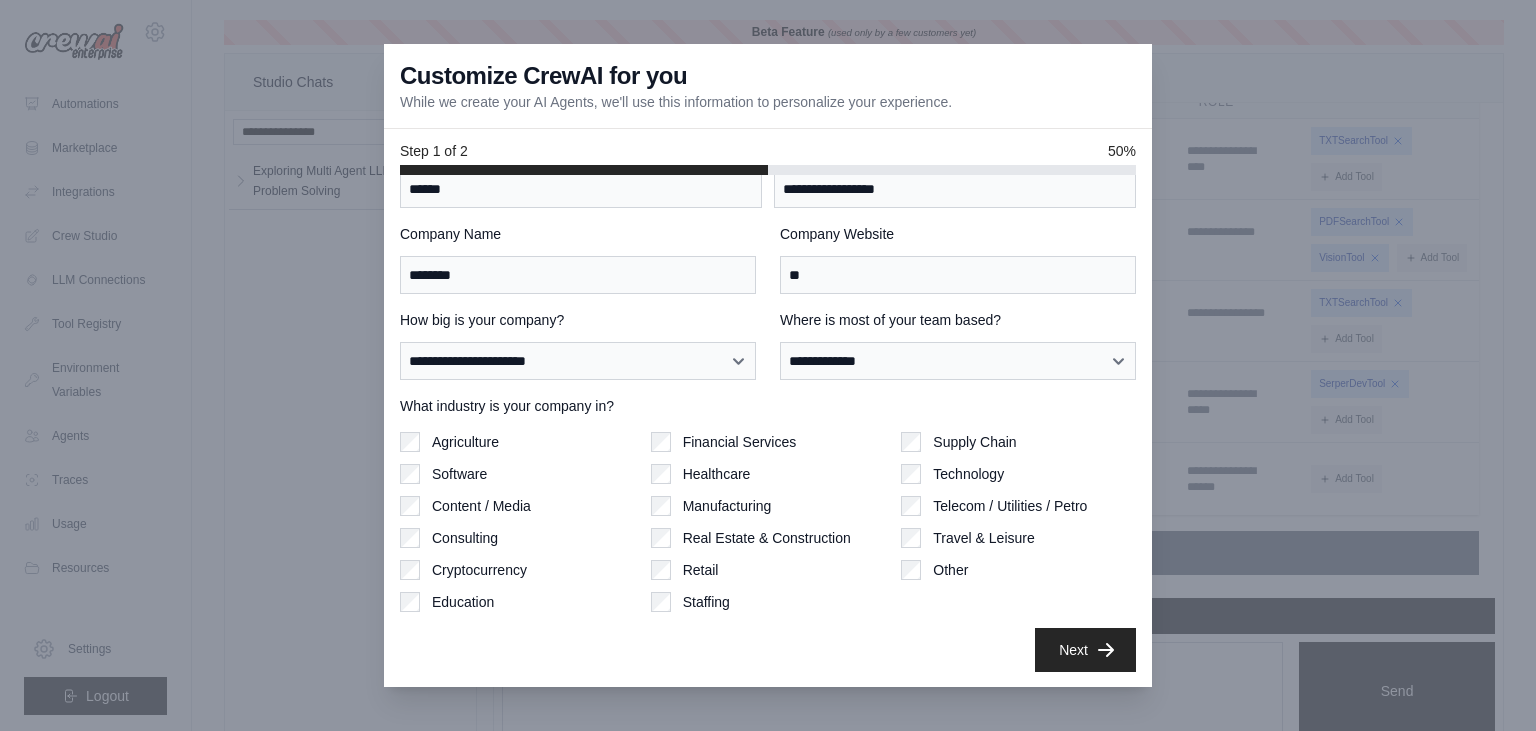 click on "Next" at bounding box center (1085, 650) 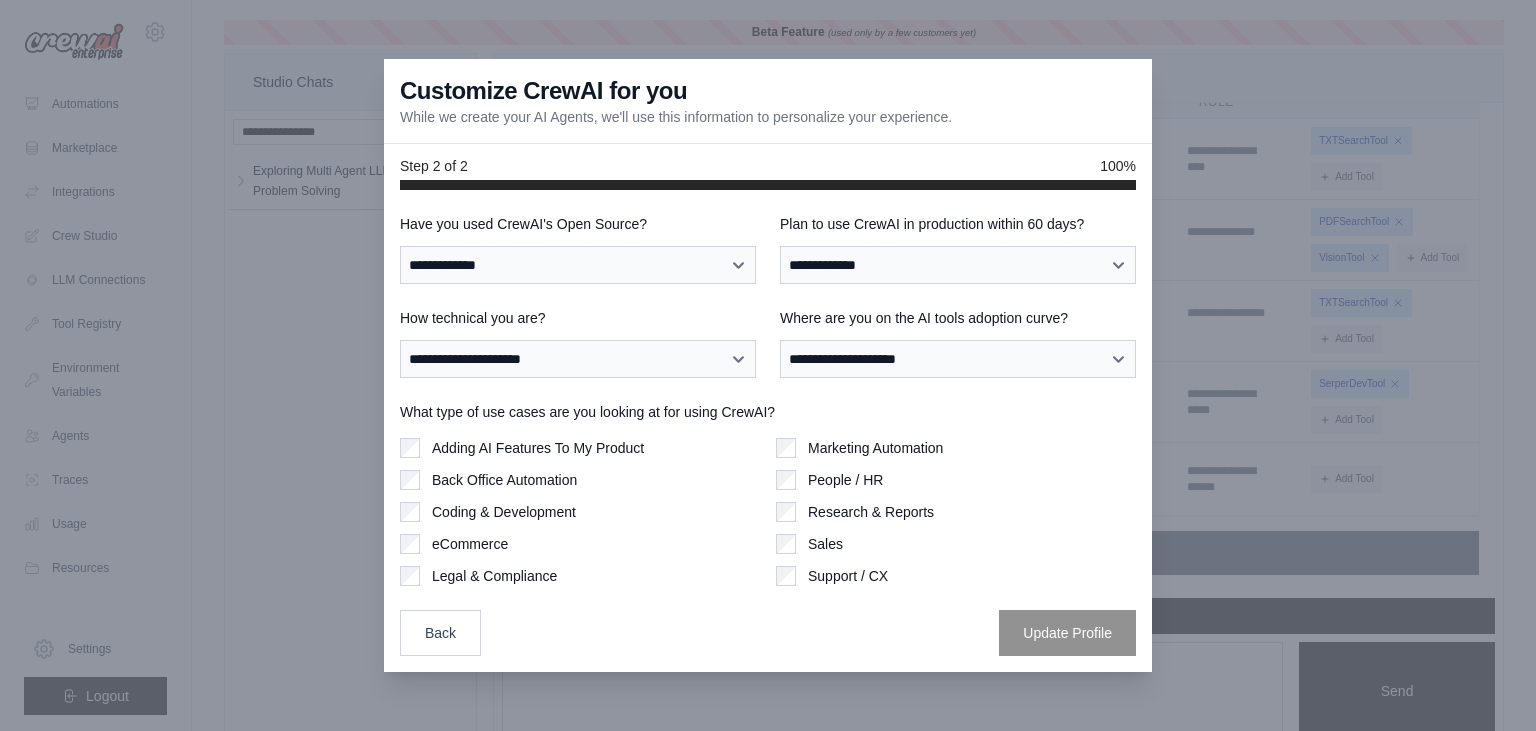 scroll, scrollTop: 0, scrollLeft: 0, axis: both 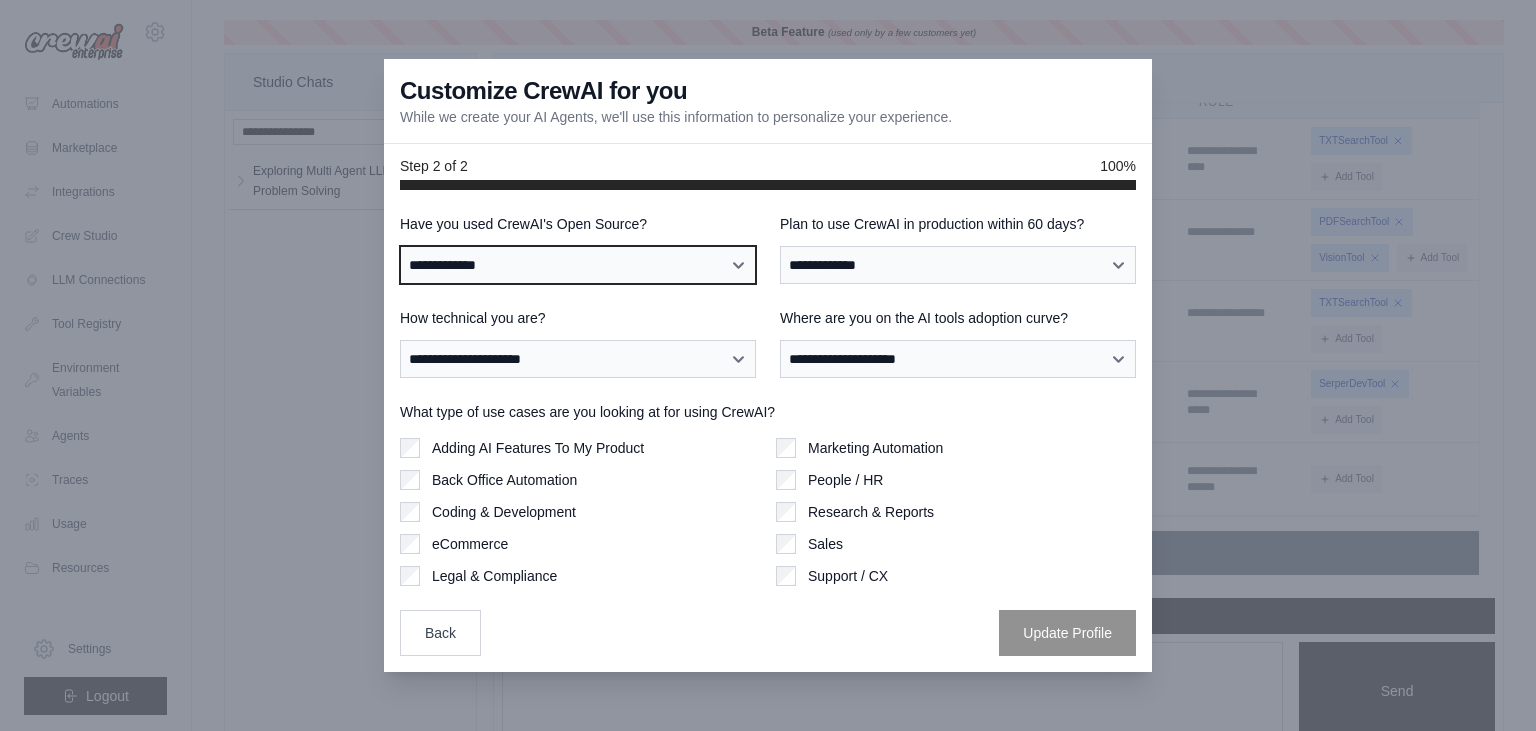 click on "**********" at bounding box center (578, 265) 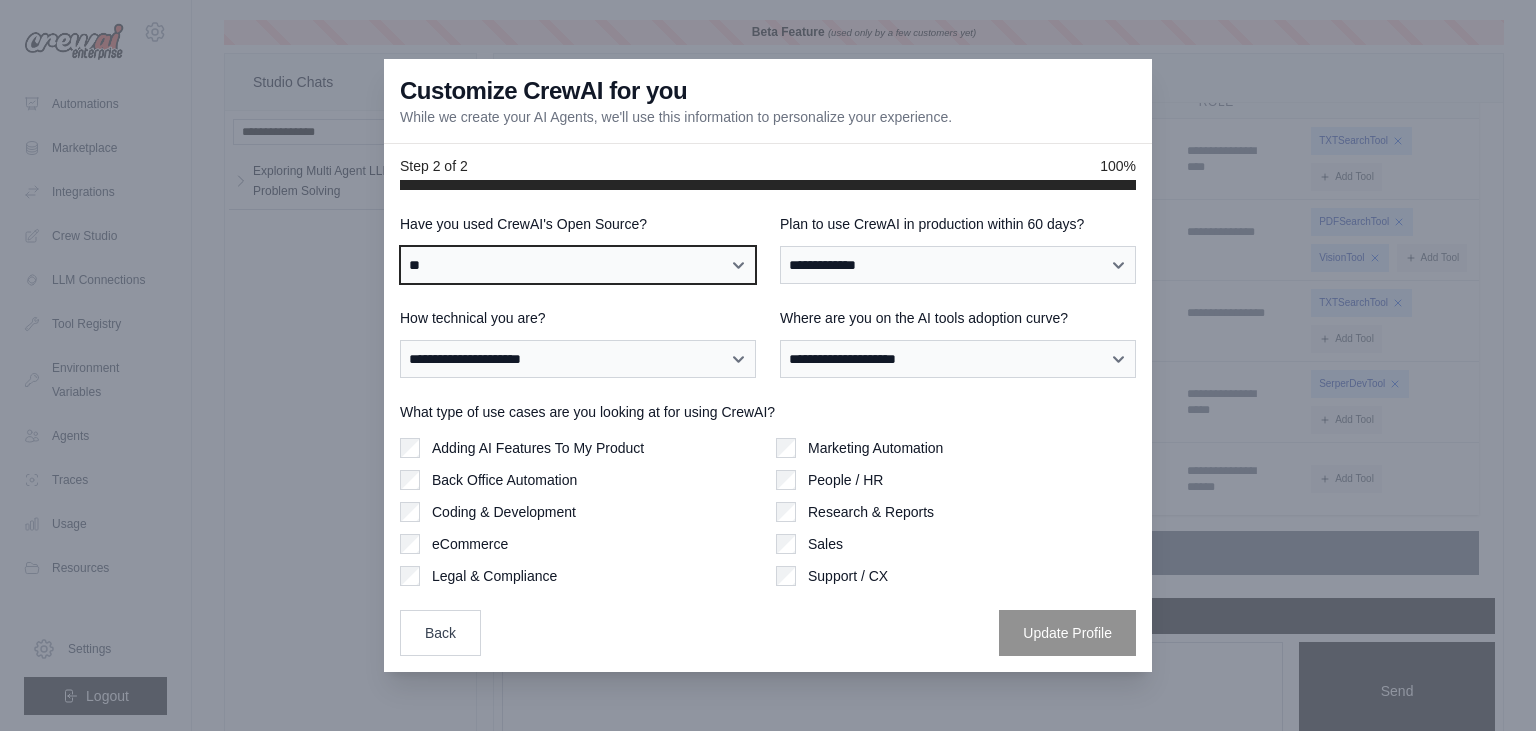 click on "**" at bounding box center (0, 0) 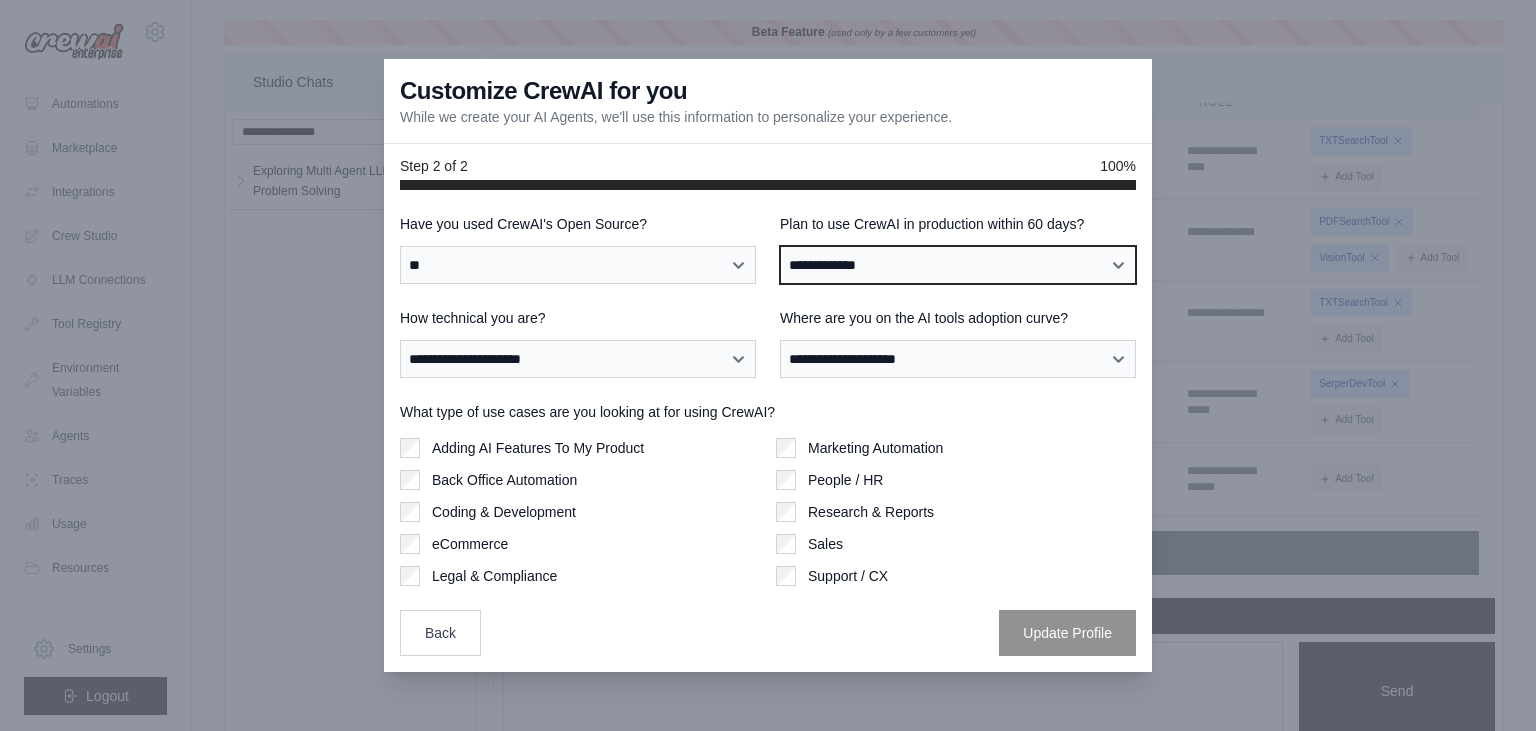click on "**********" at bounding box center (958, 265) 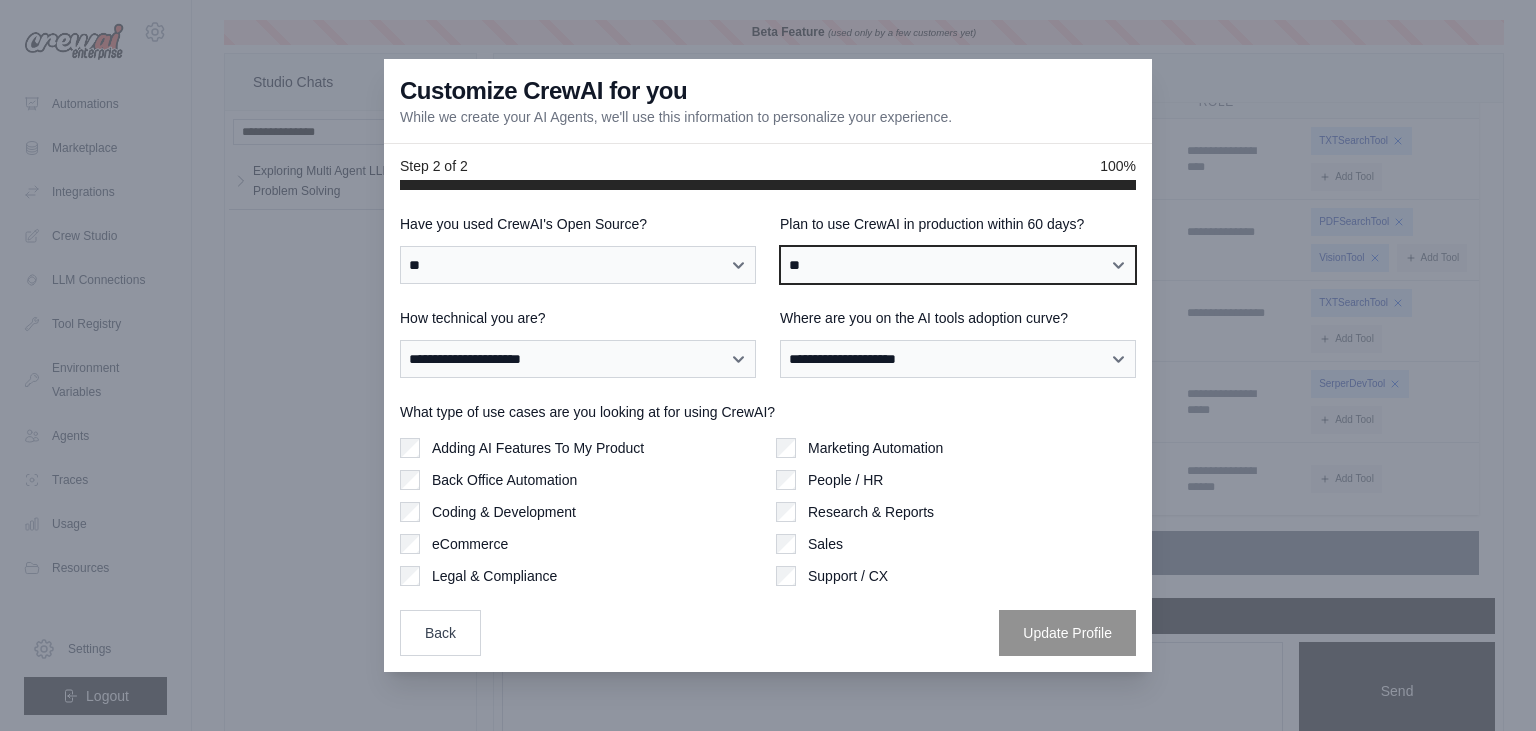 click on "**" at bounding box center [0, 0] 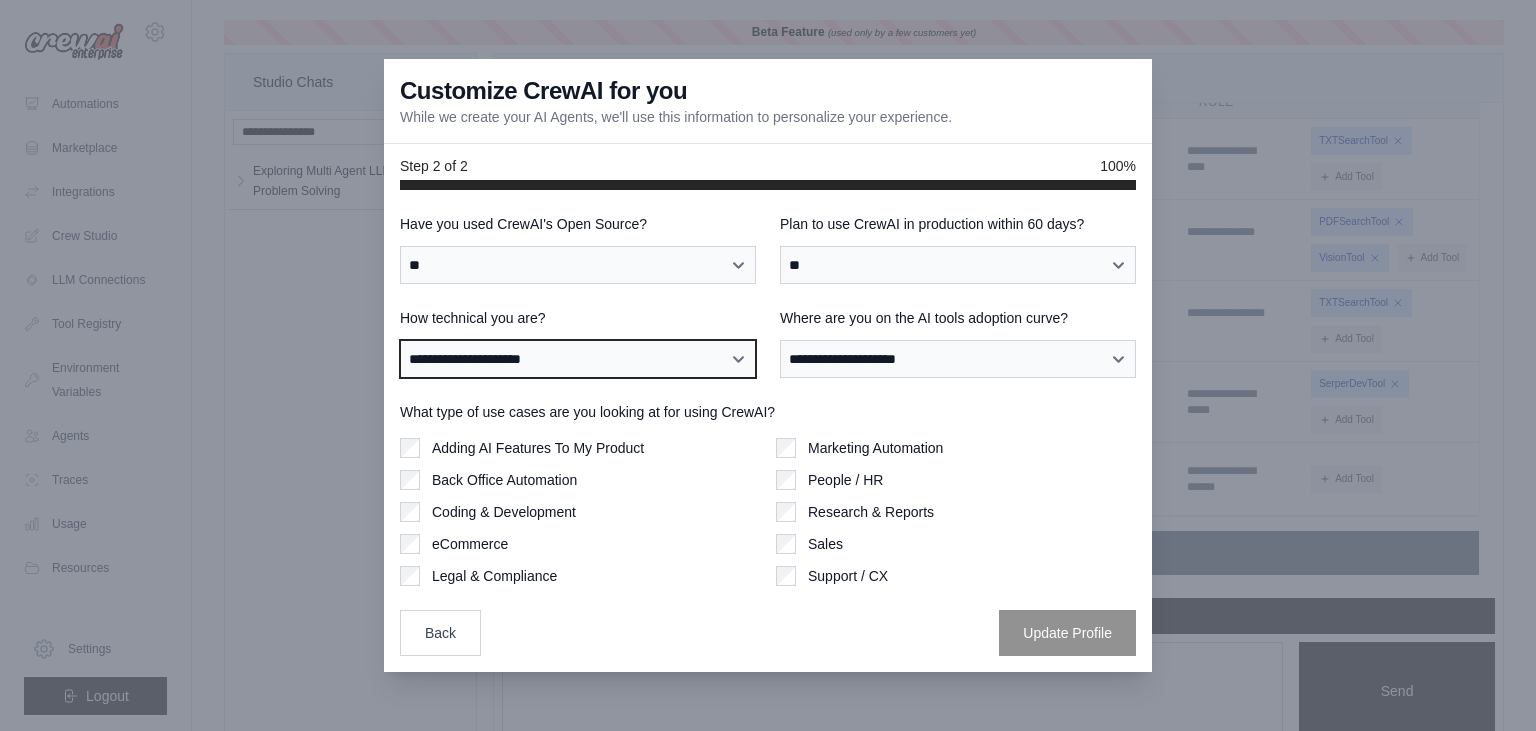 click on "**********" at bounding box center [578, 359] 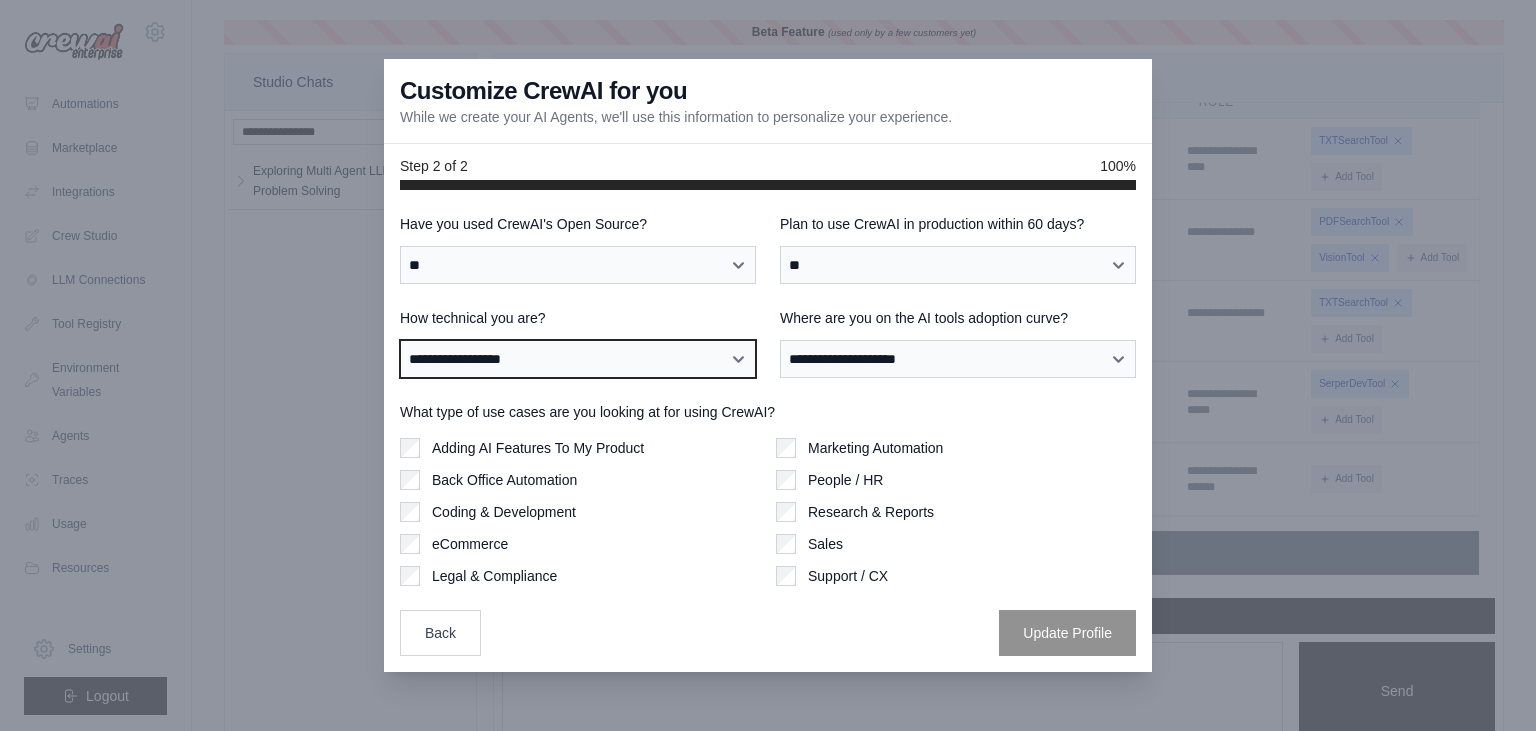 click on "**********" at bounding box center (0, 0) 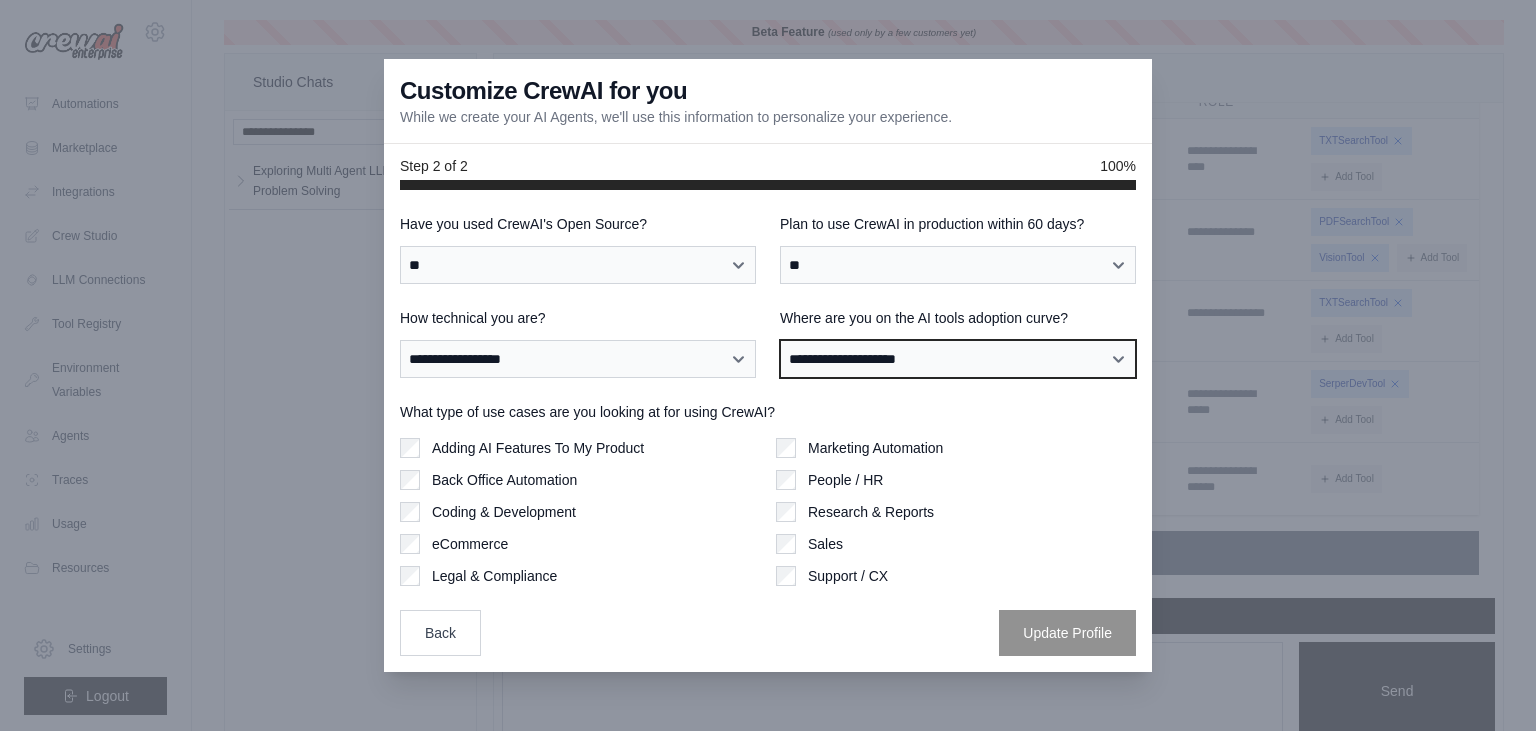click on "**********" at bounding box center [958, 359] 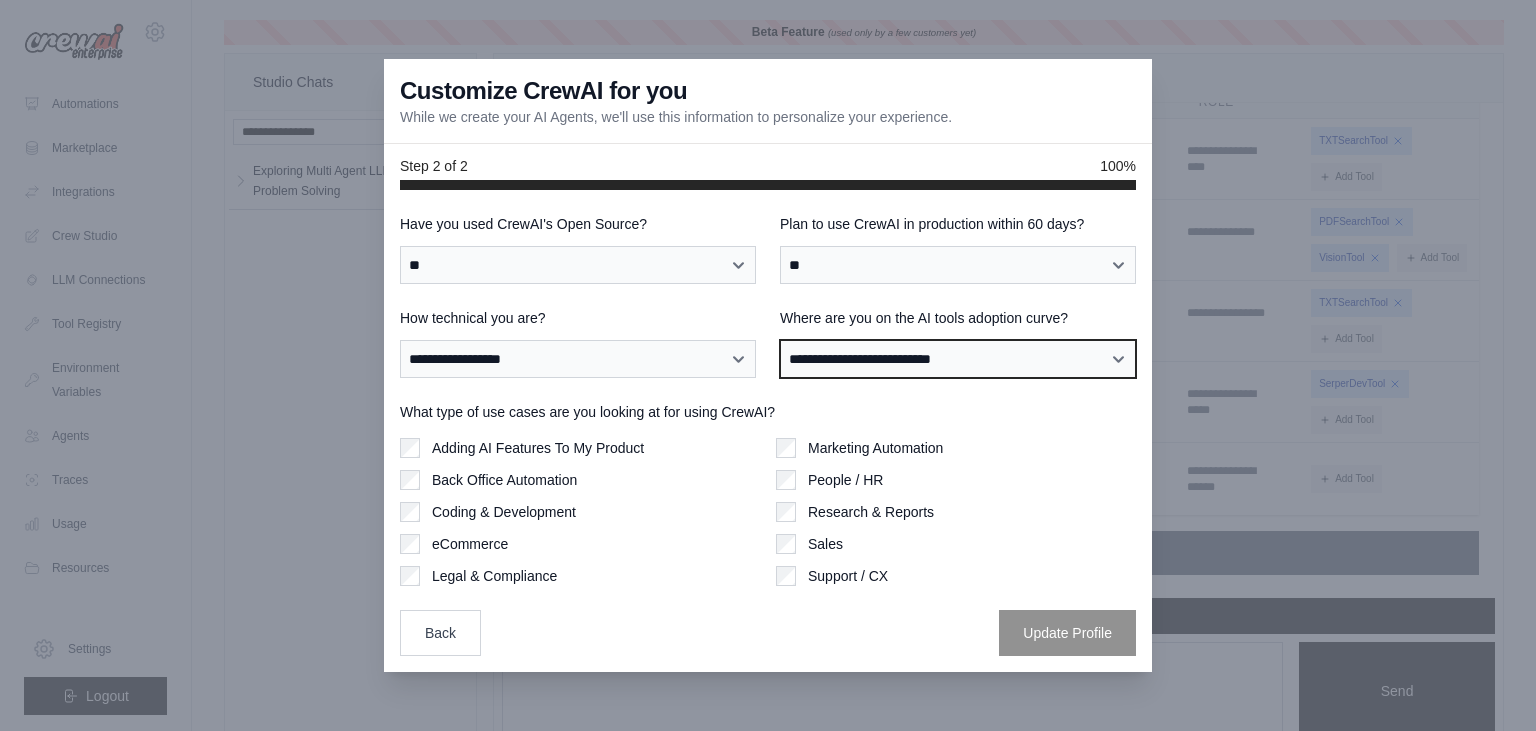 click on "**********" at bounding box center [0, 0] 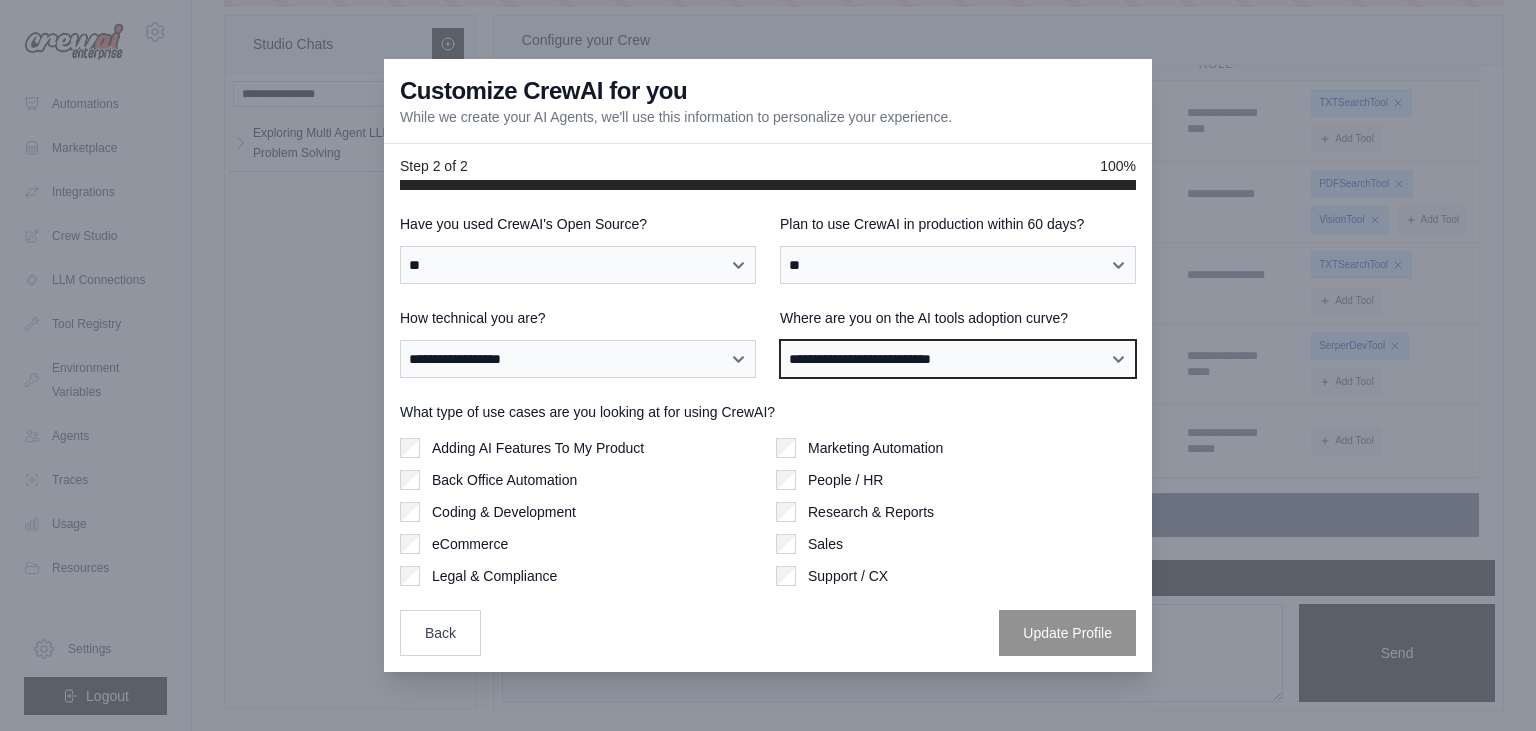 scroll, scrollTop: 0, scrollLeft: 0, axis: both 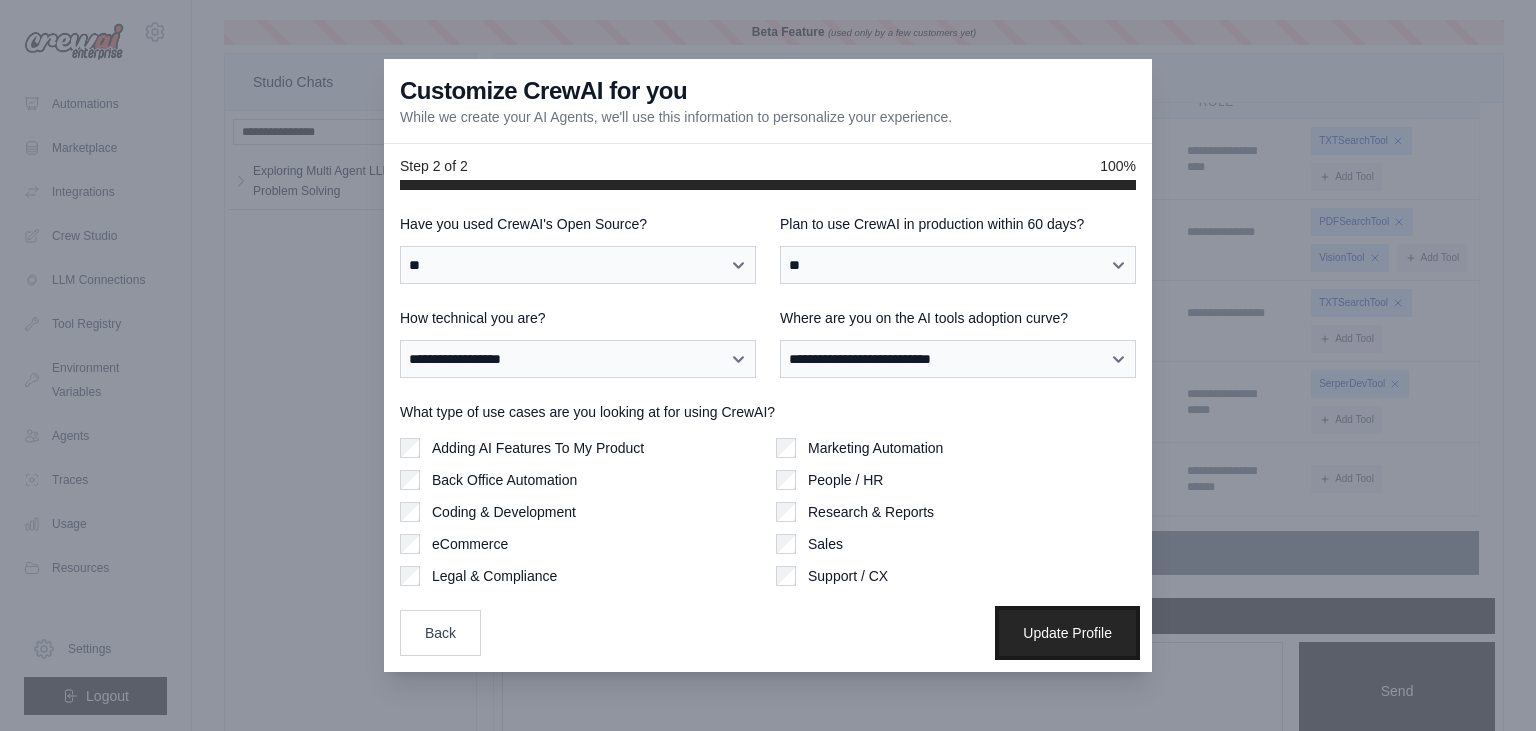 click on "Update Profile" at bounding box center (1067, 633) 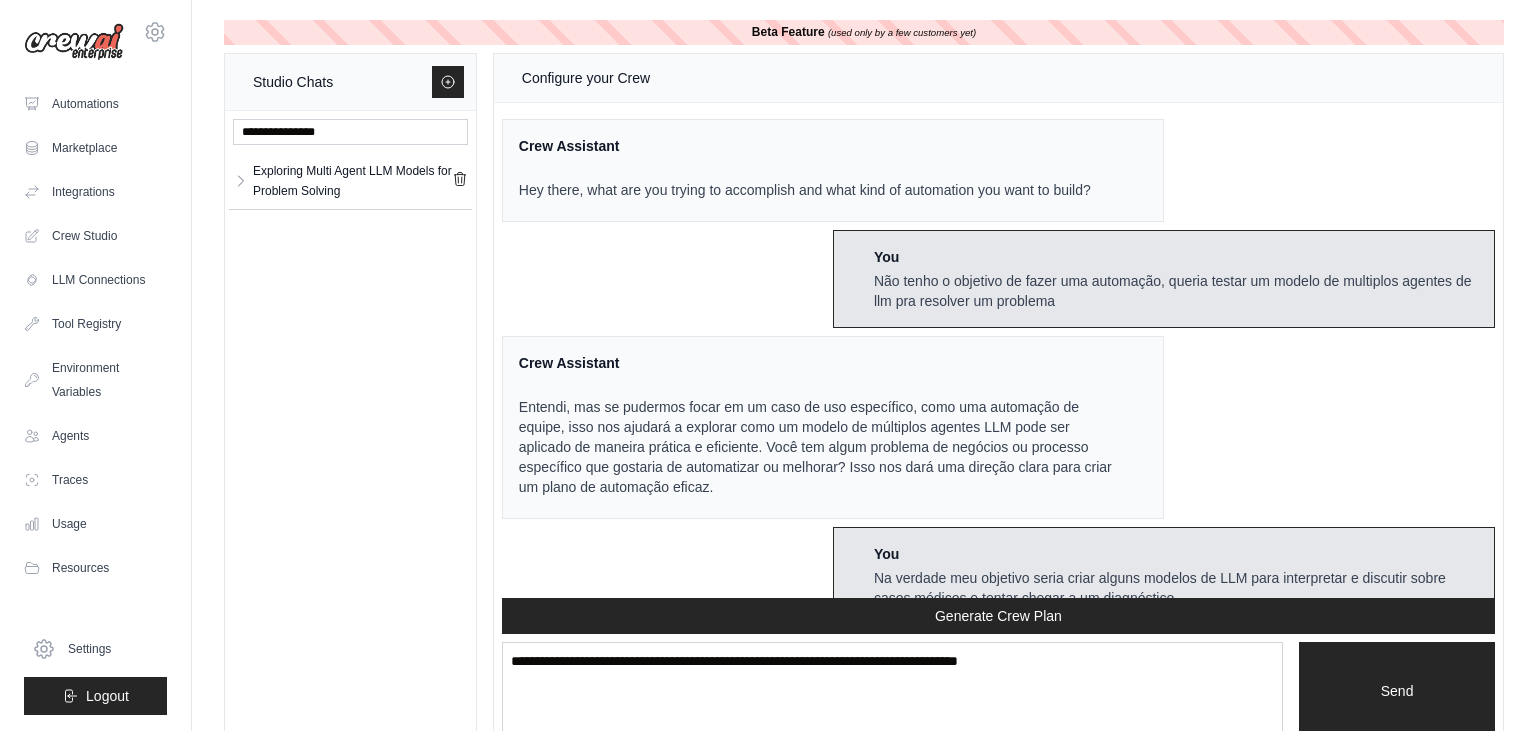 scroll, scrollTop: 0, scrollLeft: 0, axis: both 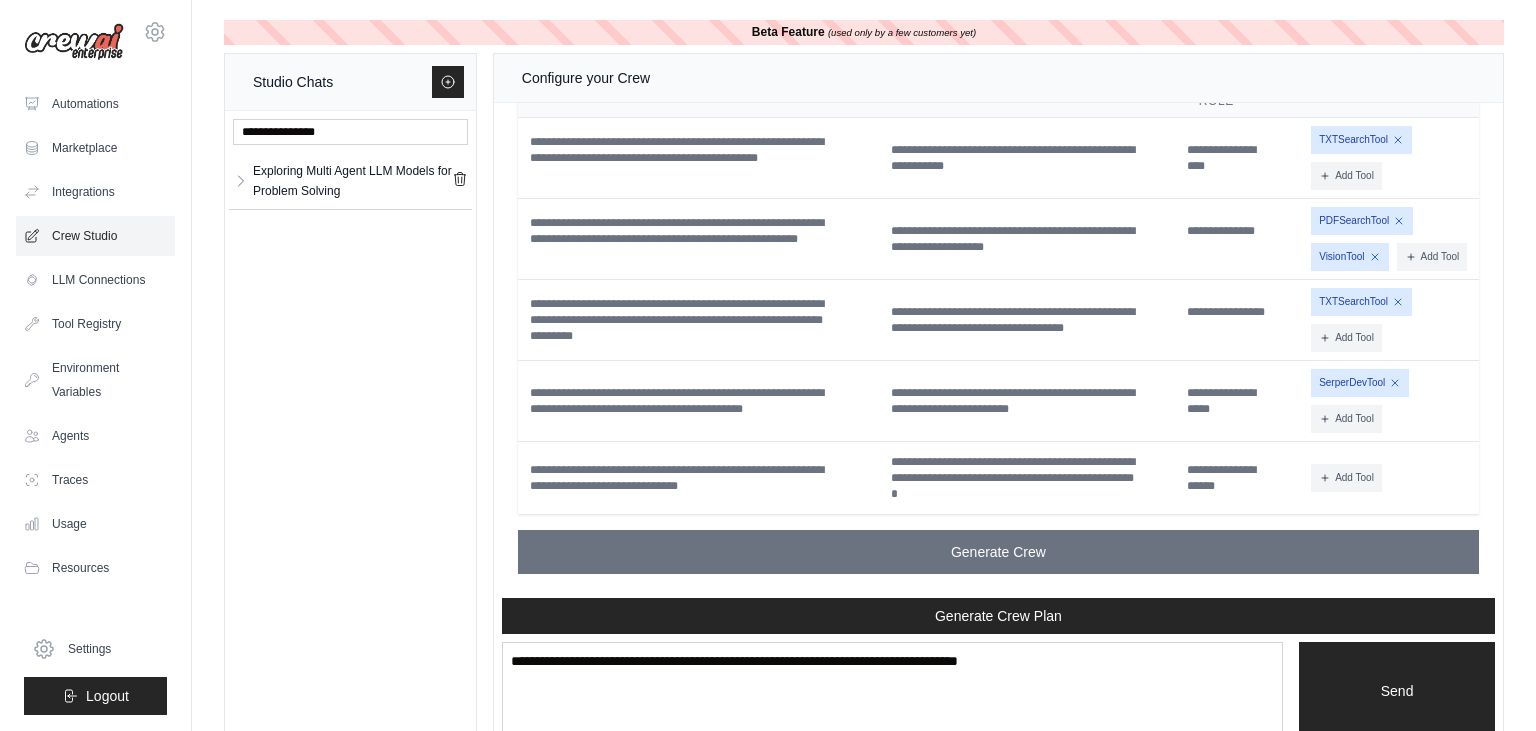 click on "Crew Studio" at bounding box center [95, 236] 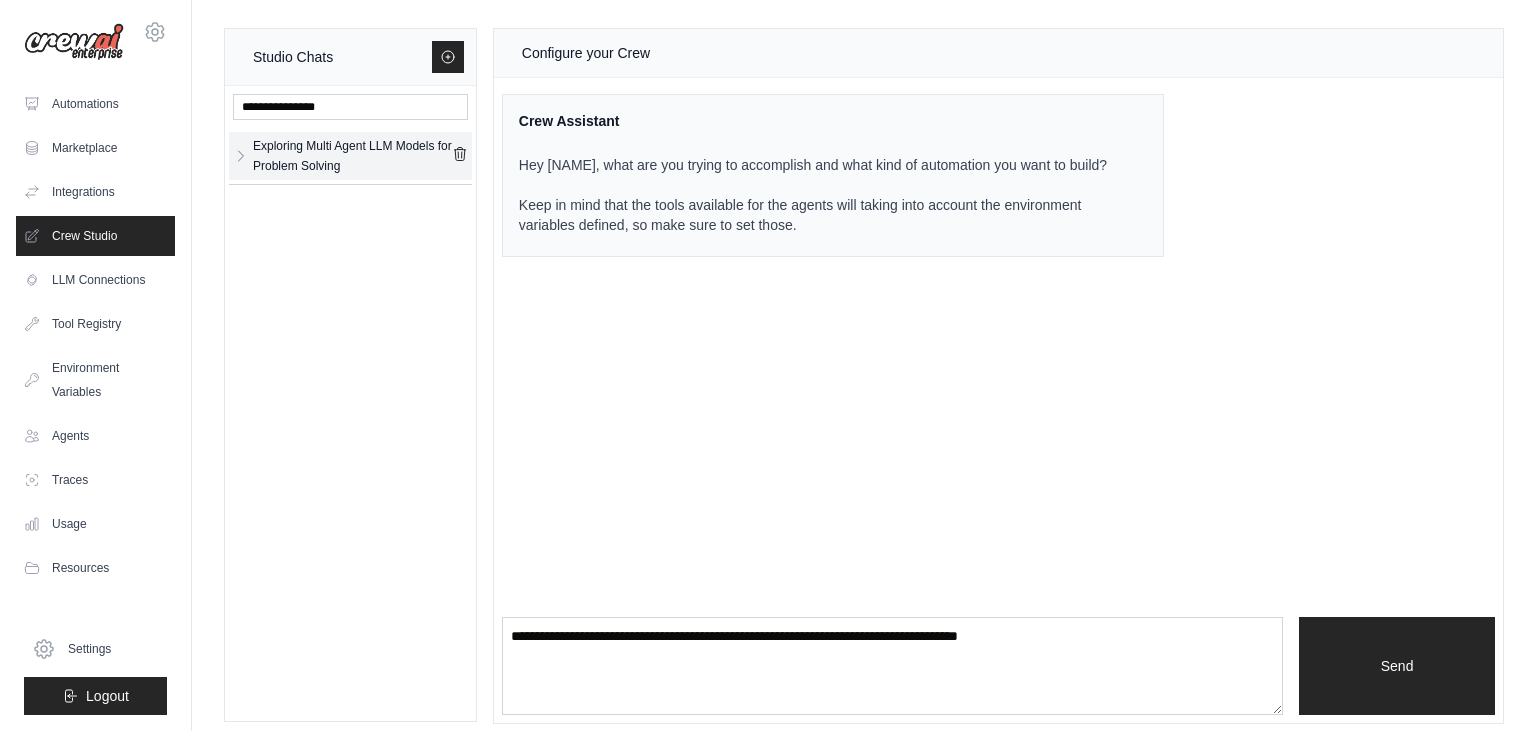 click on "Exploring Multi Agent LLM Models for Problem Solving" at bounding box center (352, 156) 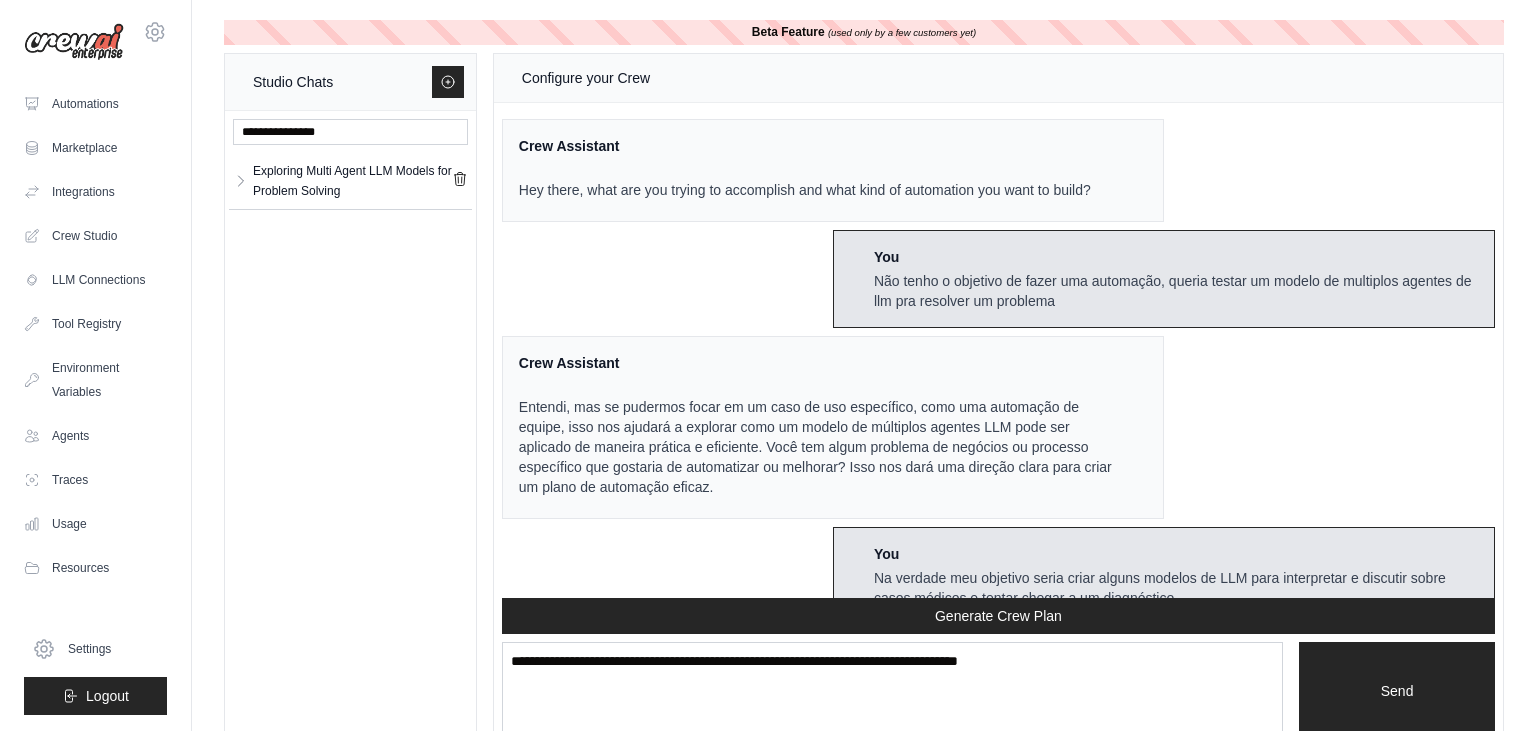scroll, scrollTop: 3706, scrollLeft: 0, axis: vertical 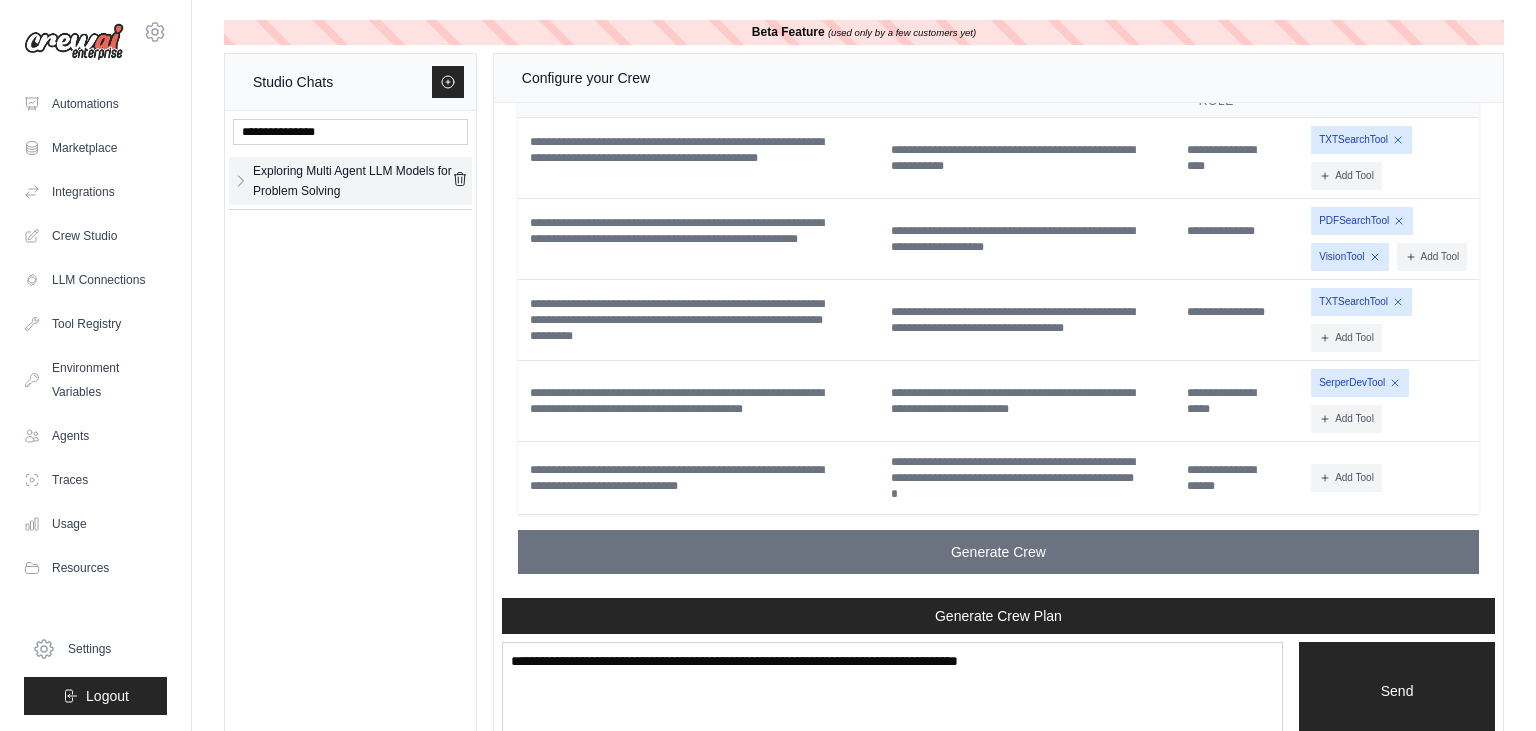 click on "Exploring Multi Agent LLM Models for Problem Solving" at bounding box center (352, 181) 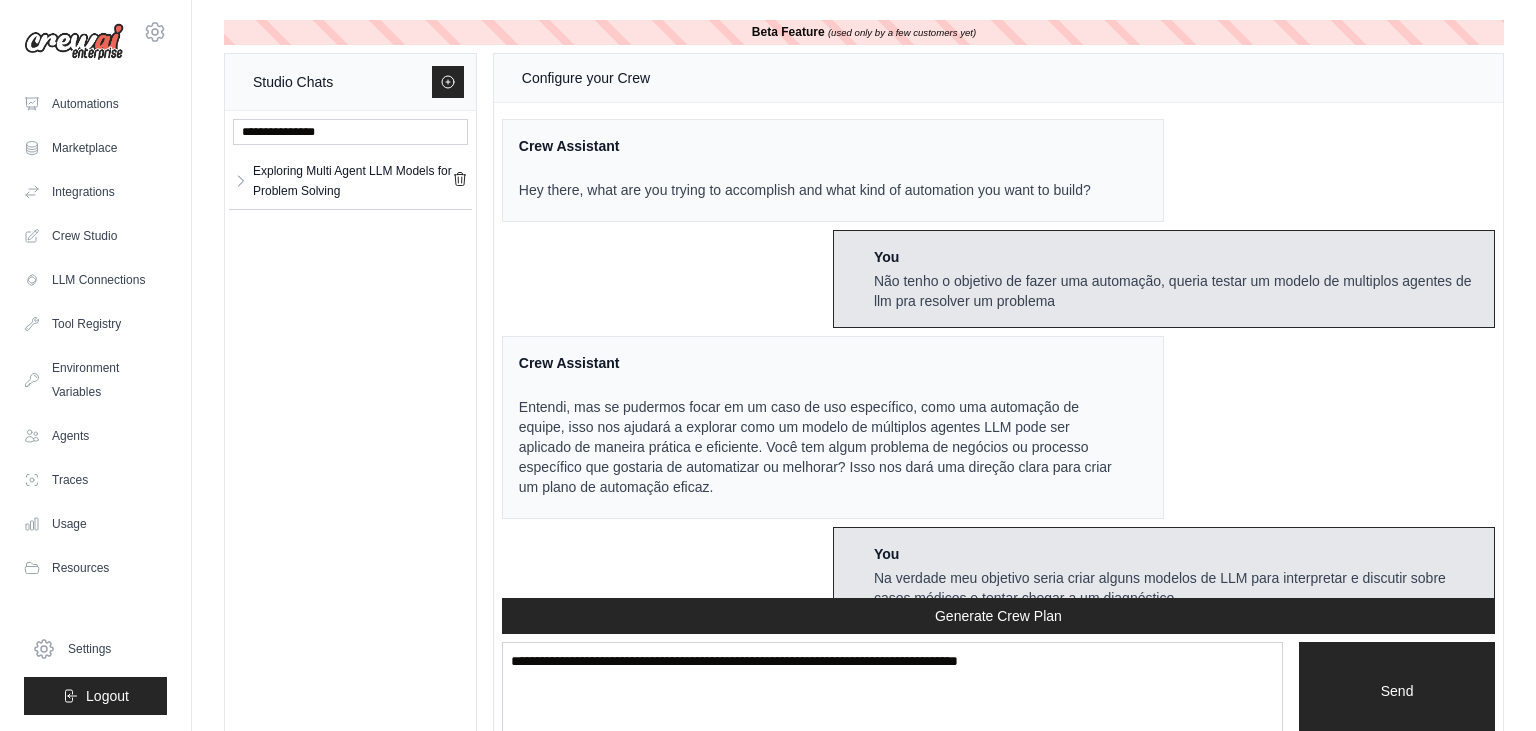 scroll, scrollTop: 3706, scrollLeft: 0, axis: vertical 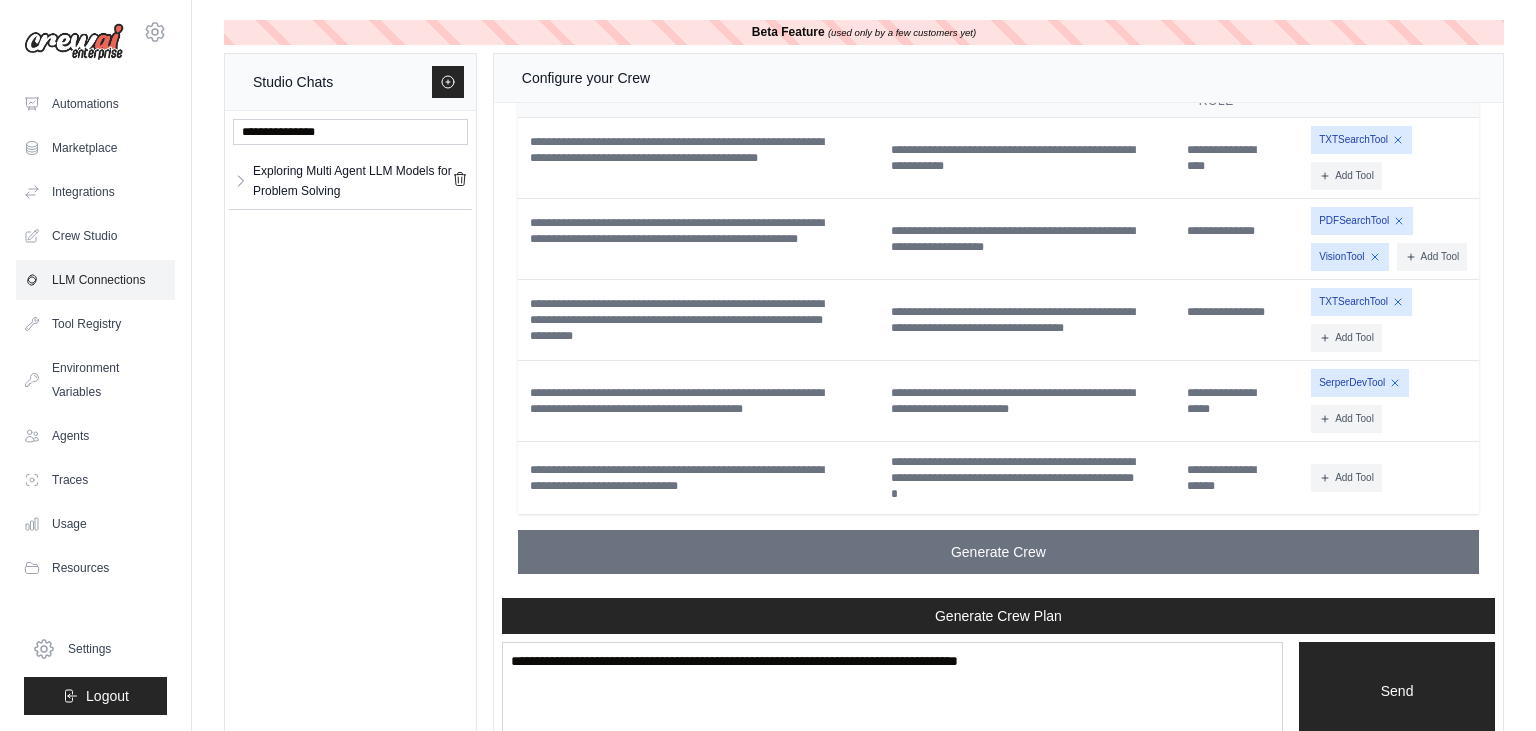 click on "LLM Connections" at bounding box center (95, 280) 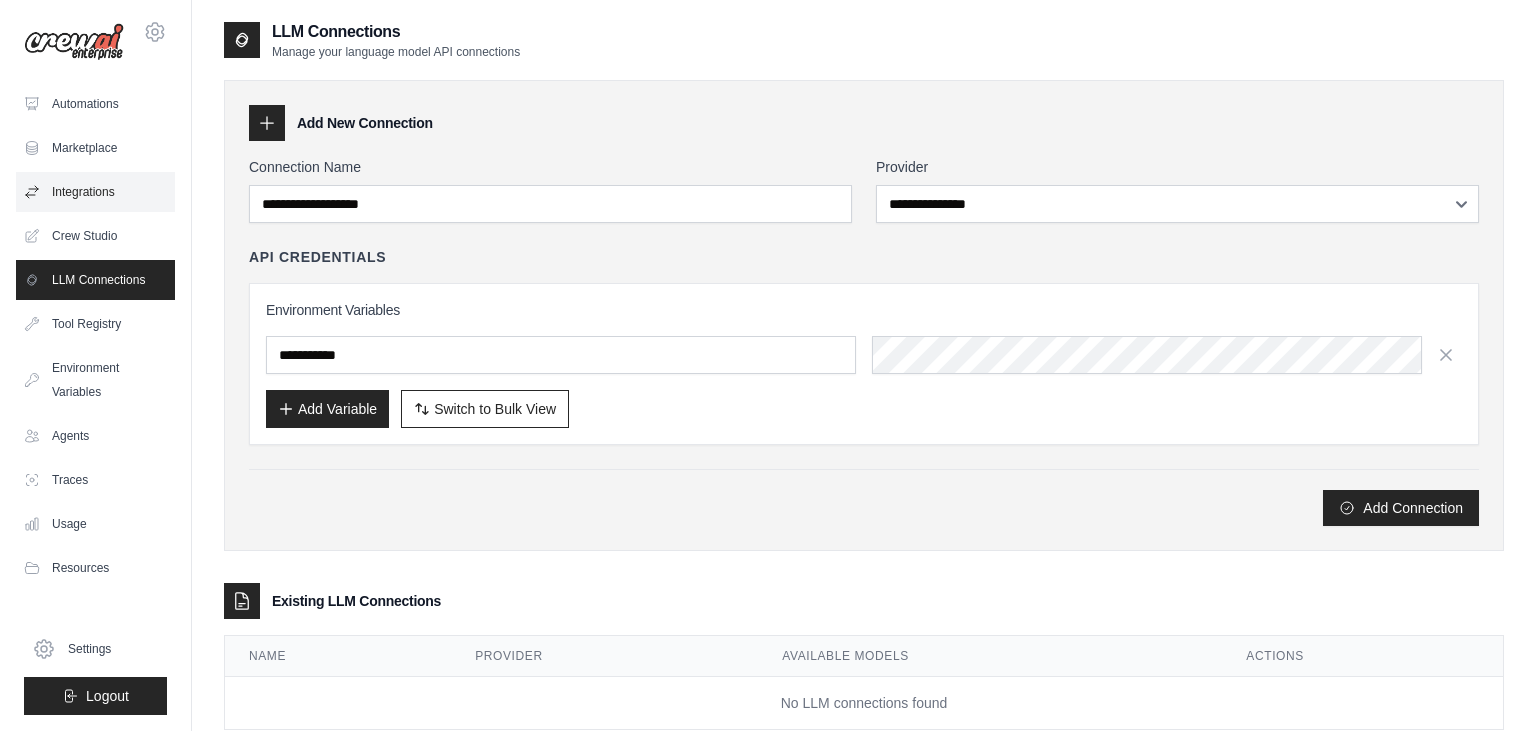 click on "Integrations" at bounding box center [95, 192] 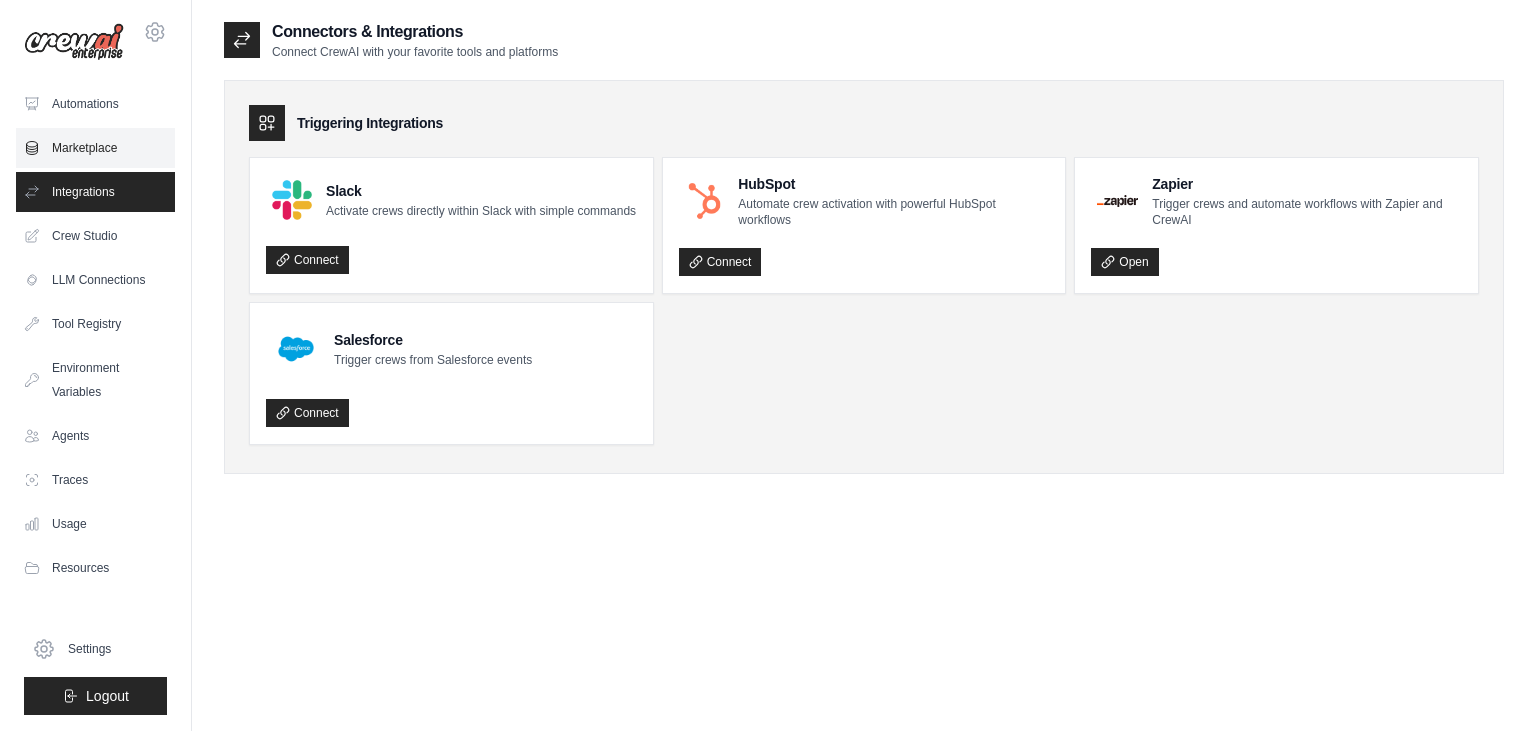 click on "Marketplace" at bounding box center (95, 148) 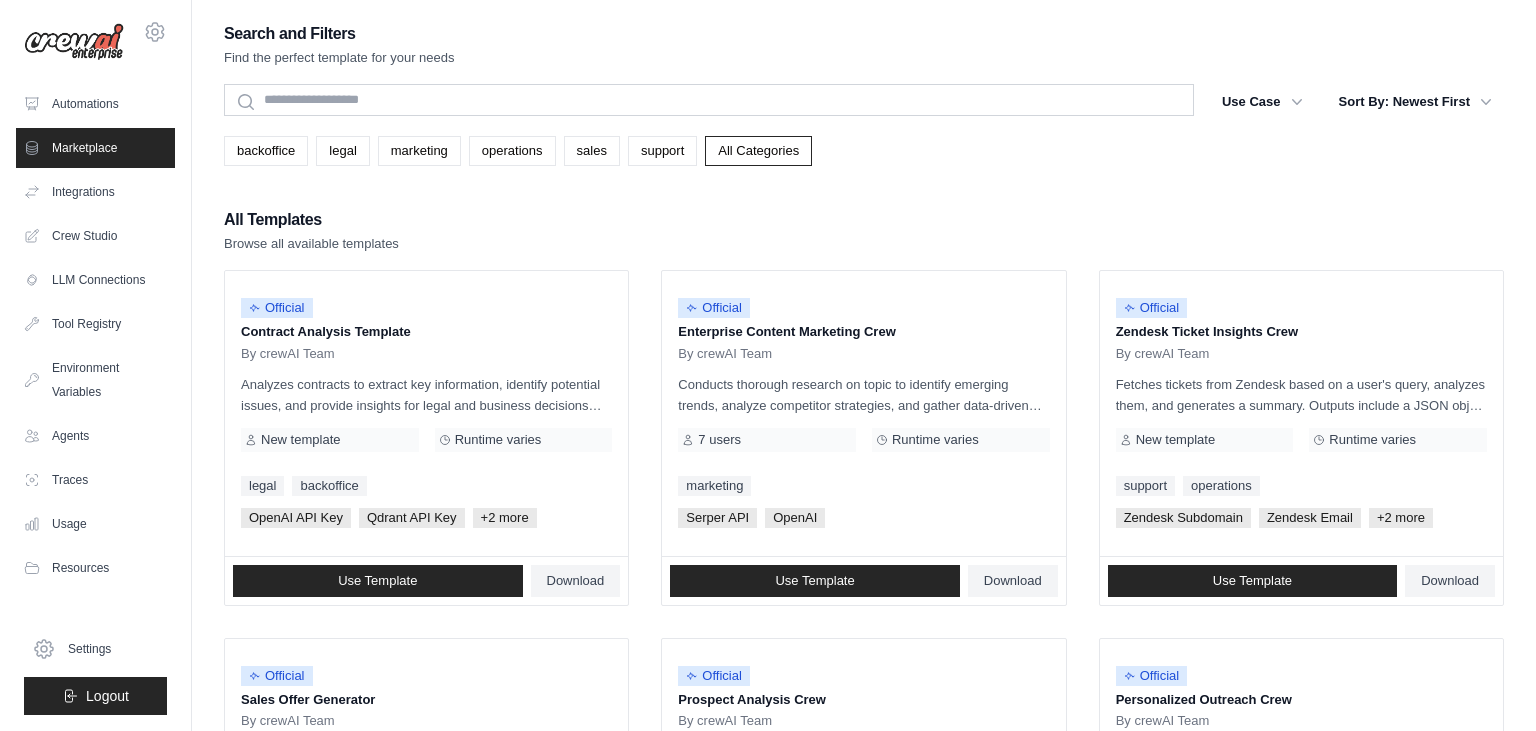 click on "Marketplace" at bounding box center (95, 148) 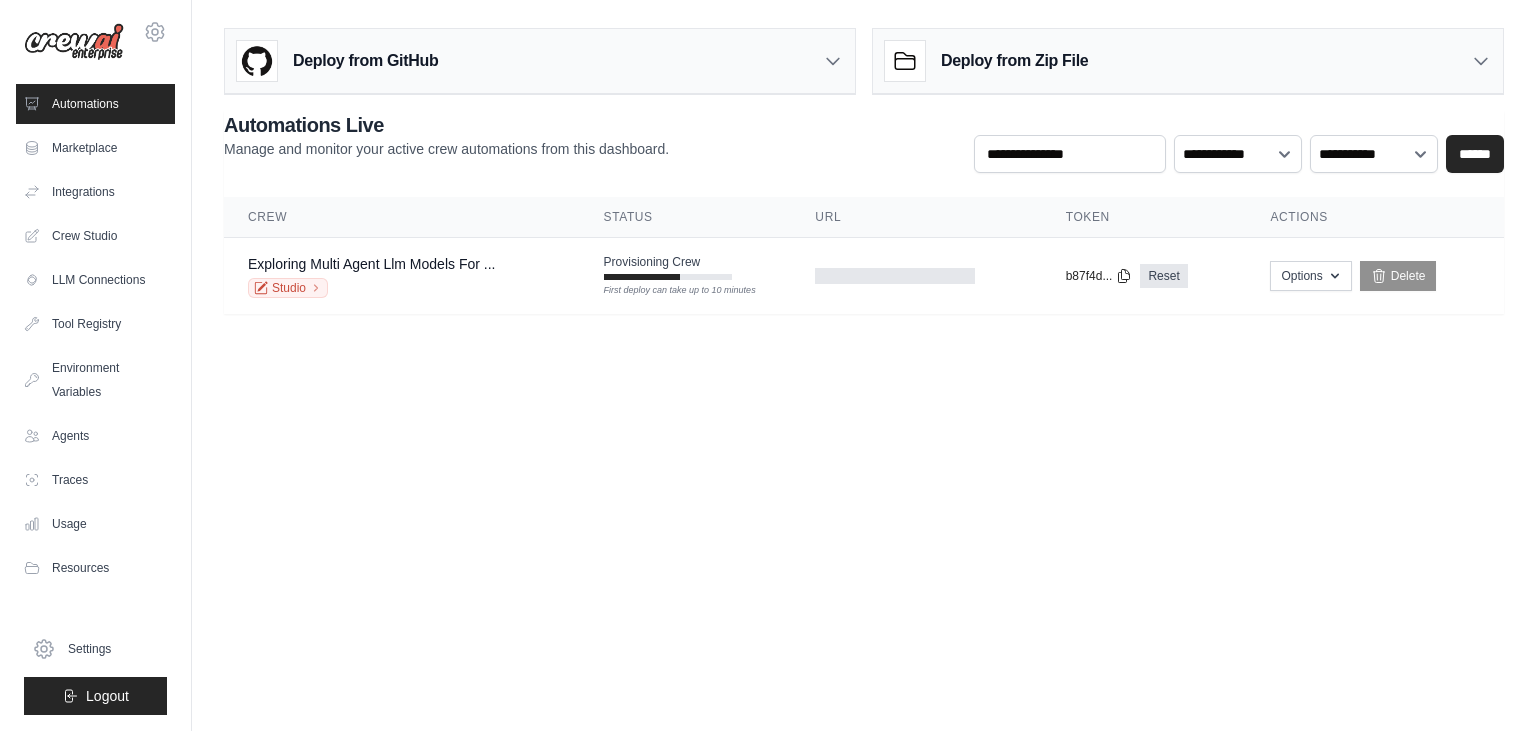 scroll, scrollTop: 0, scrollLeft: 0, axis: both 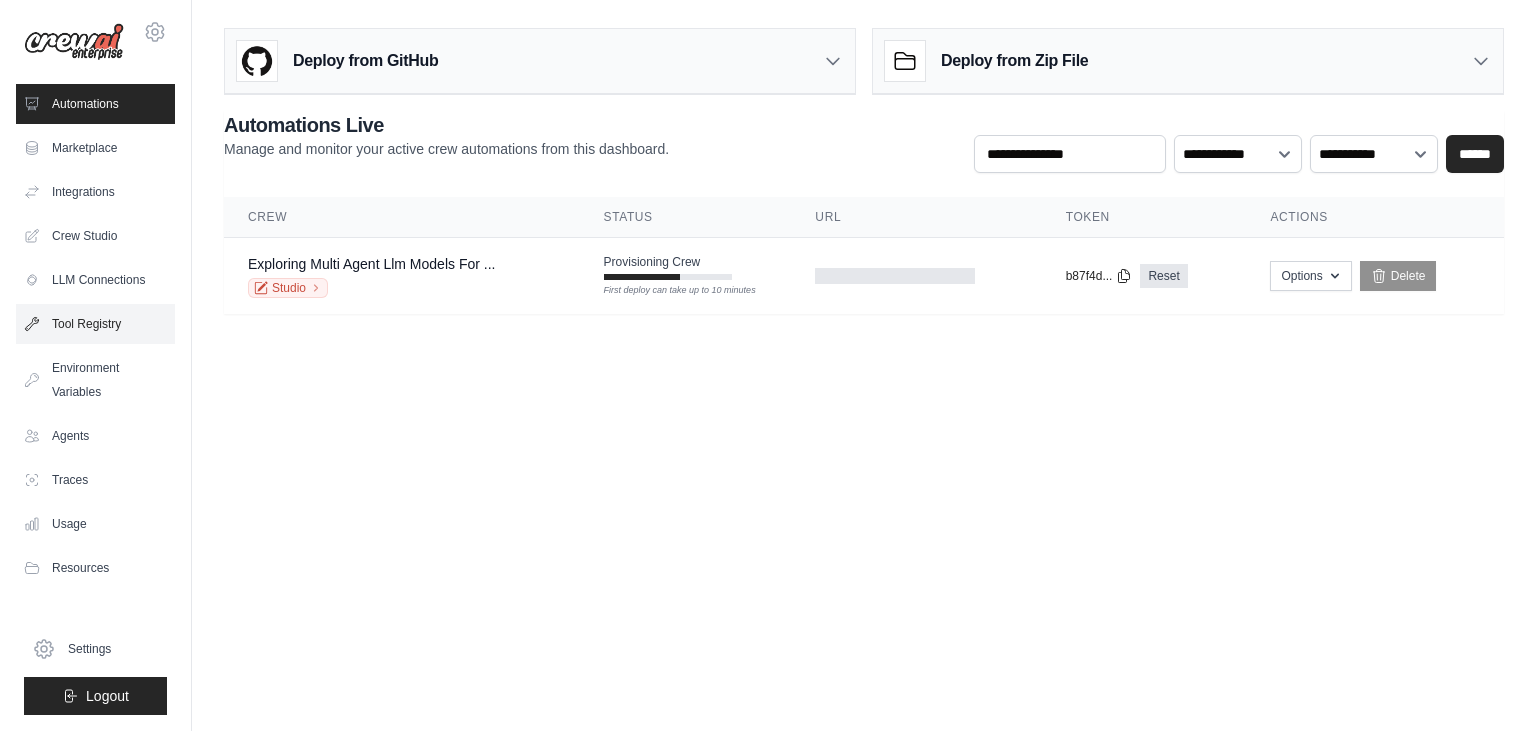 click on "Tool Registry" at bounding box center [95, 324] 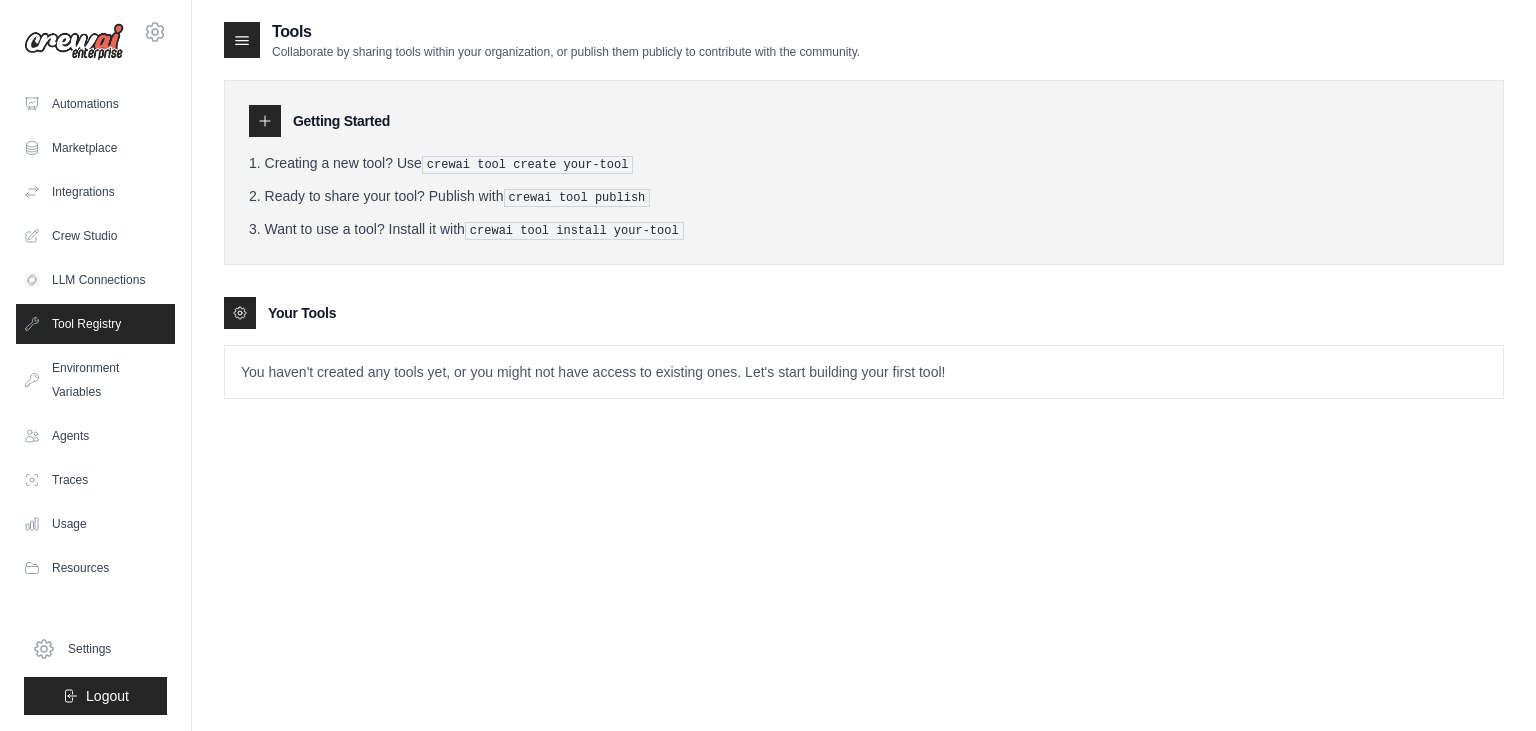 click on "You haven't created any tools yet, or you might not have access to
existing ones. Let's start building your first tool!" at bounding box center [864, 372] 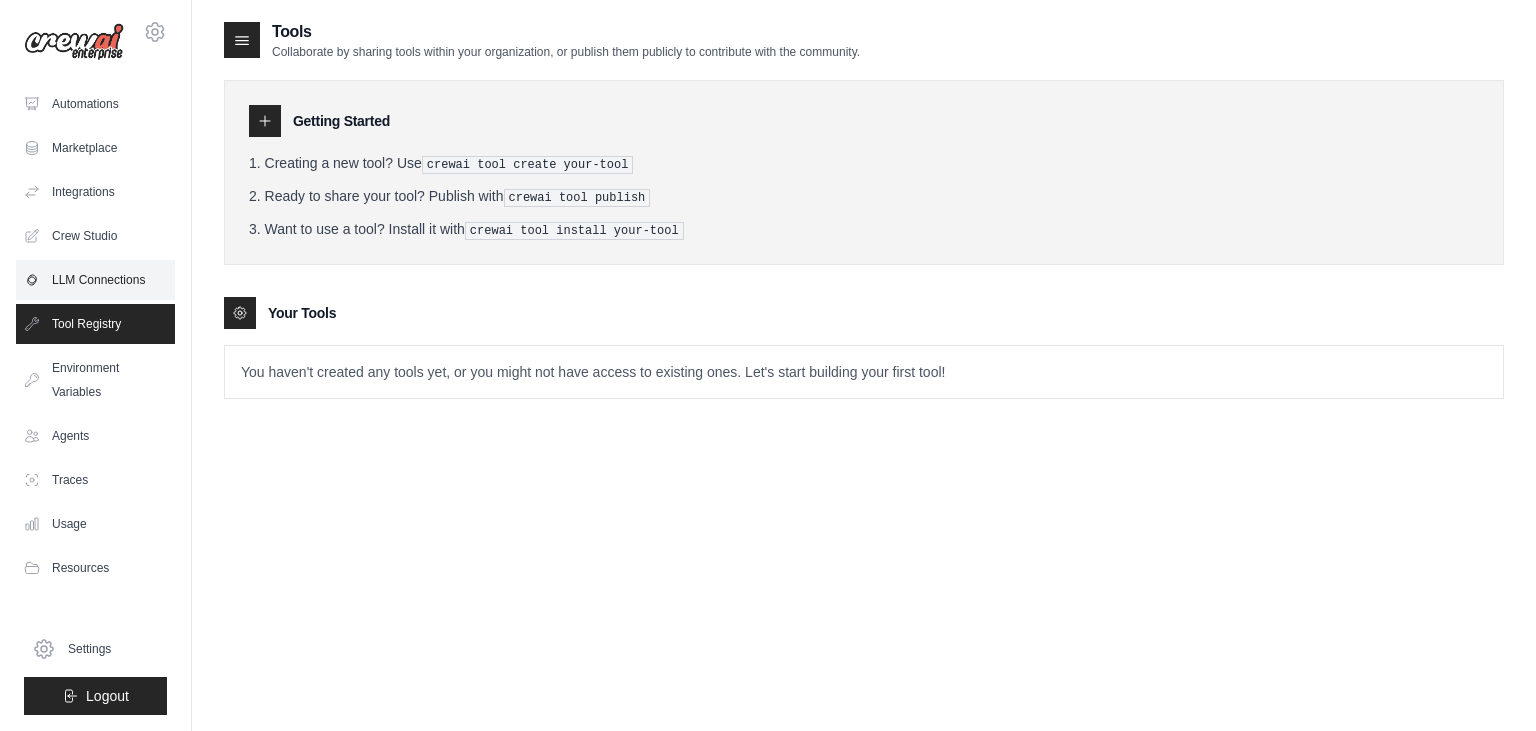 click on "LLM Connections" at bounding box center (95, 280) 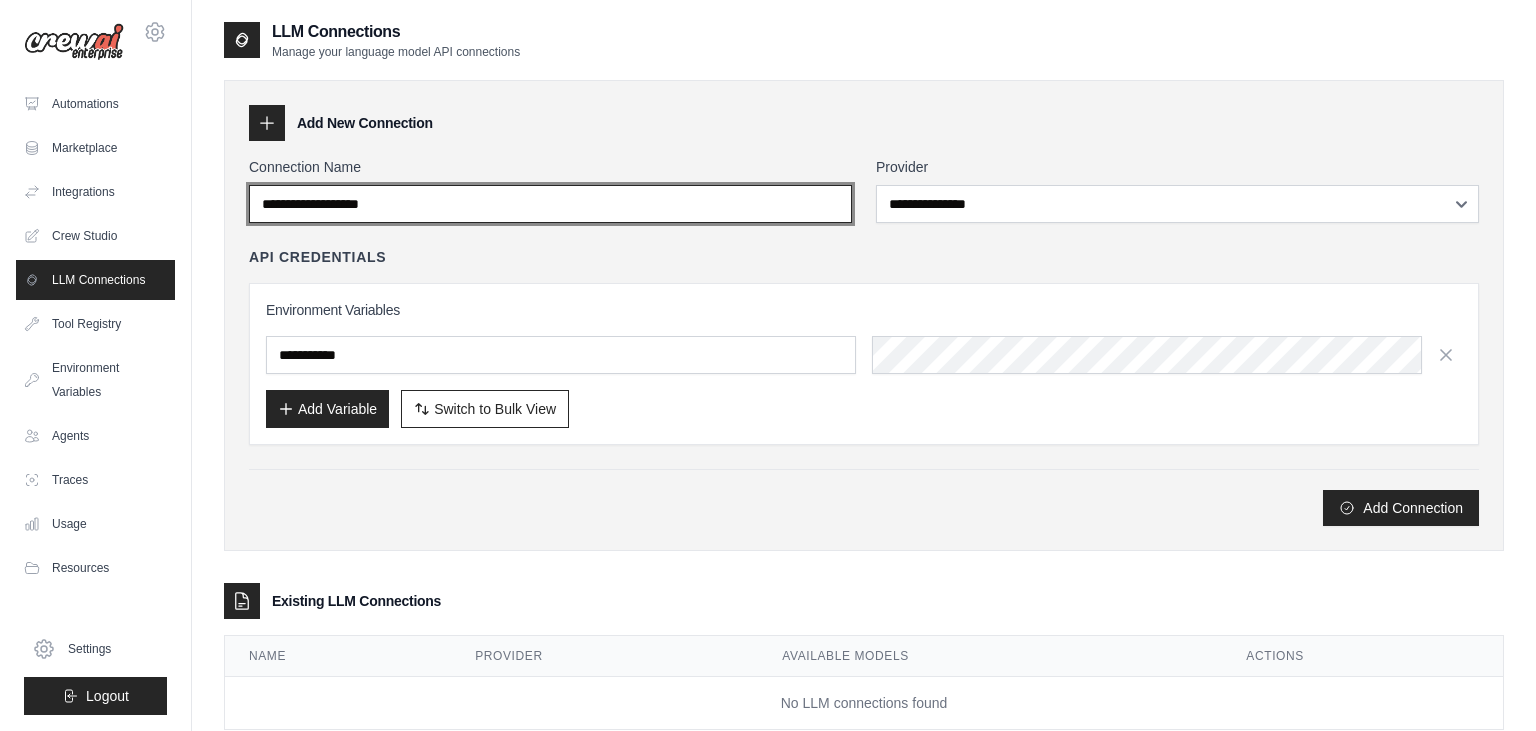 click on "Connection Name" at bounding box center (550, 204) 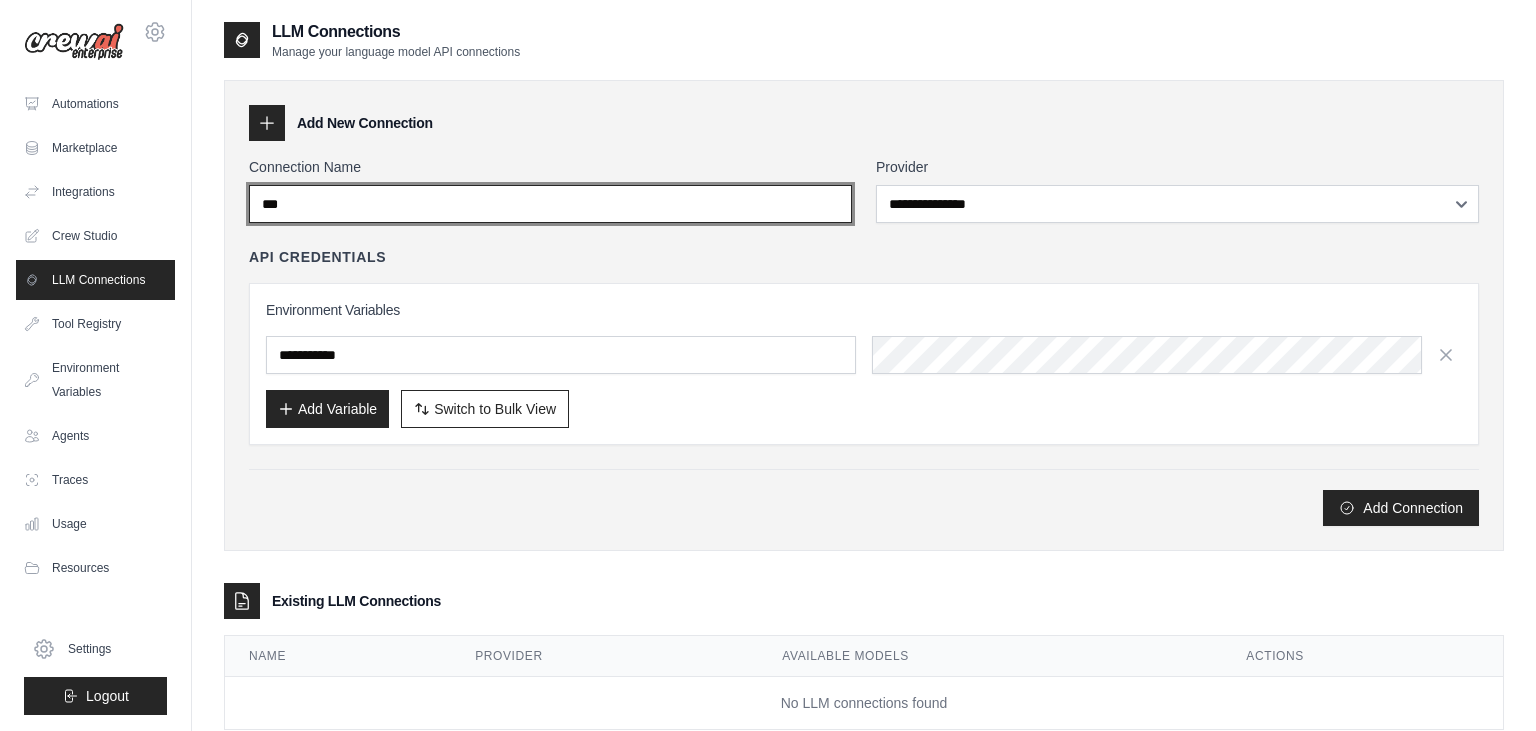 type on "***" 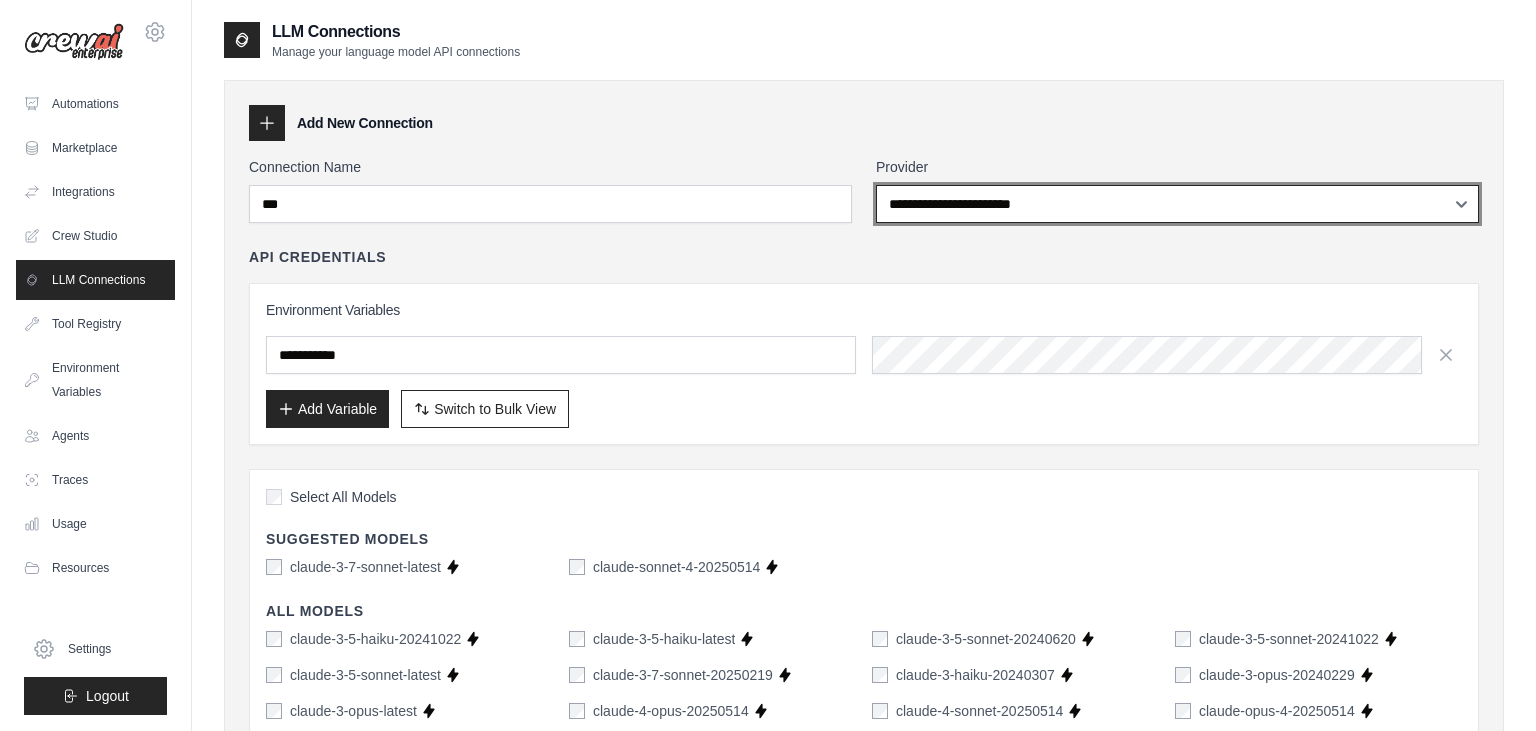select on "******" 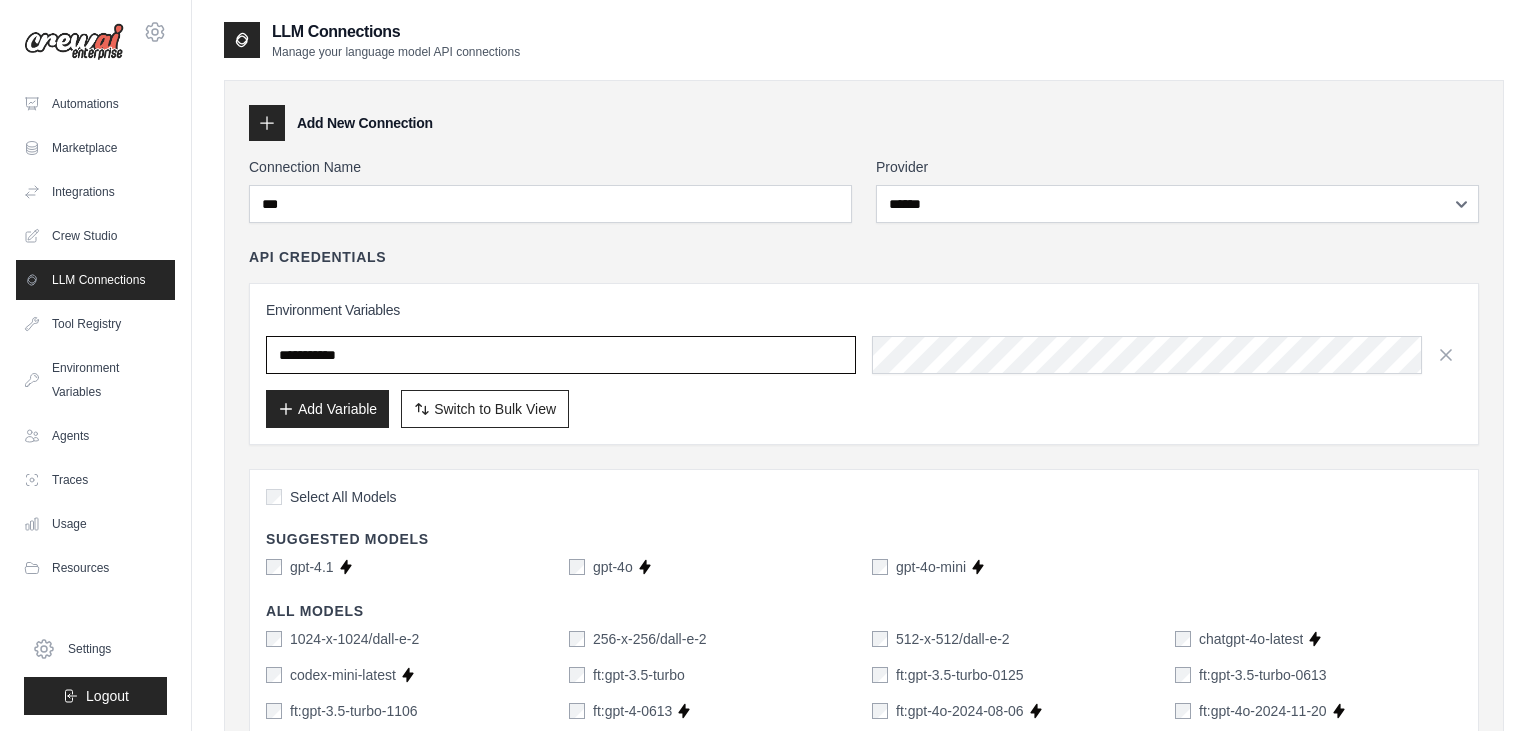 click at bounding box center [561, 355] 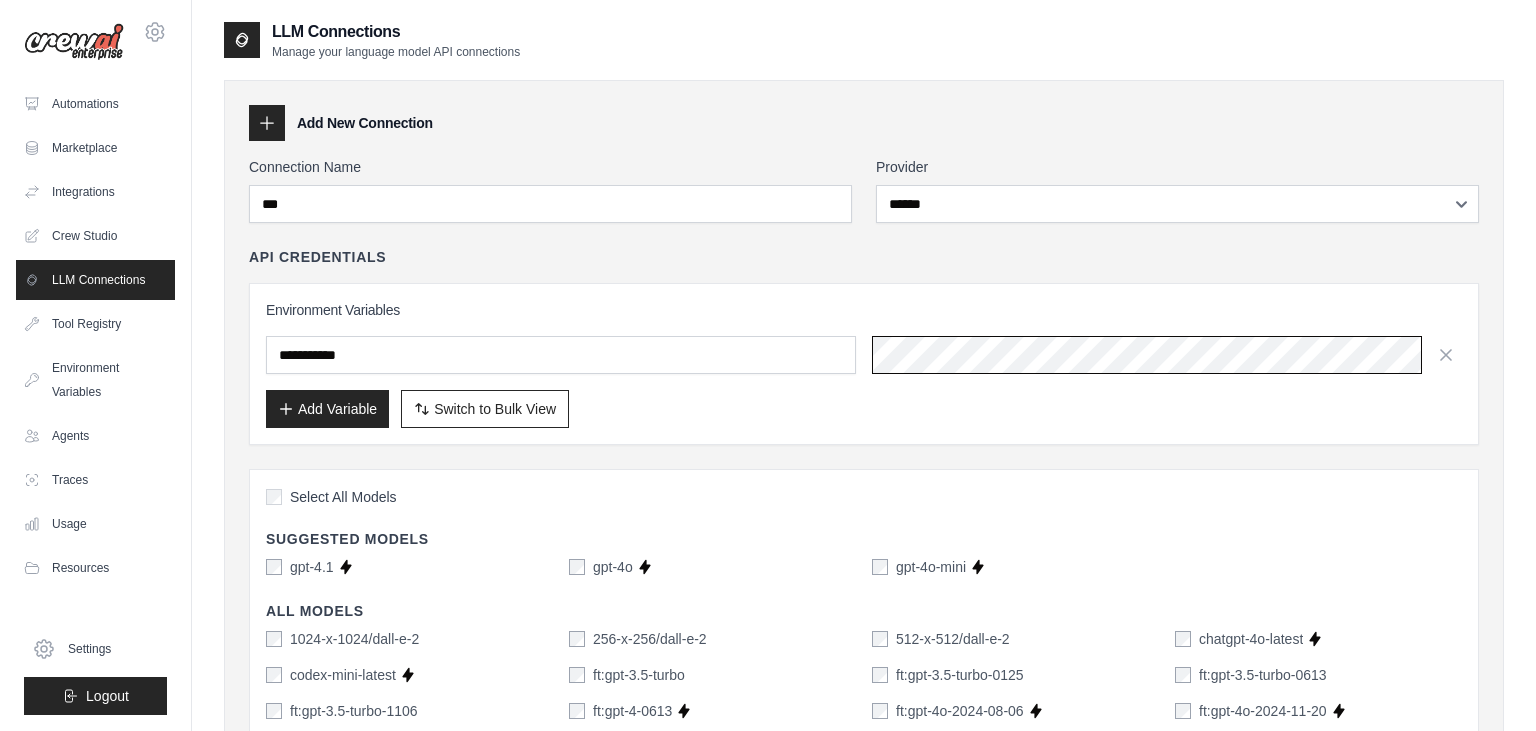 click at bounding box center (1167, 355) 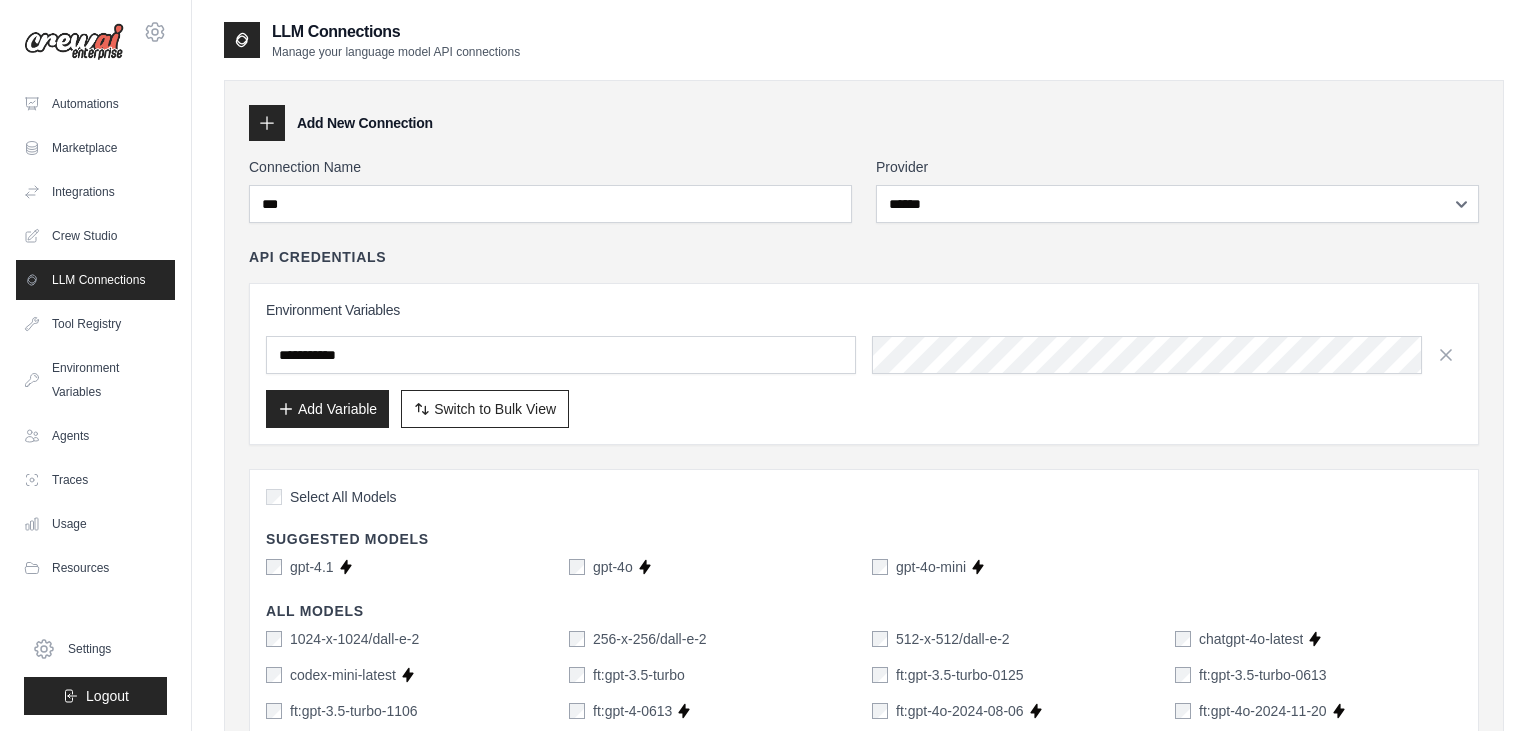 scroll, scrollTop: 0, scrollLeft: 738, axis: horizontal 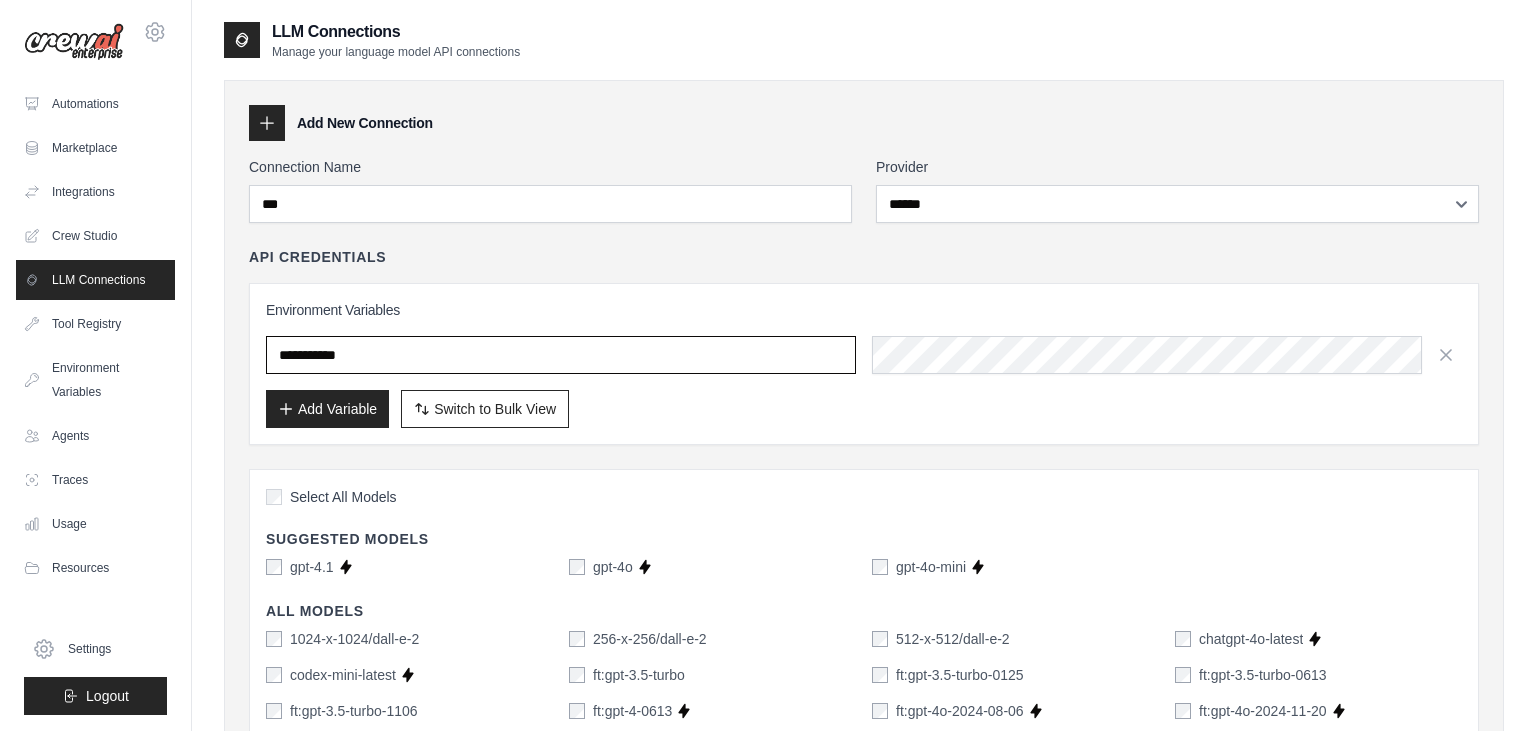 paste on "**********" 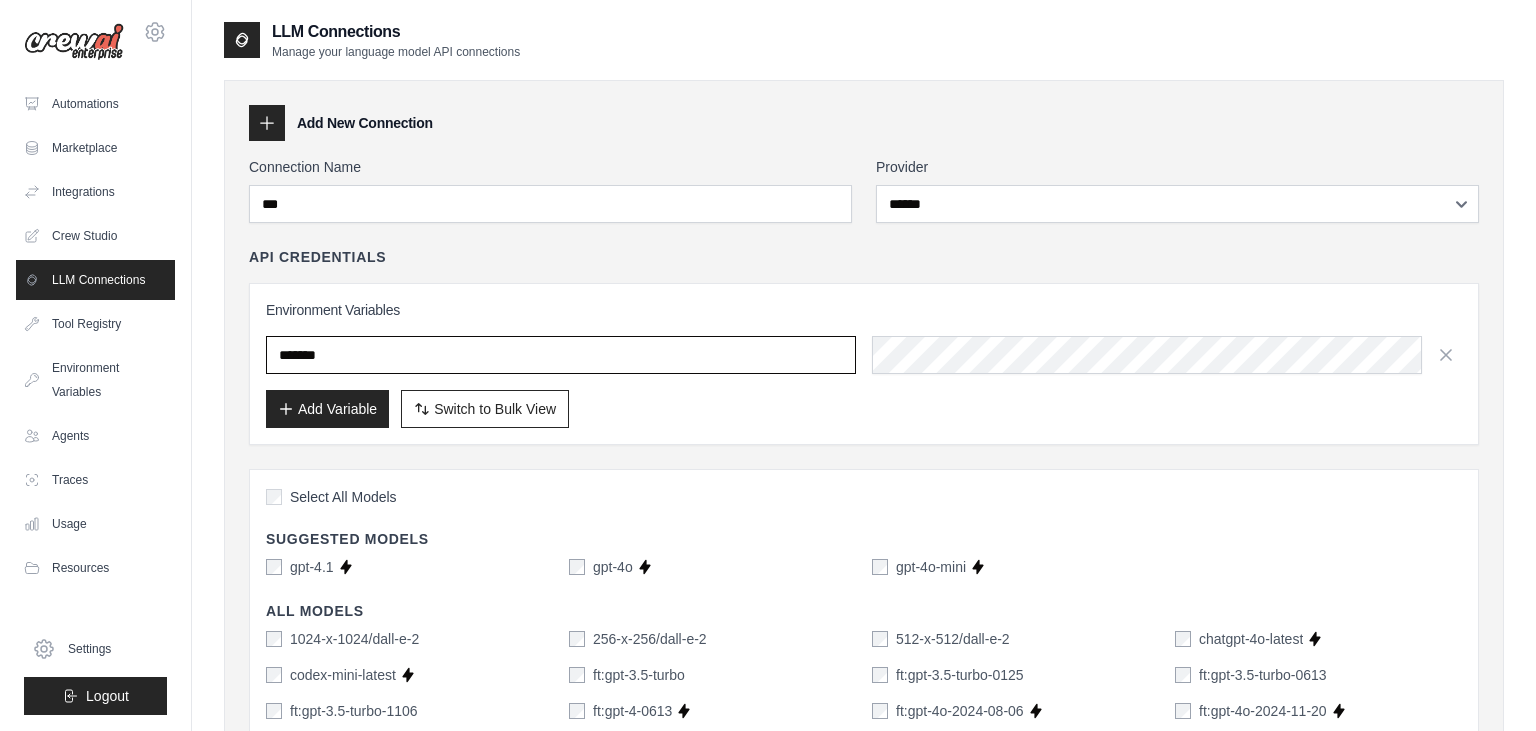 click on "*******" at bounding box center [561, 355] 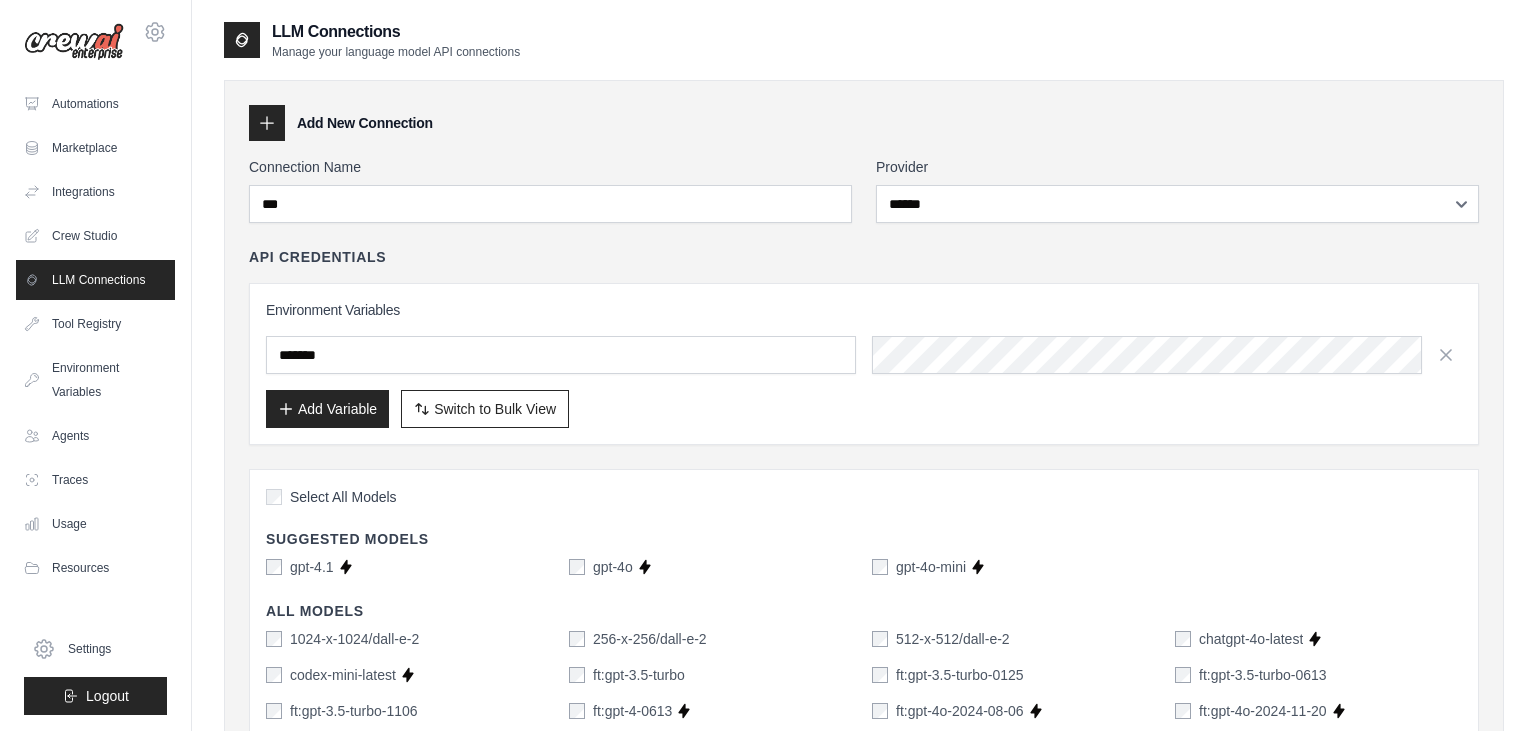 click on "**********" at bounding box center (864, 989) 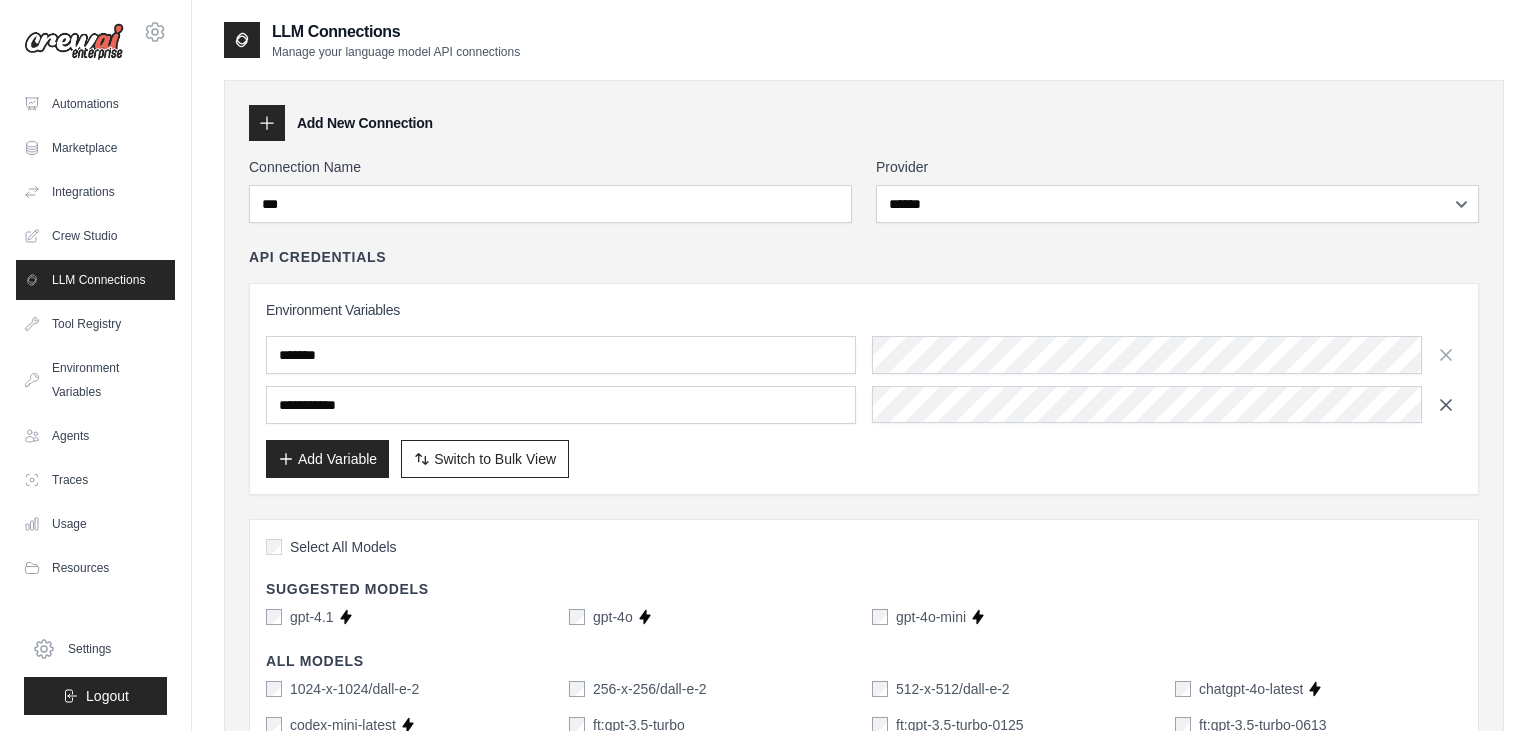 click at bounding box center [1446, 405] 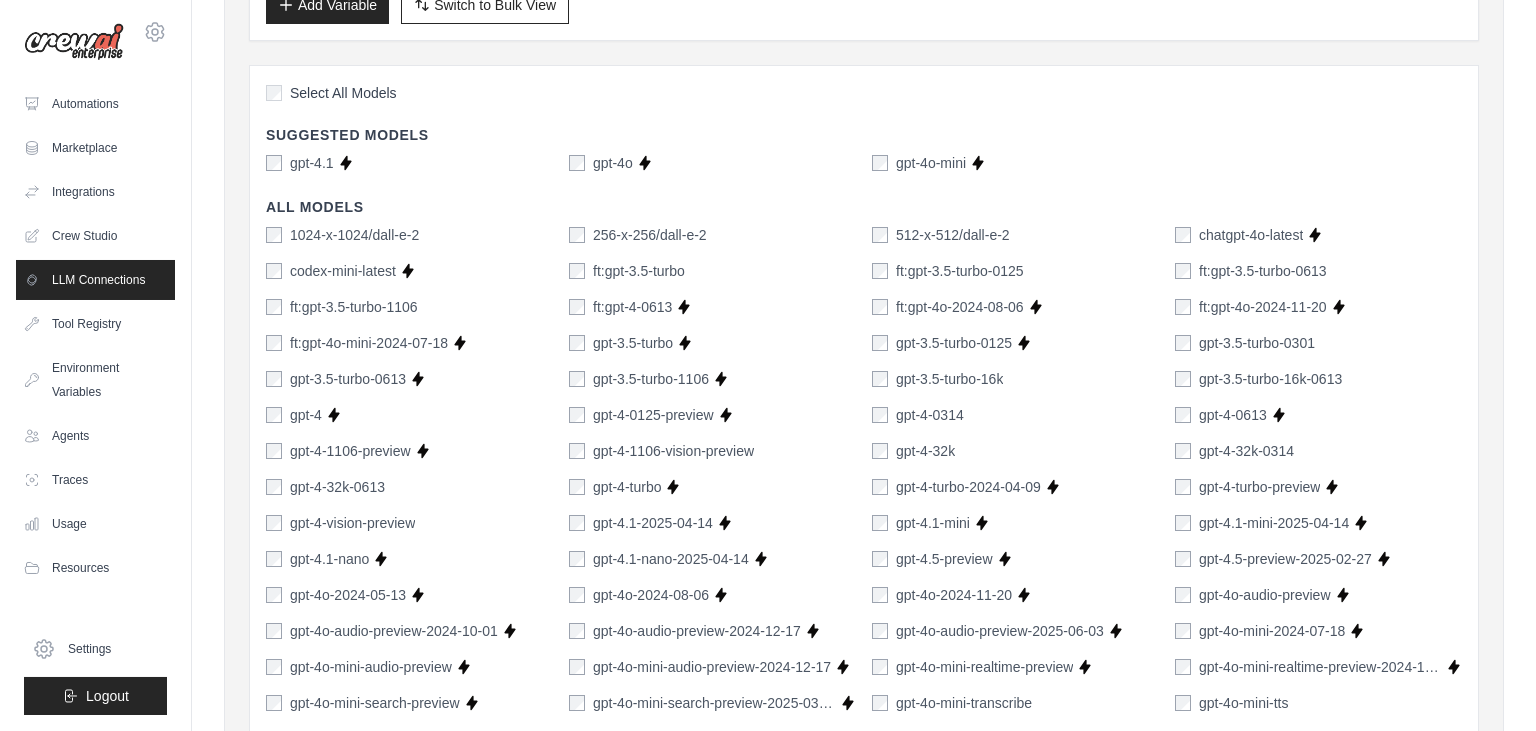 scroll, scrollTop: 409, scrollLeft: 0, axis: vertical 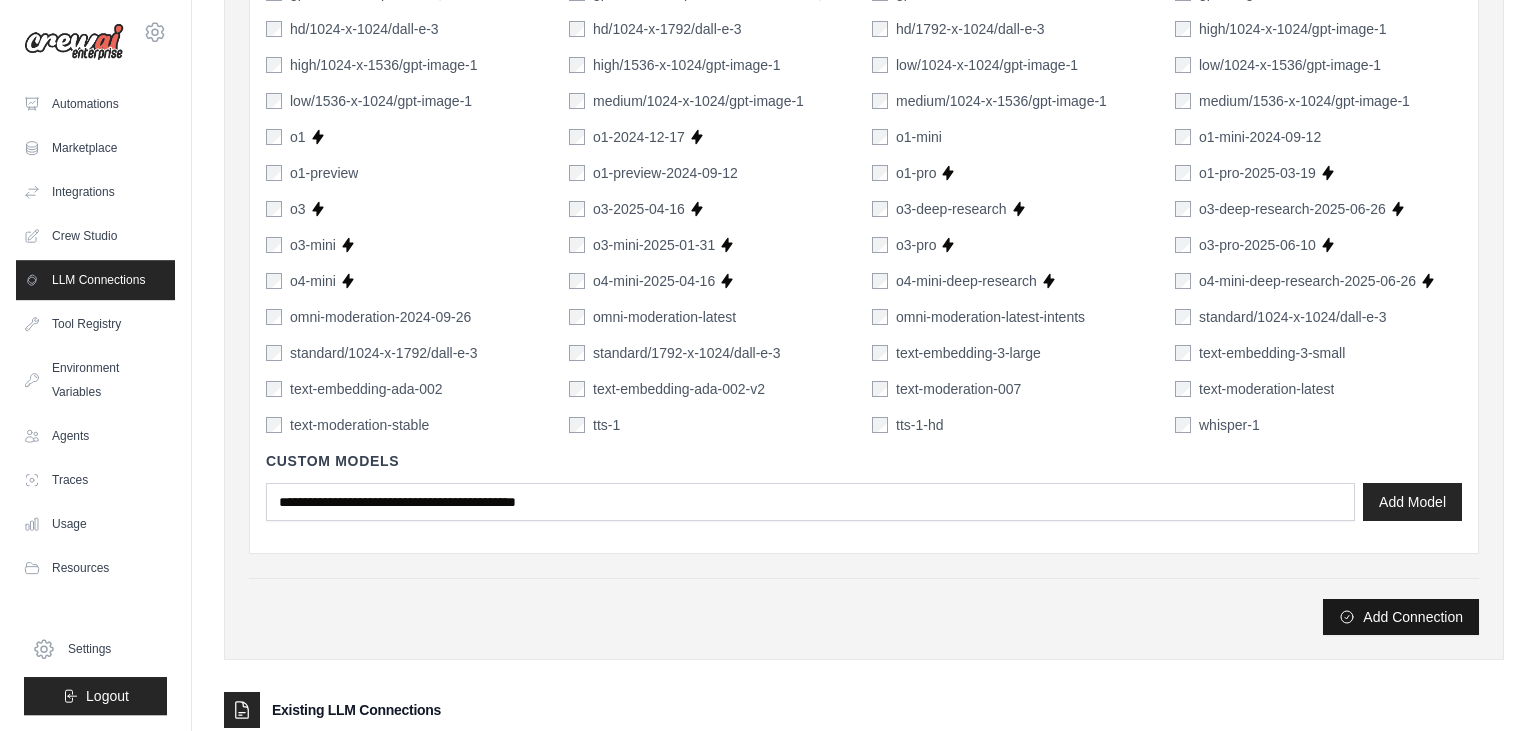 click on "Add Connection" at bounding box center [1401, 617] 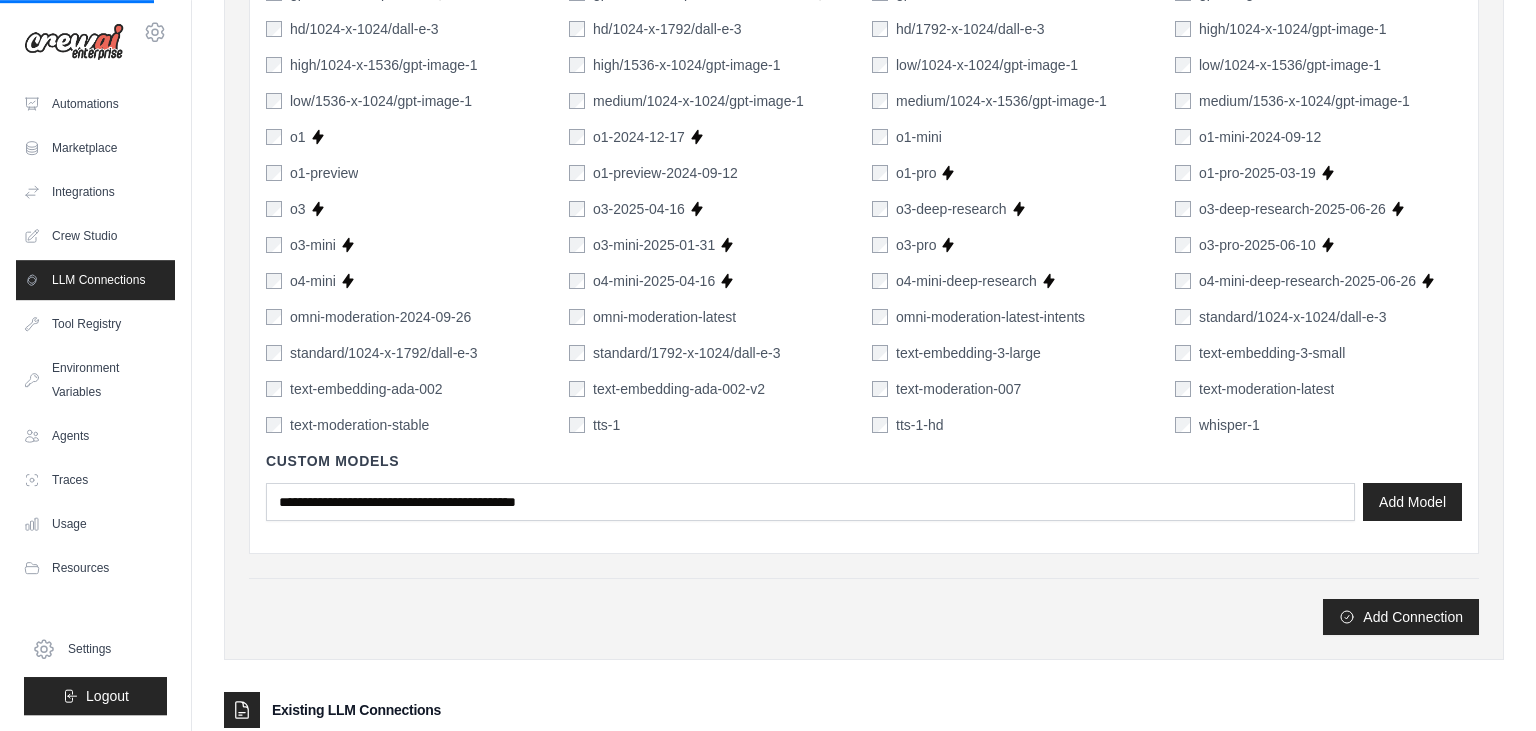 scroll, scrollTop: 0, scrollLeft: 0, axis: both 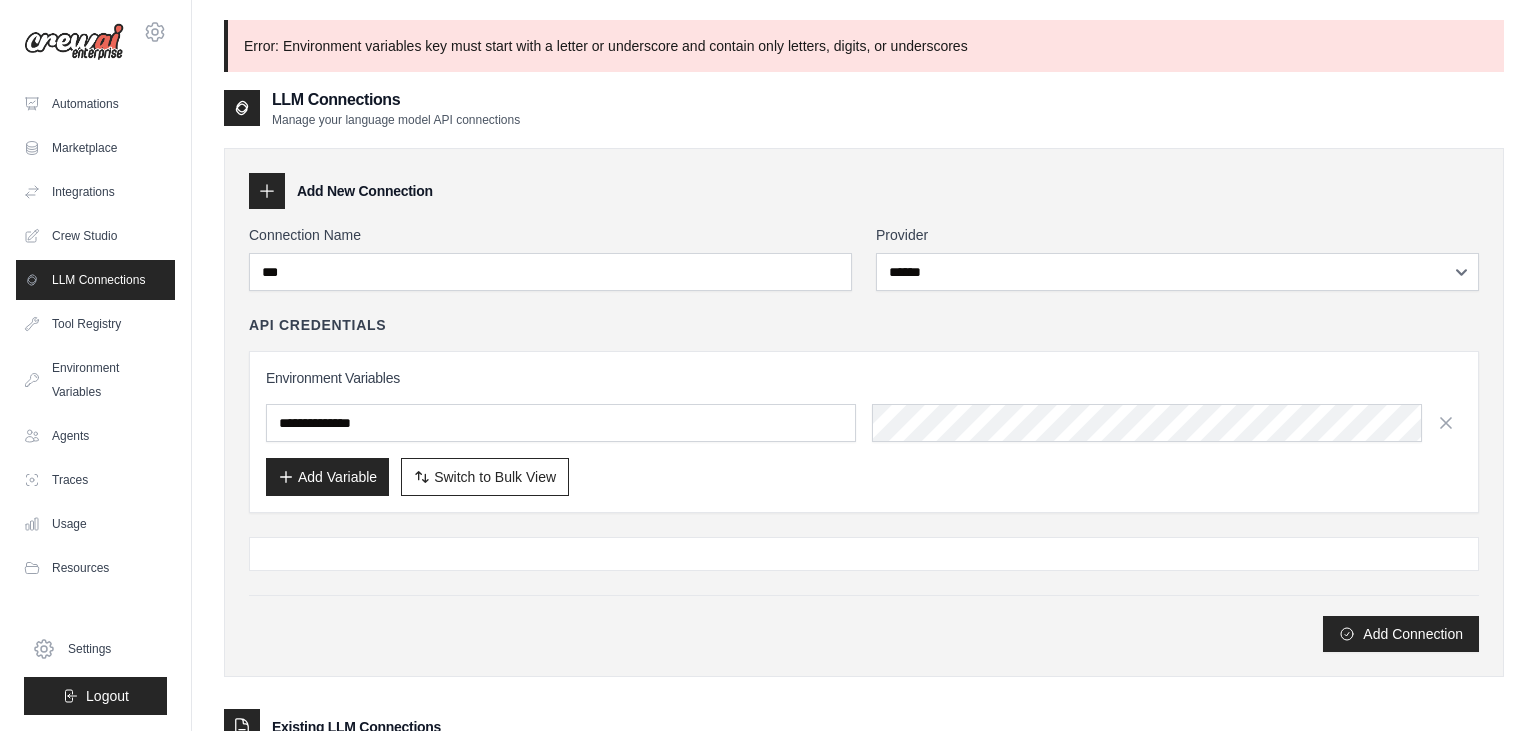 click on "Error: Environment variables key must start with a letter or underscore and contain only letters, digits, or underscores" at bounding box center [864, 46] 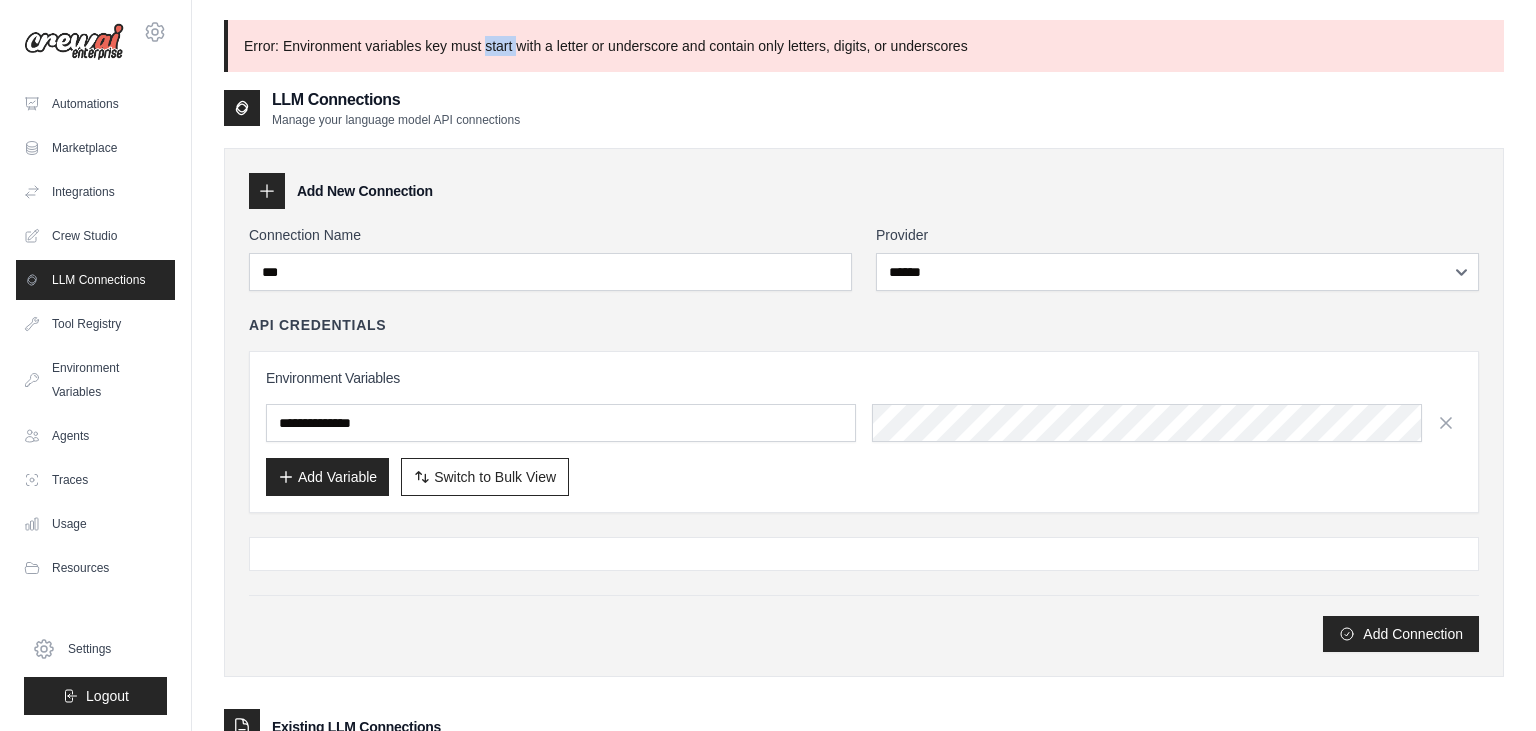click on "Error: Environment variables key must start with a letter or underscore and contain only letters, digits, or underscores" at bounding box center (864, 46) 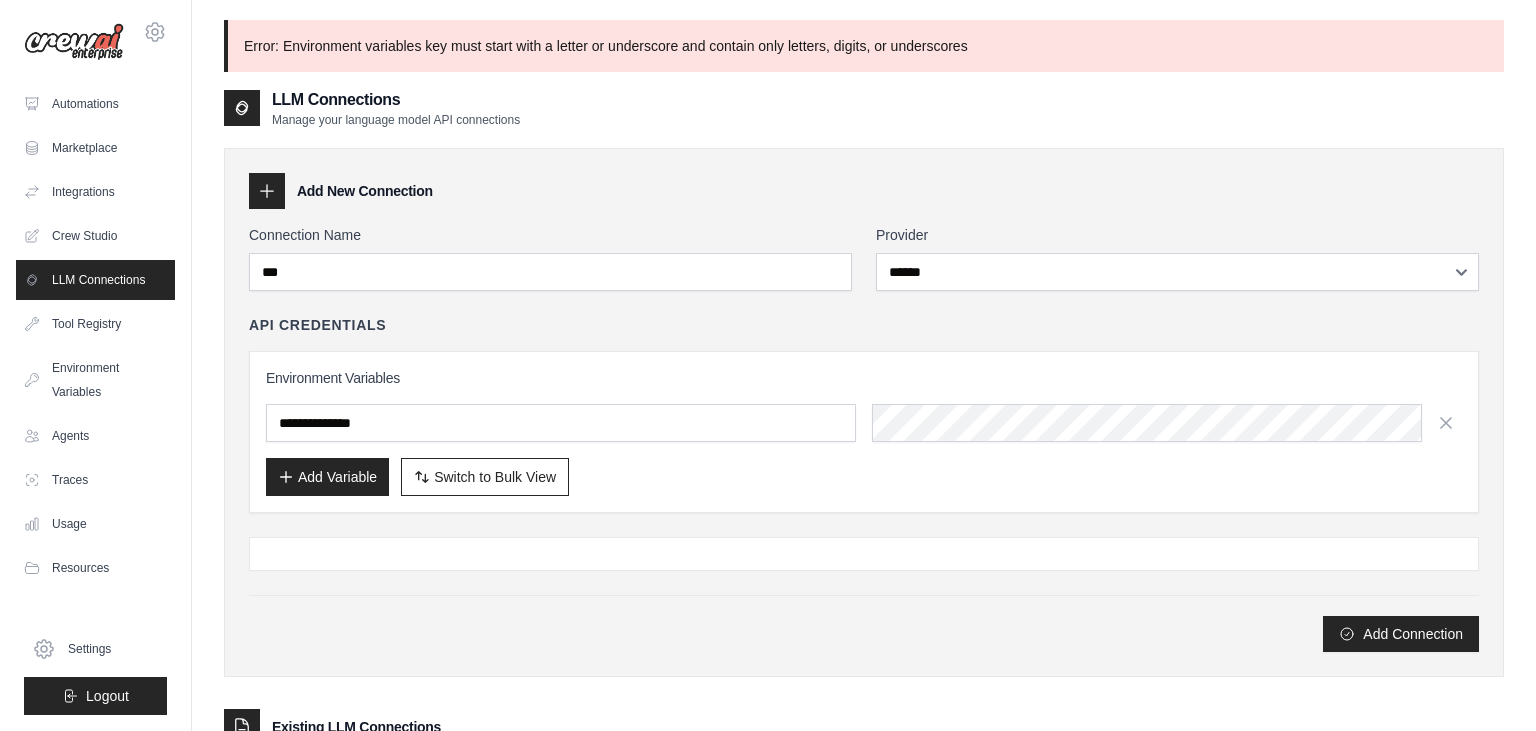 click on "Error: Environment variables key must start with a letter or underscore and contain only letters, digits, or underscores" at bounding box center (864, 46) 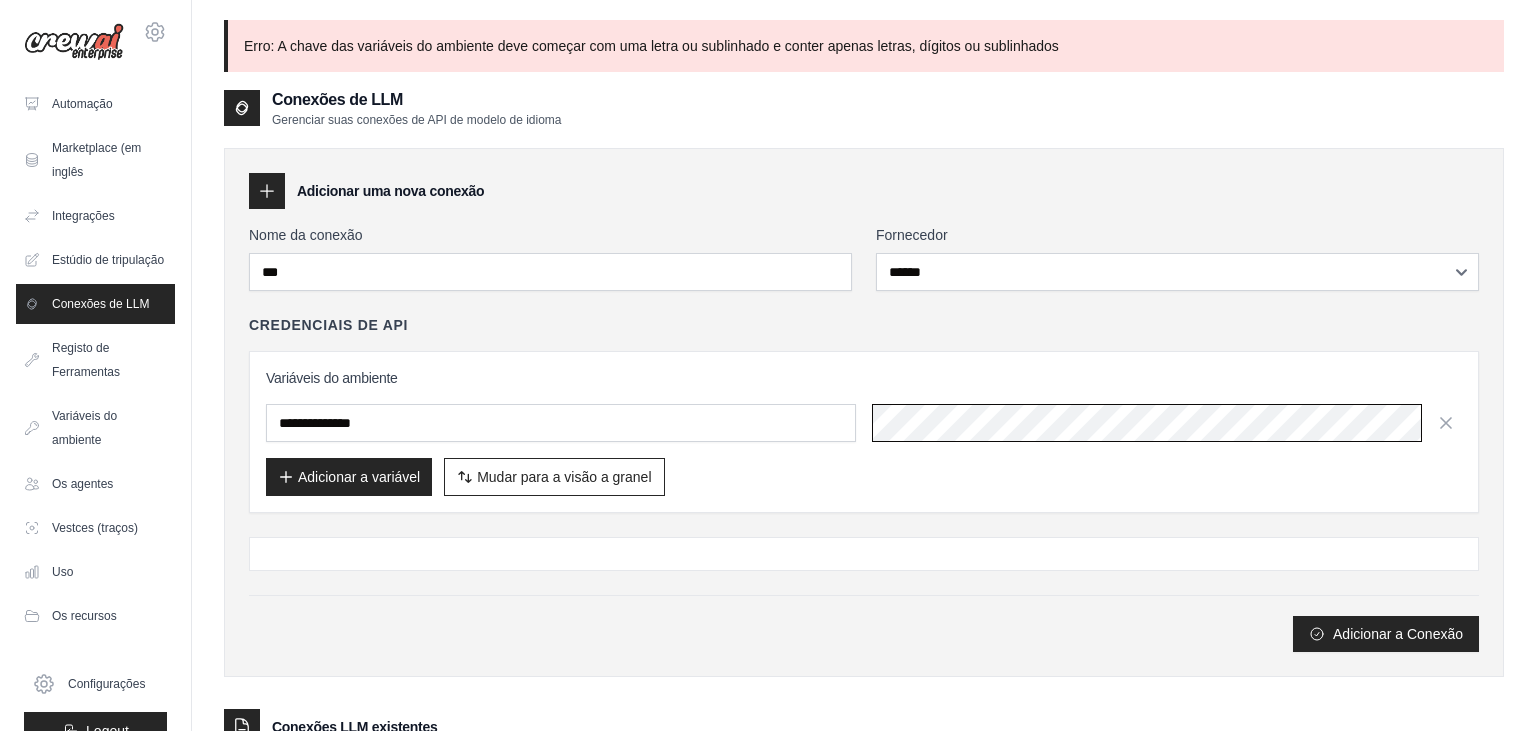 click at bounding box center [1167, 423] 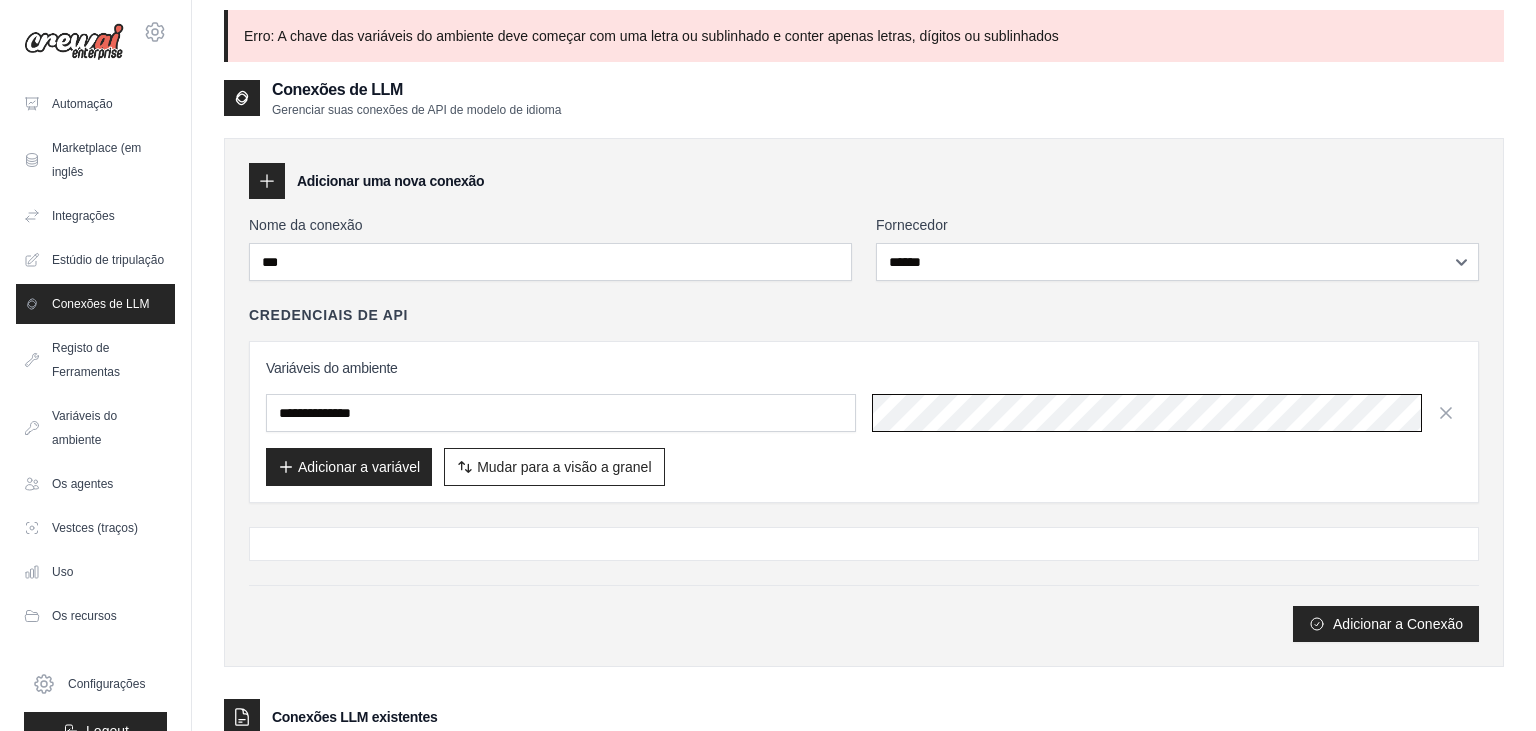 scroll, scrollTop: 0, scrollLeft: 0, axis: both 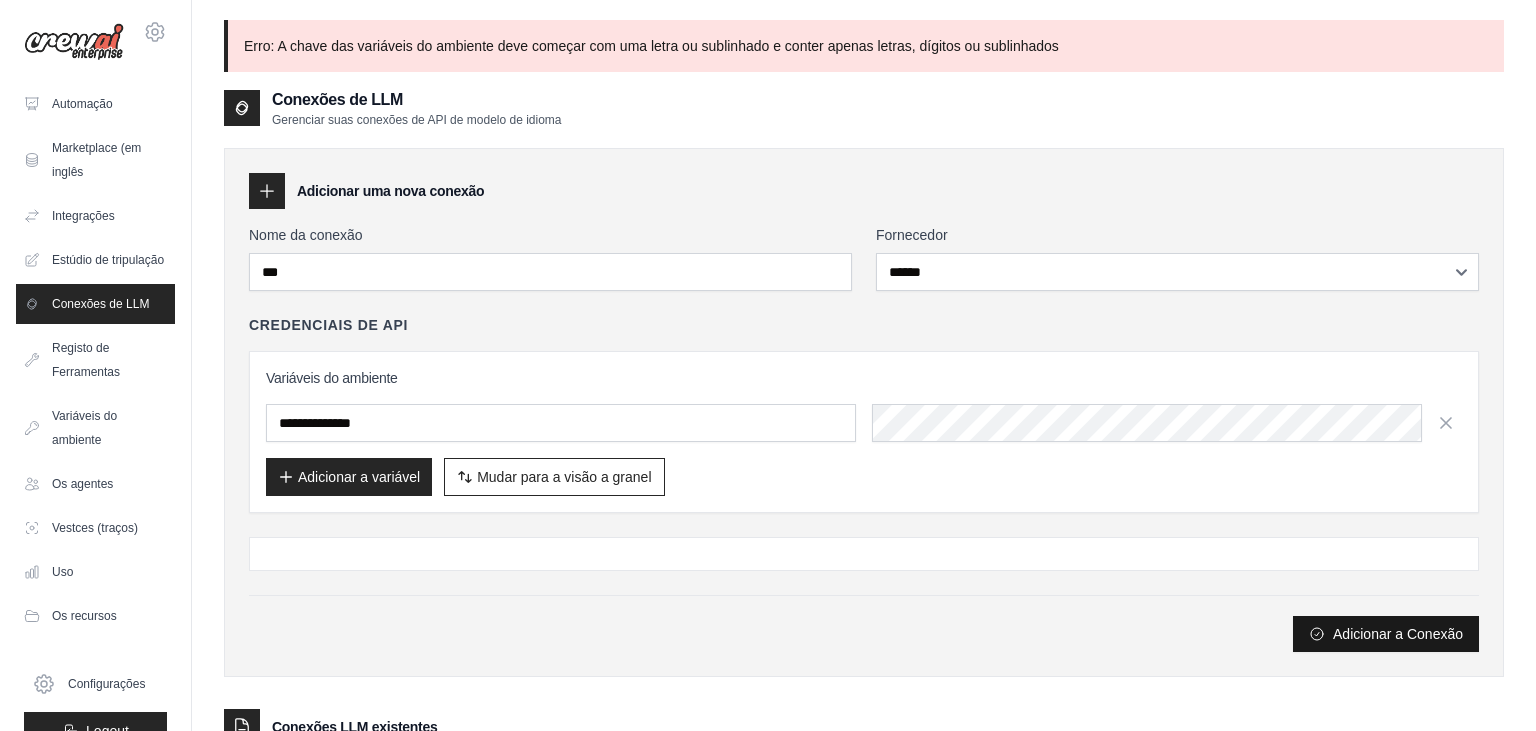 click on "Adicionar a Conexão" at bounding box center [1386, 634] 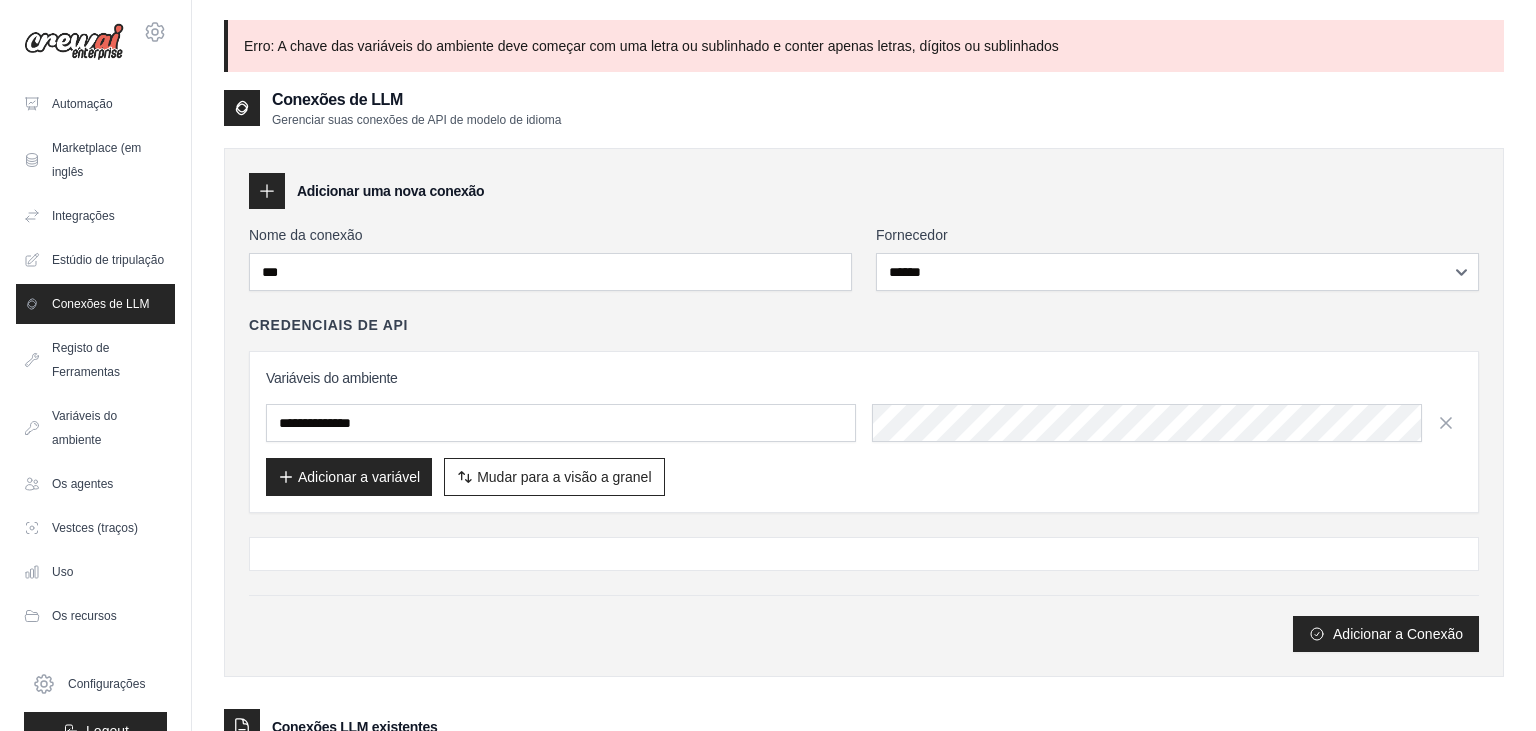 scroll, scrollTop: 173, scrollLeft: 0, axis: vertical 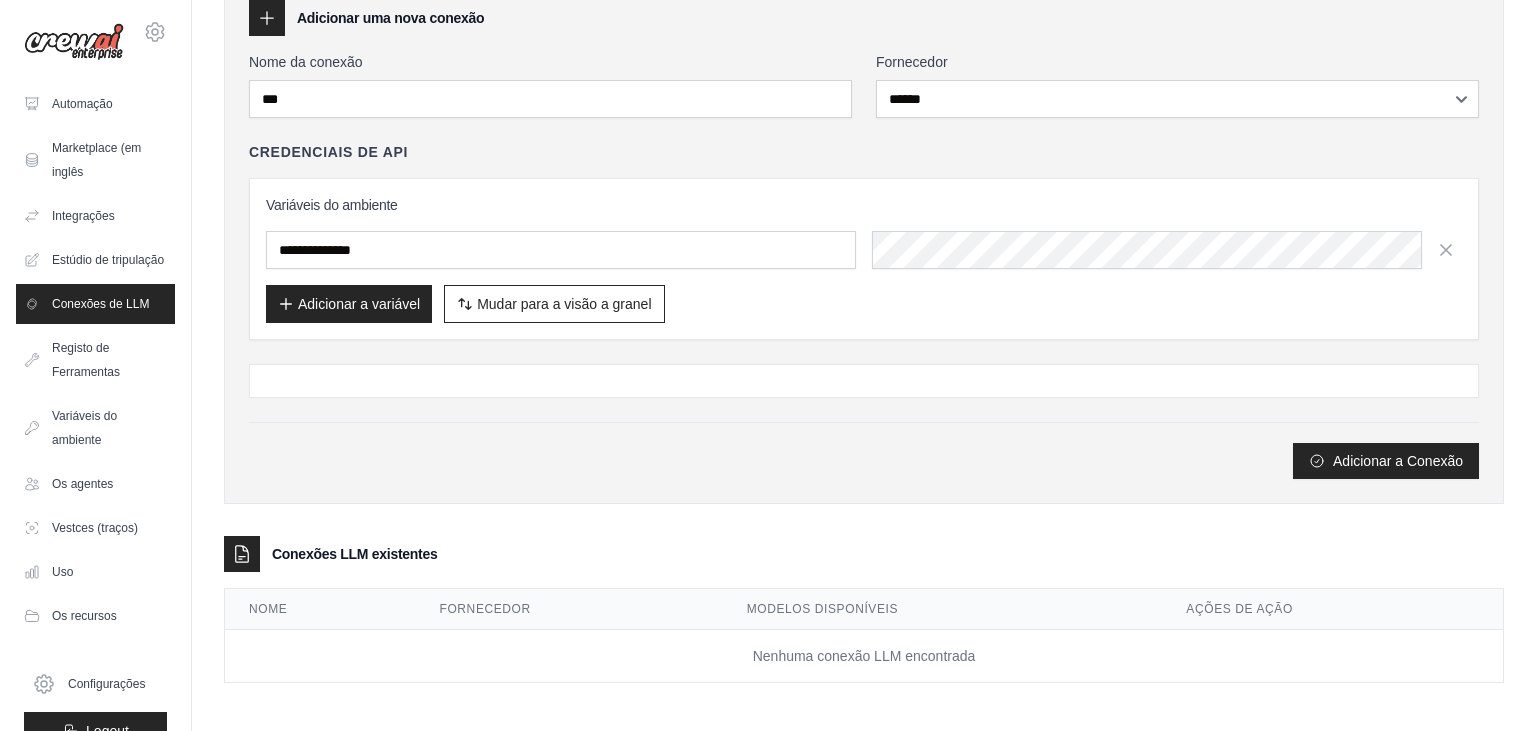 click at bounding box center (864, 381) 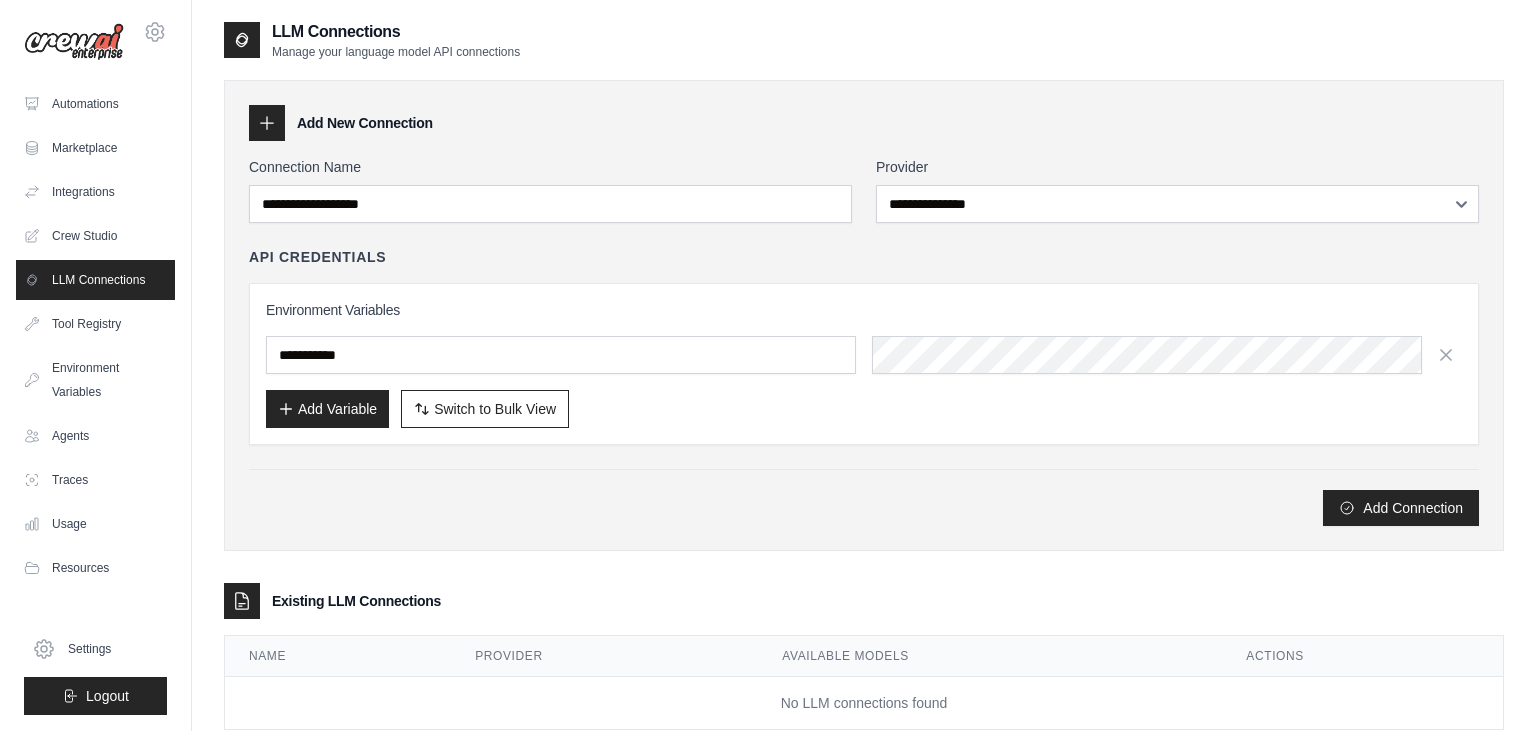 scroll, scrollTop: 48, scrollLeft: 0, axis: vertical 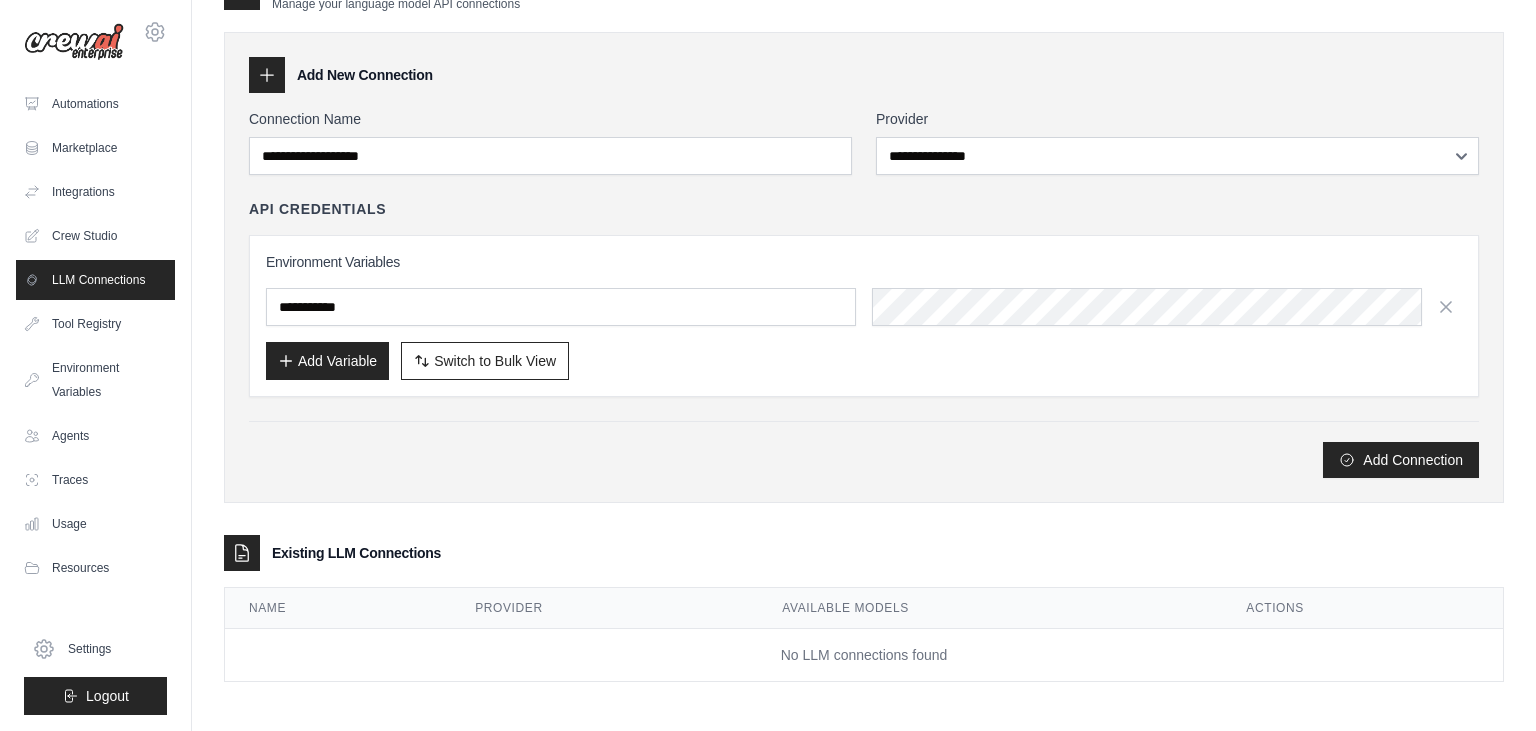 click on "Add Variable" at bounding box center [327, 361] 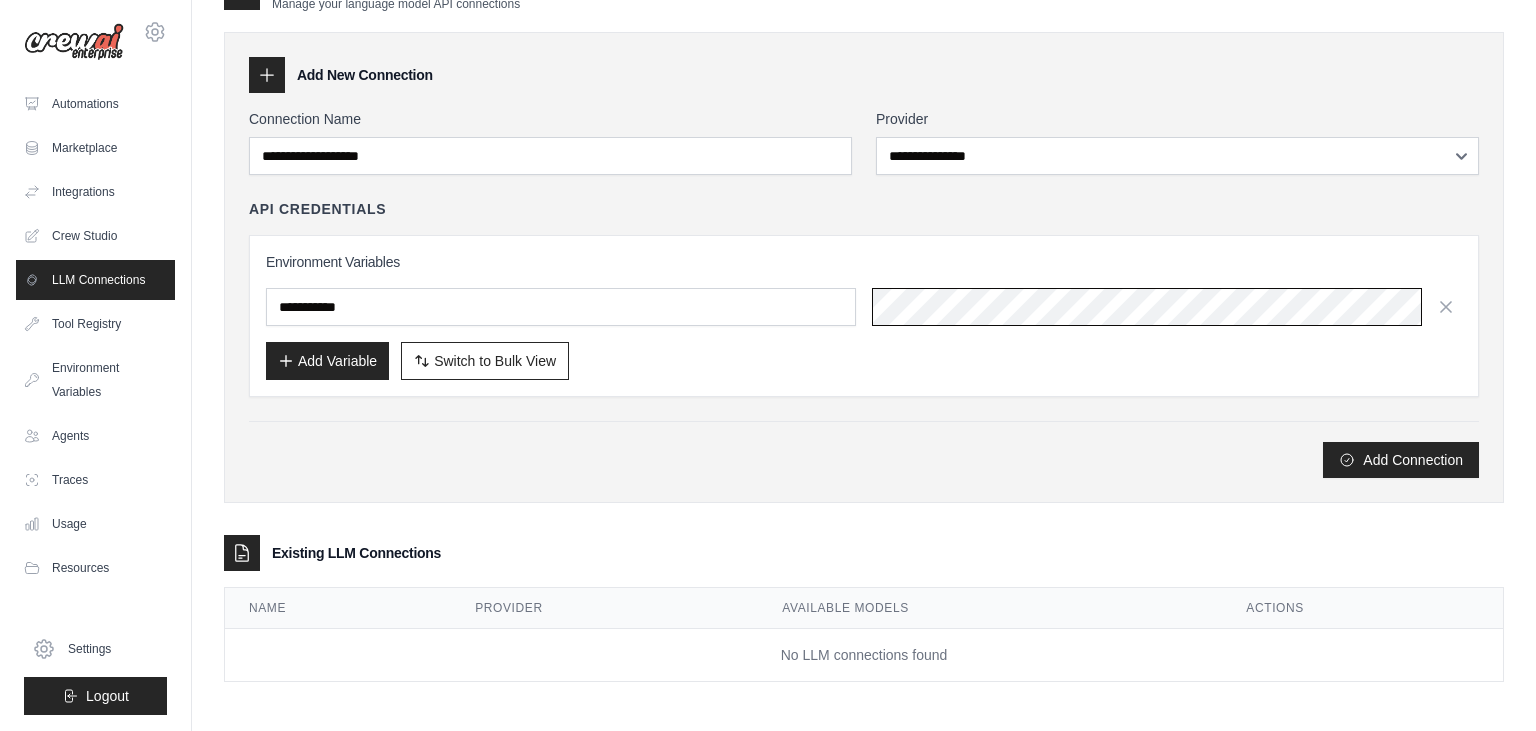 click at bounding box center [1167, 307] 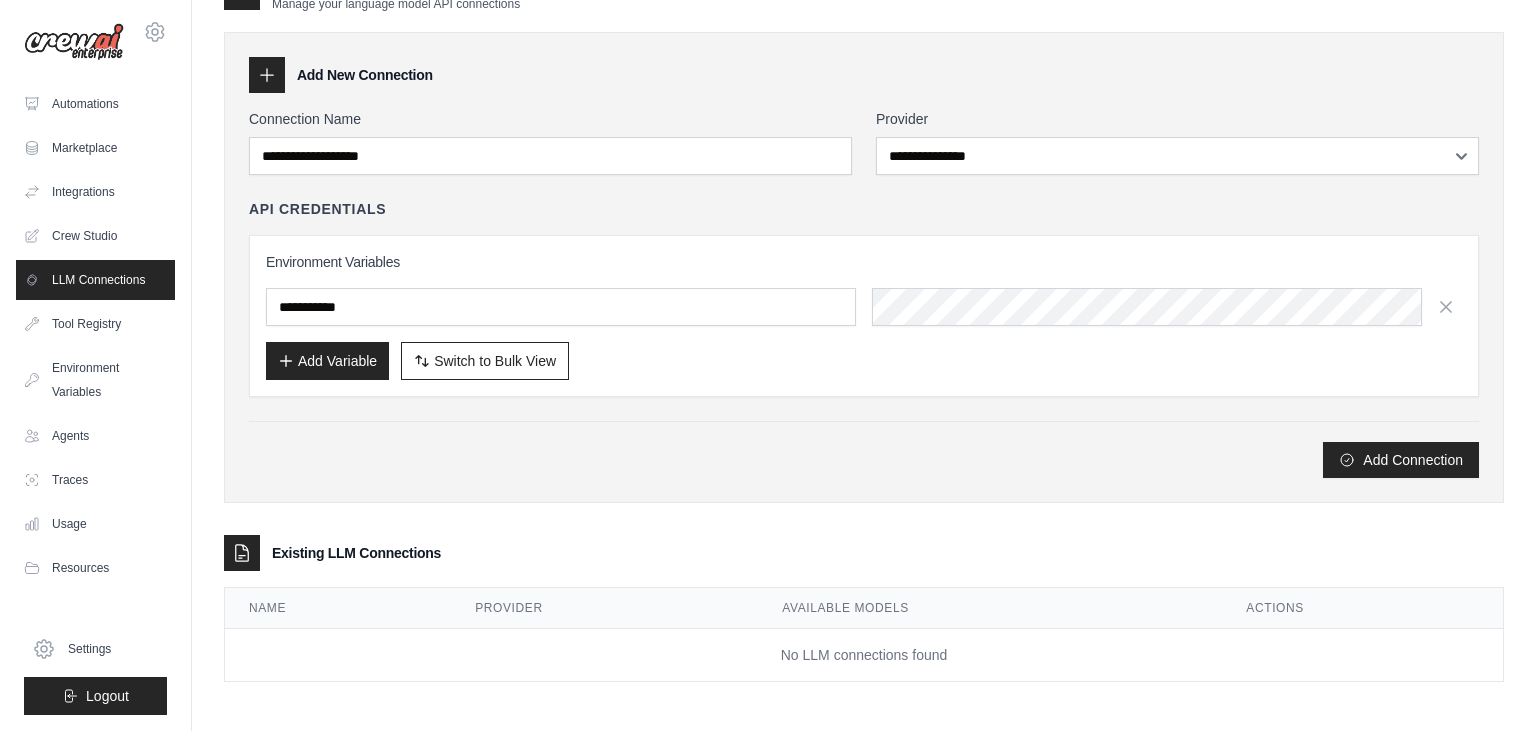 scroll, scrollTop: 0, scrollLeft: 738, axis: horizontal 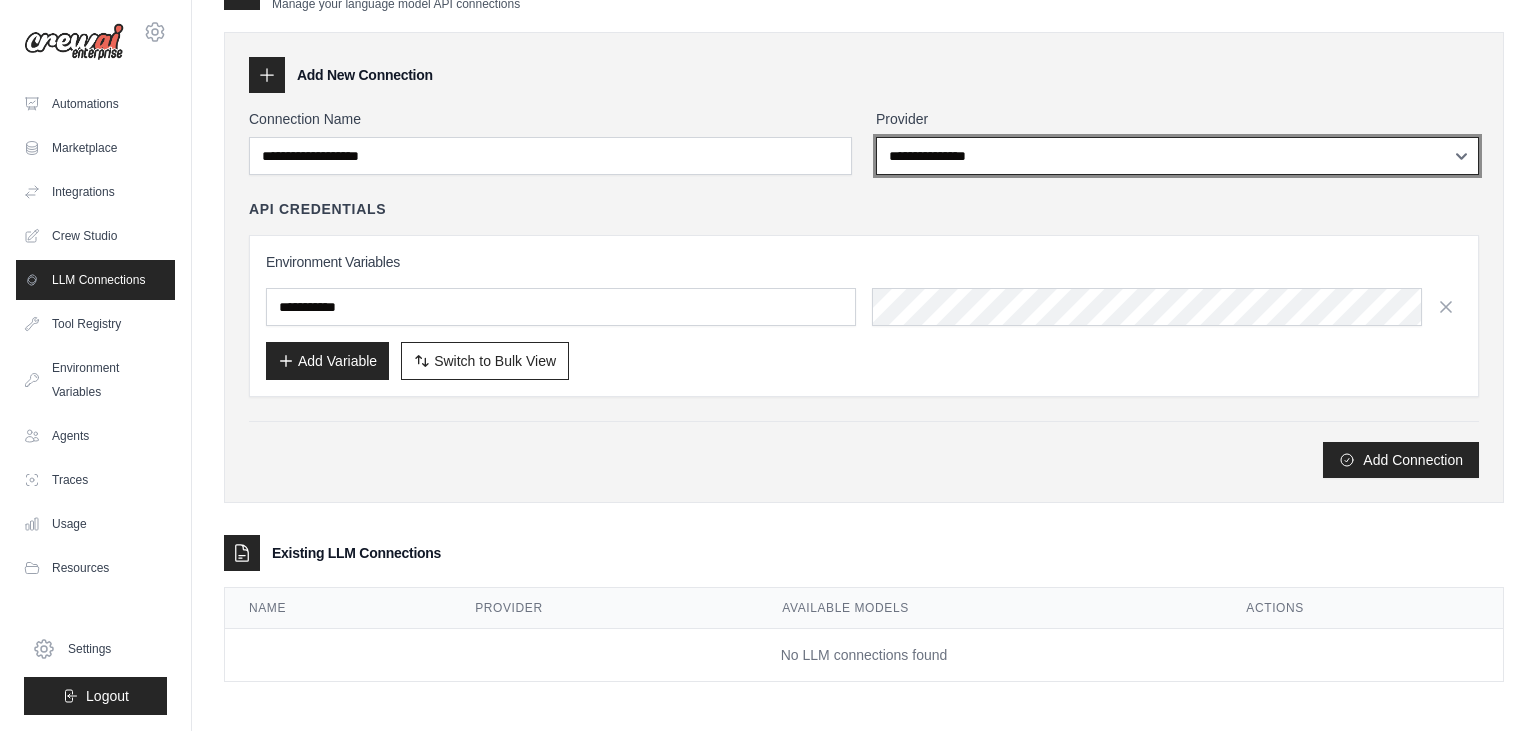 click on "**********" at bounding box center (1177, 156) 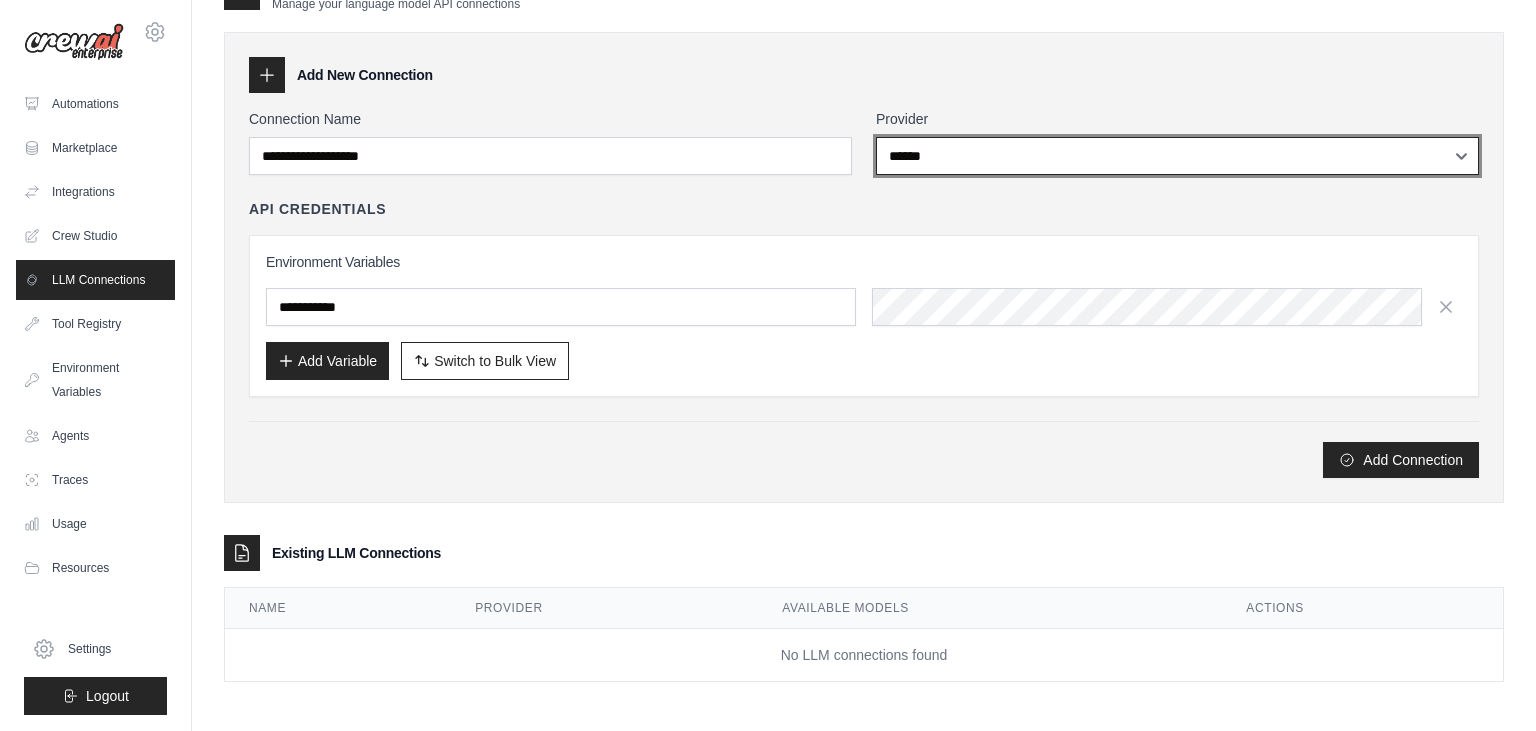 click on "******" at bounding box center (0, 0) 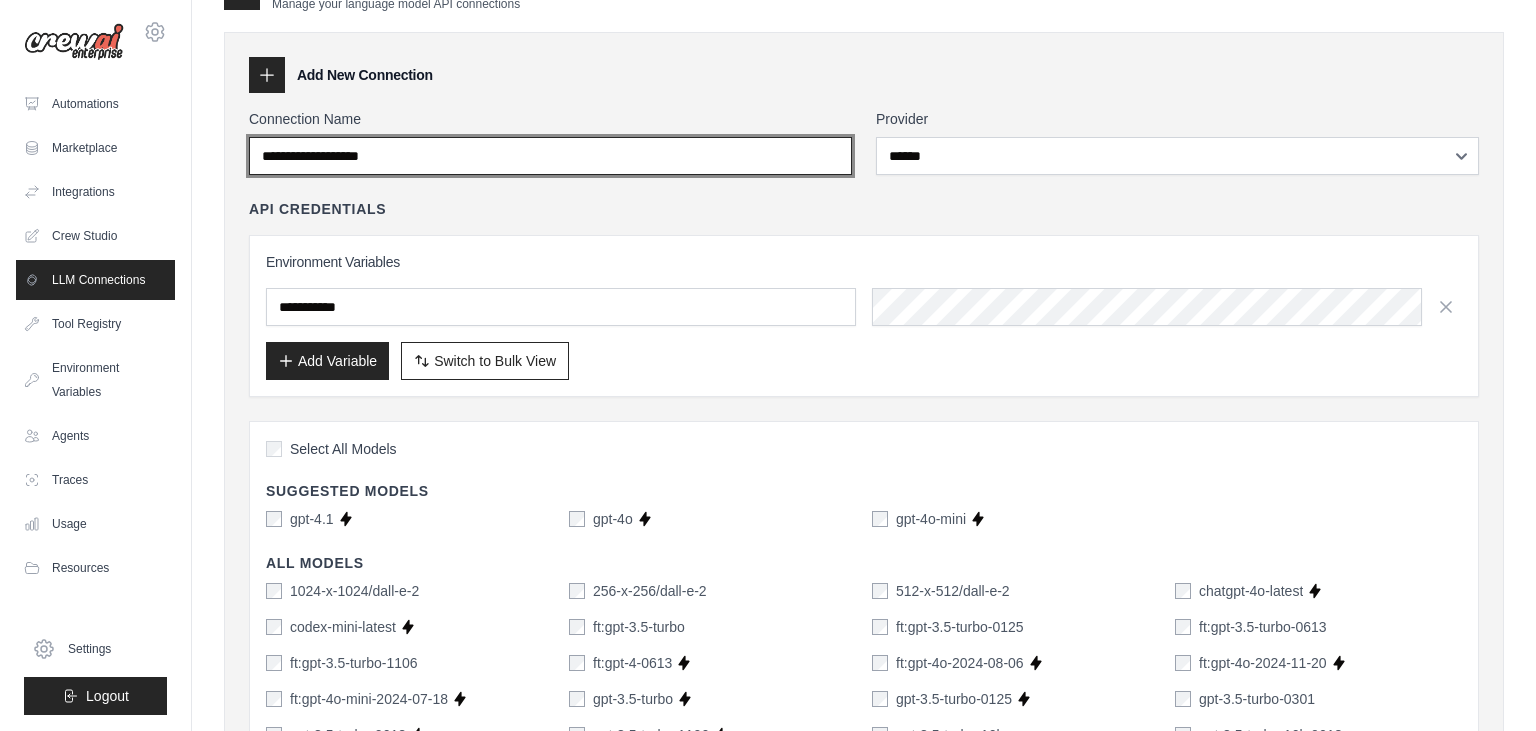click on "Connection Name" at bounding box center [550, 156] 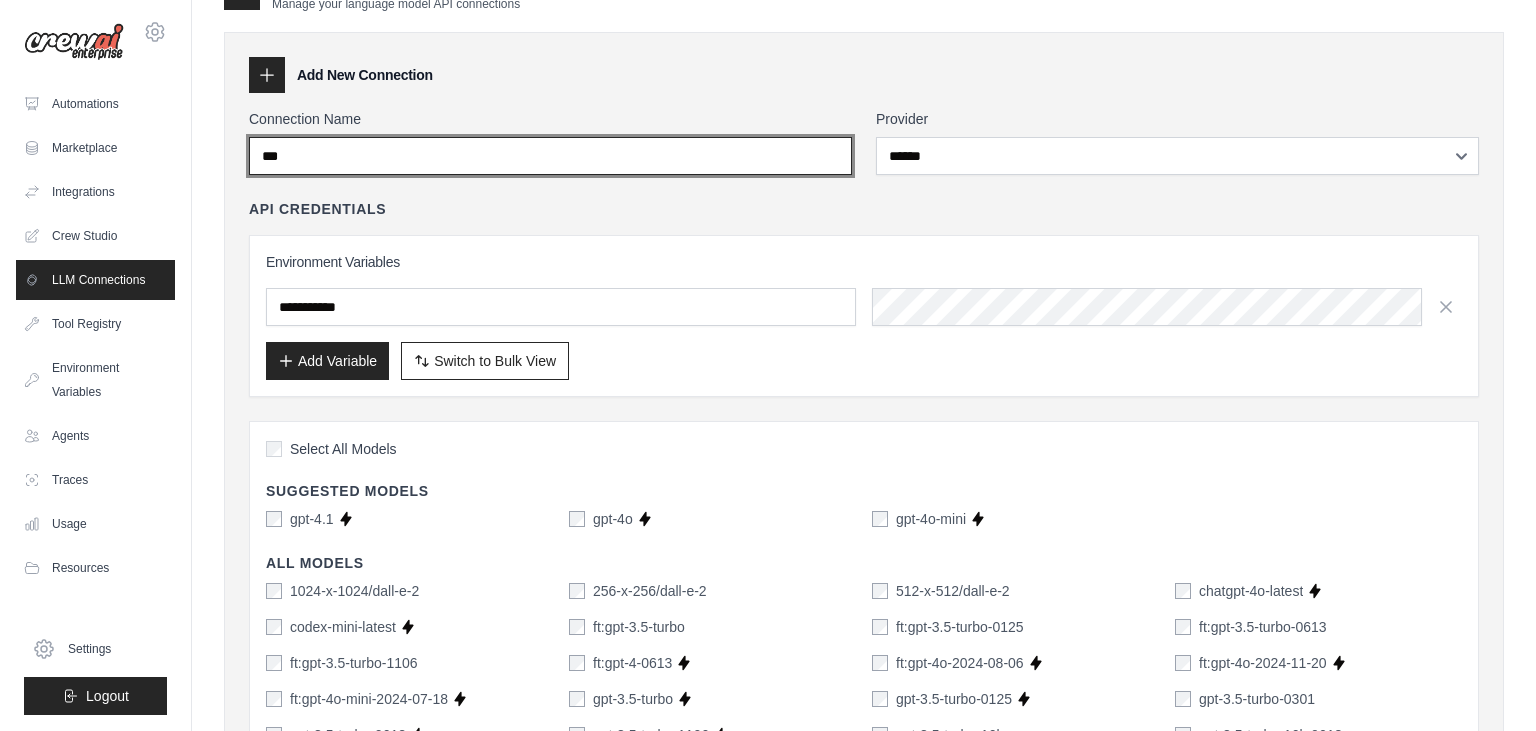type on "***" 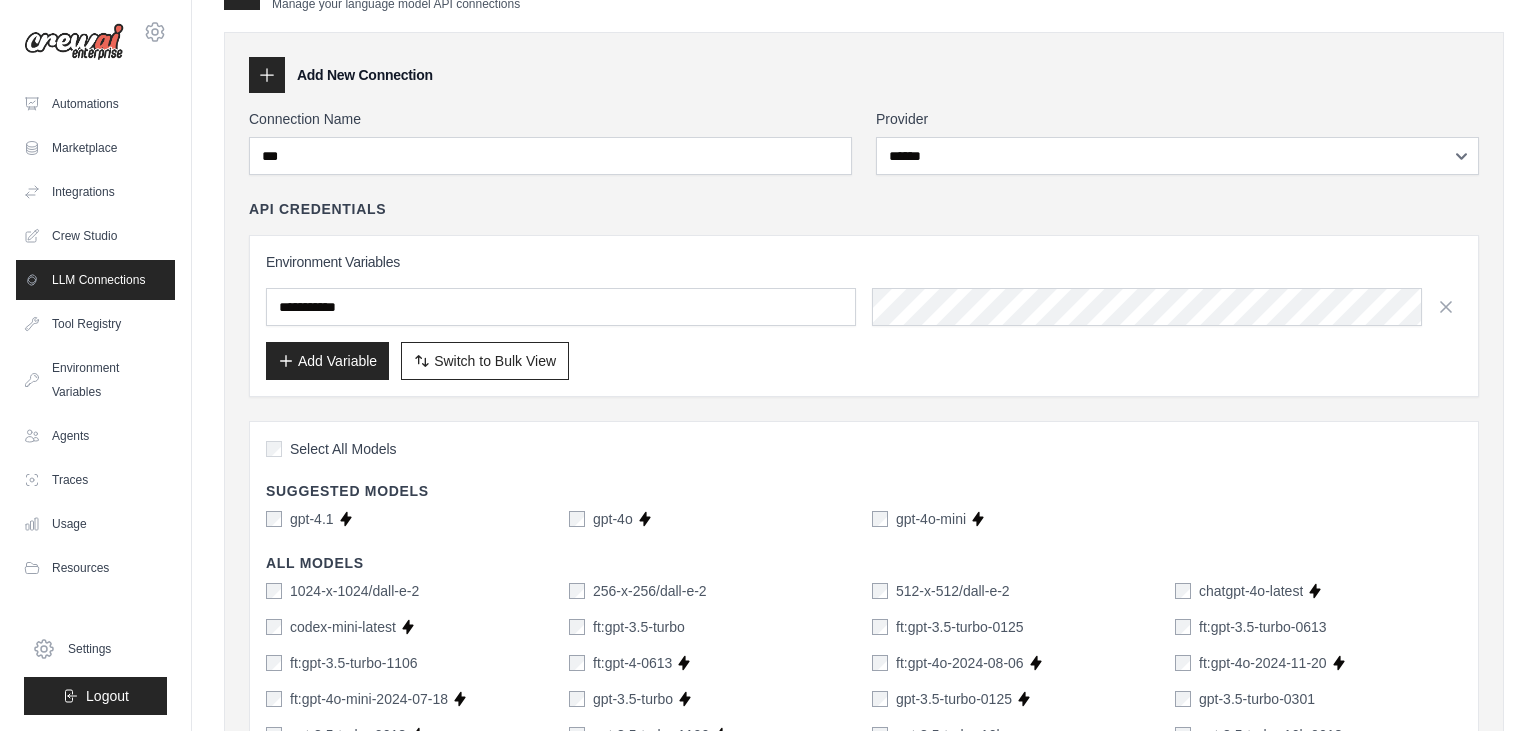 click on "Environment Variables
Add Variable
Switch to Bulk View
Switch to Table View" at bounding box center (864, 316) 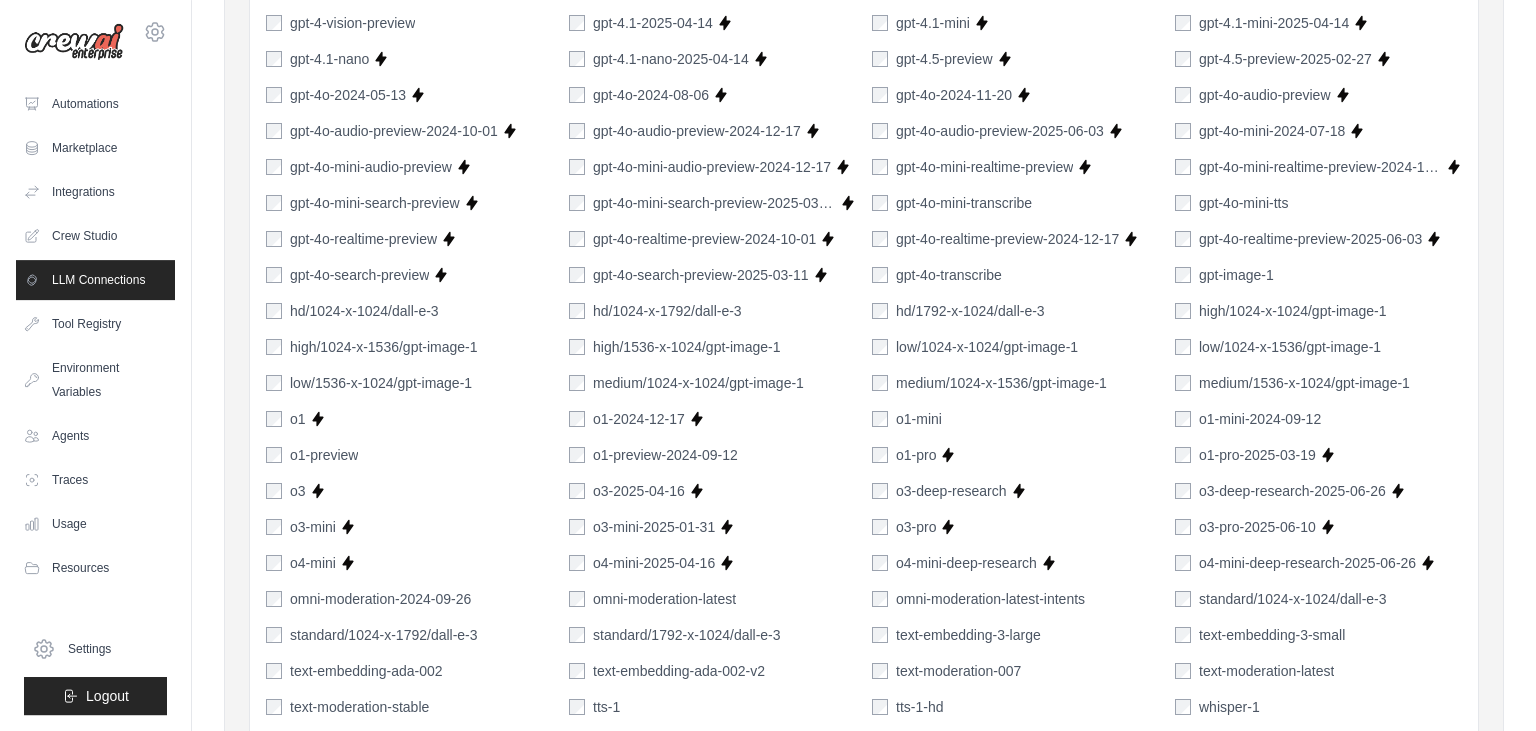 scroll, scrollTop: 1342, scrollLeft: 0, axis: vertical 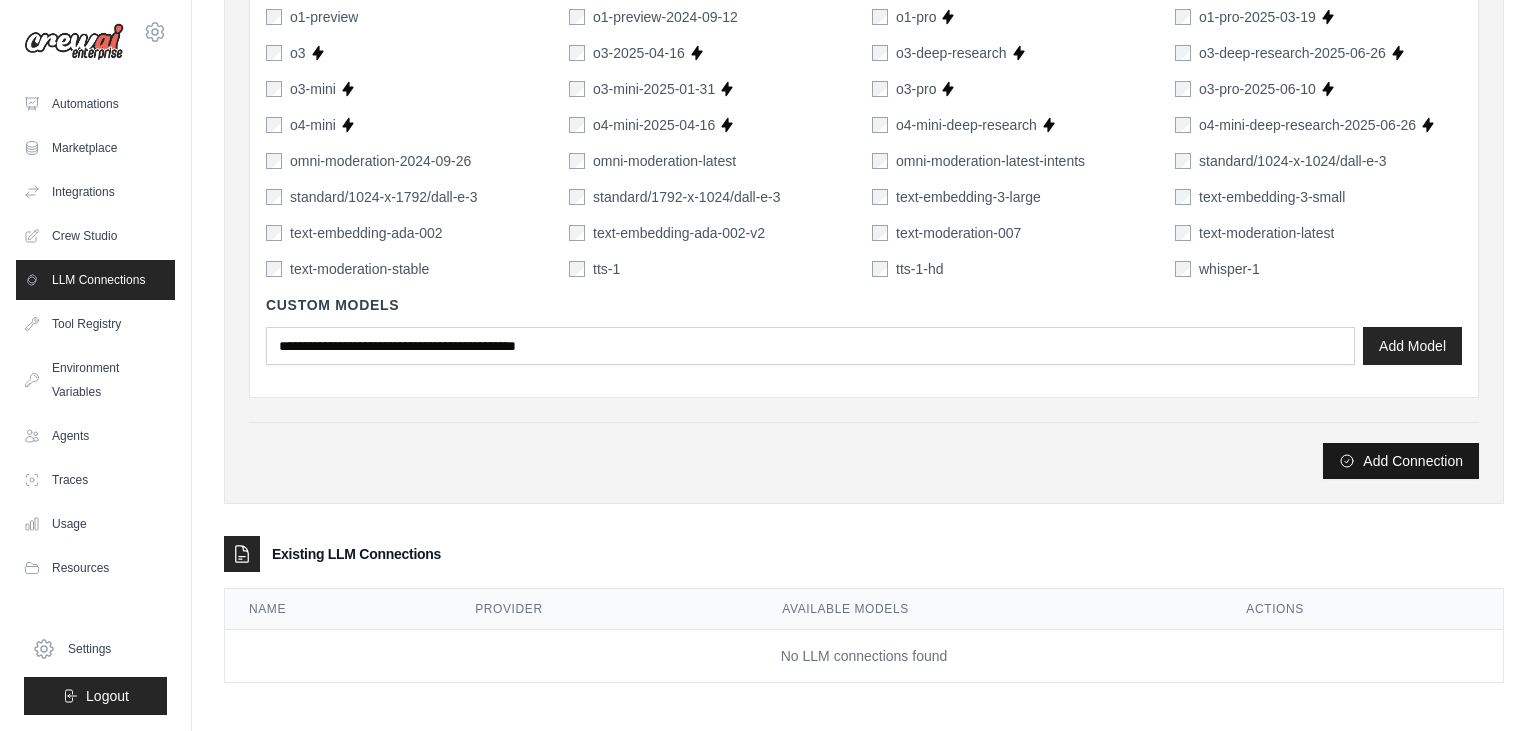 click on "Add Connection" at bounding box center [1401, 461] 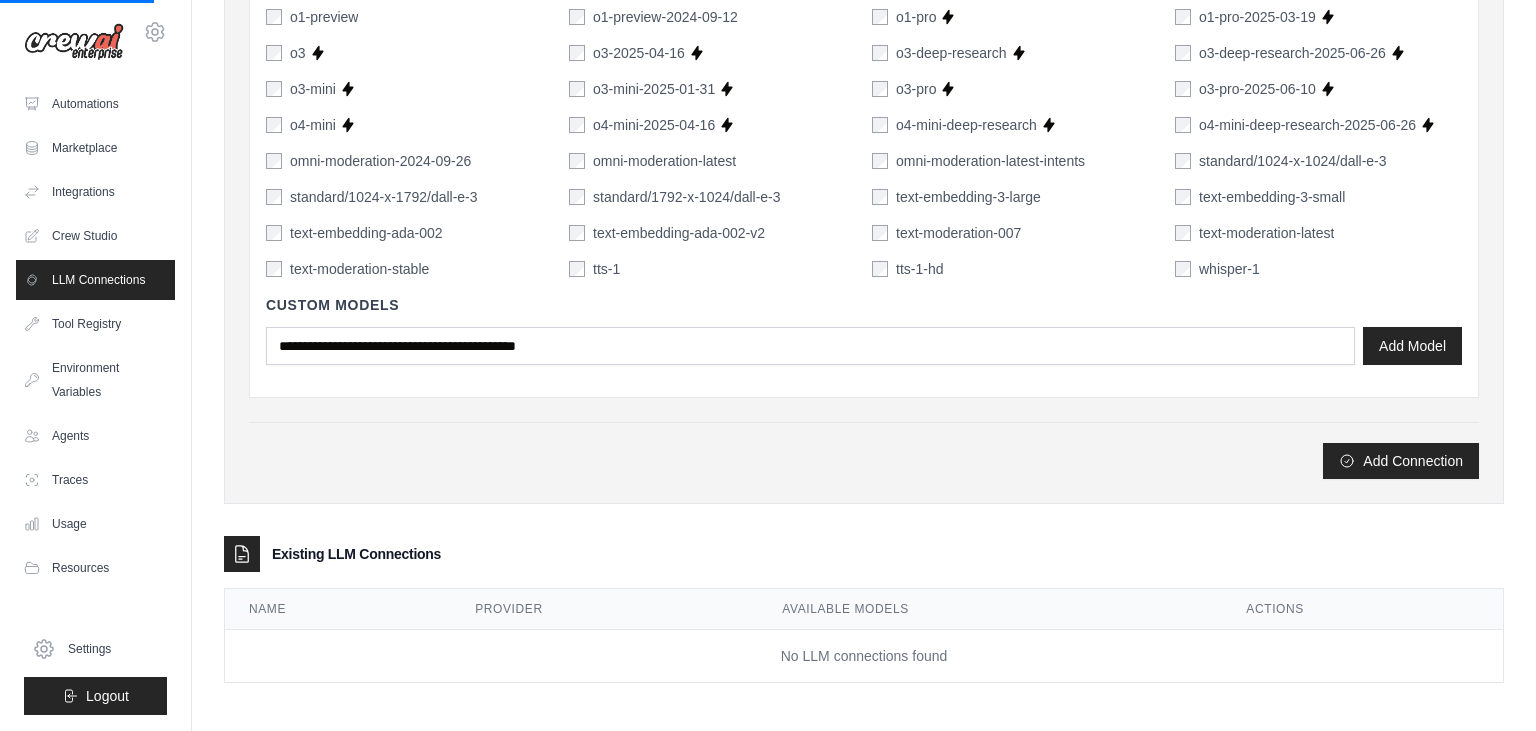 scroll, scrollTop: 0, scrollLeft: 0, axis: both 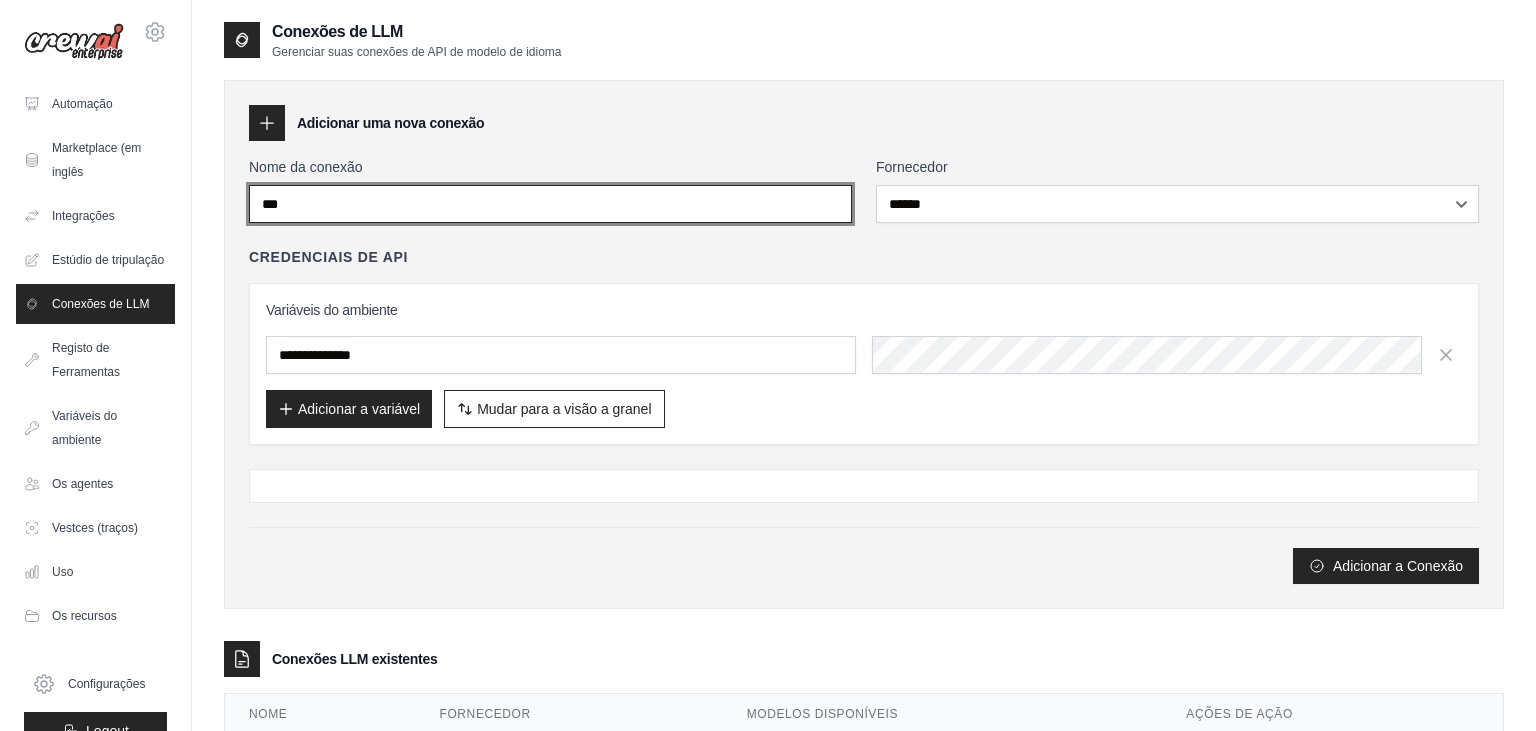 click on "***" at bounding box center (550, 204) 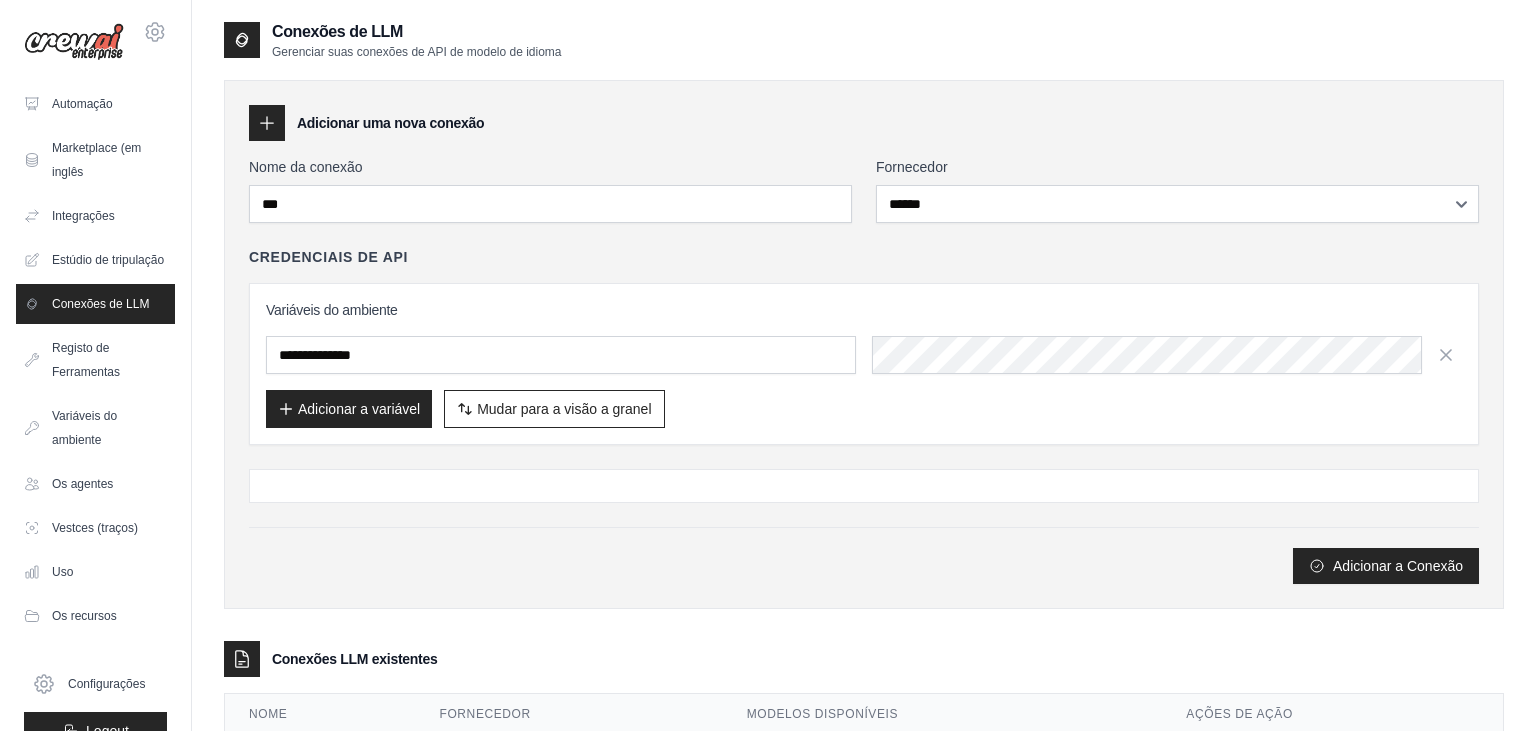 click on "Conexões de LLM" at bounding box center (95, 304) 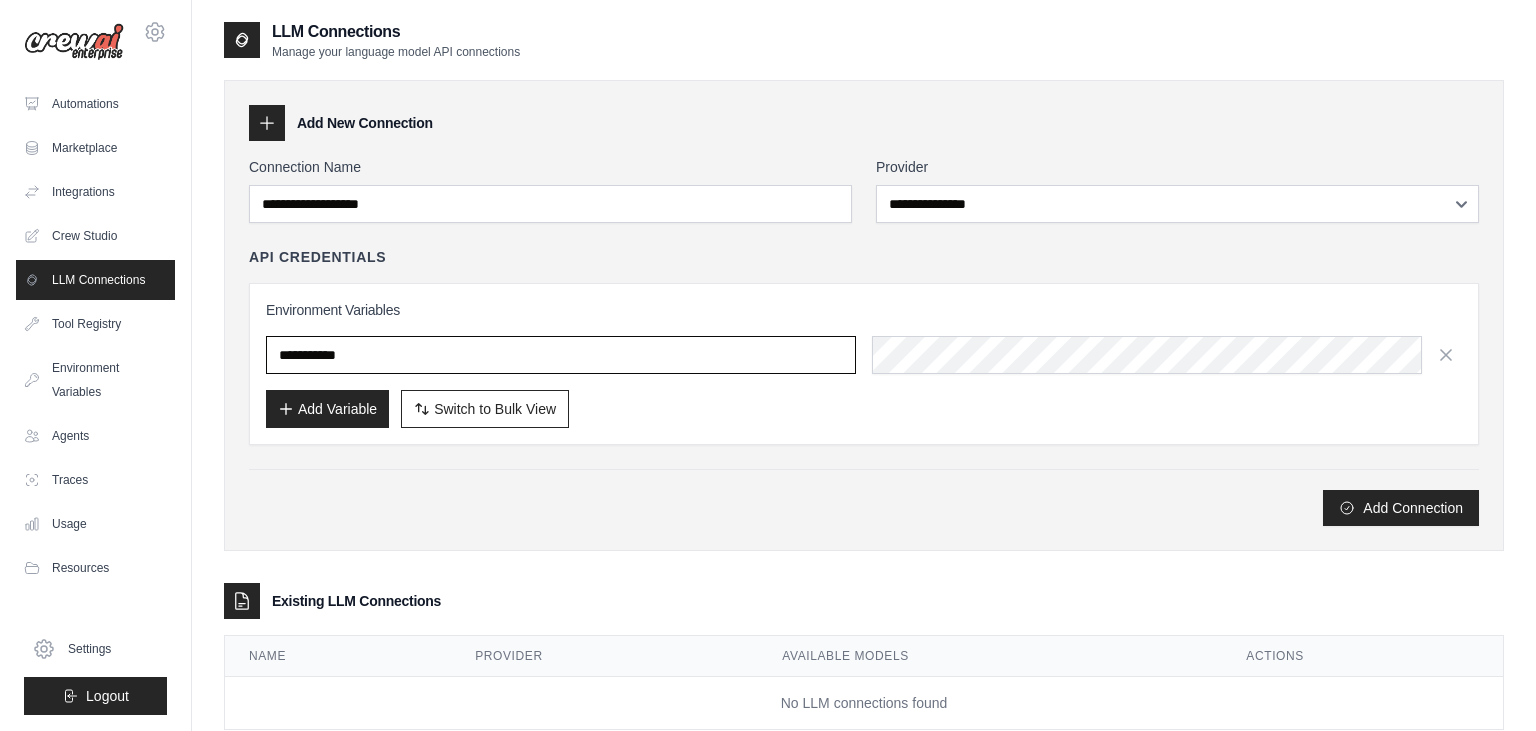 click at bounding box center (561, 355) 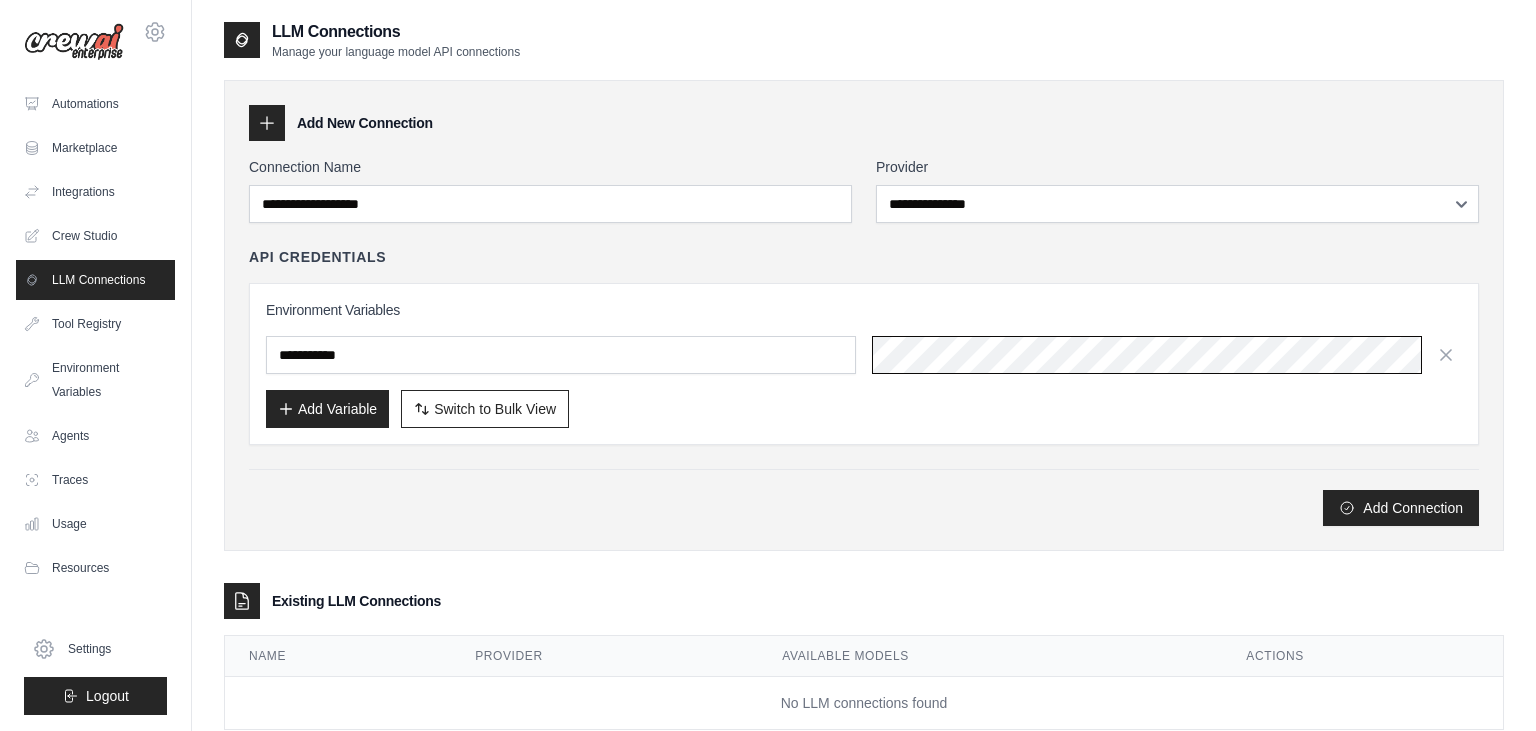 click at bounding box center (1167, 355) 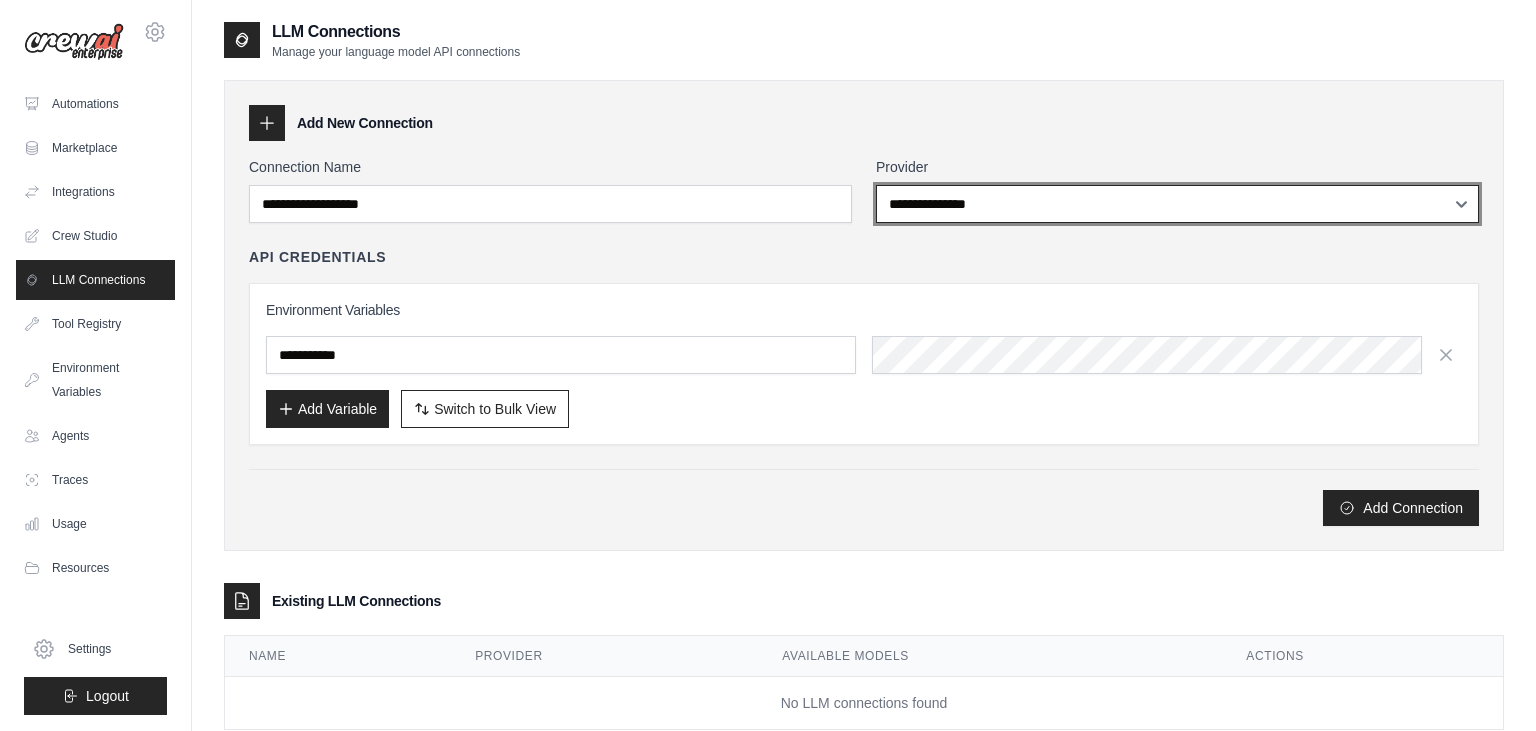 scroll, scrollTop: 0, scrollLeft: 738, axis: horizontal 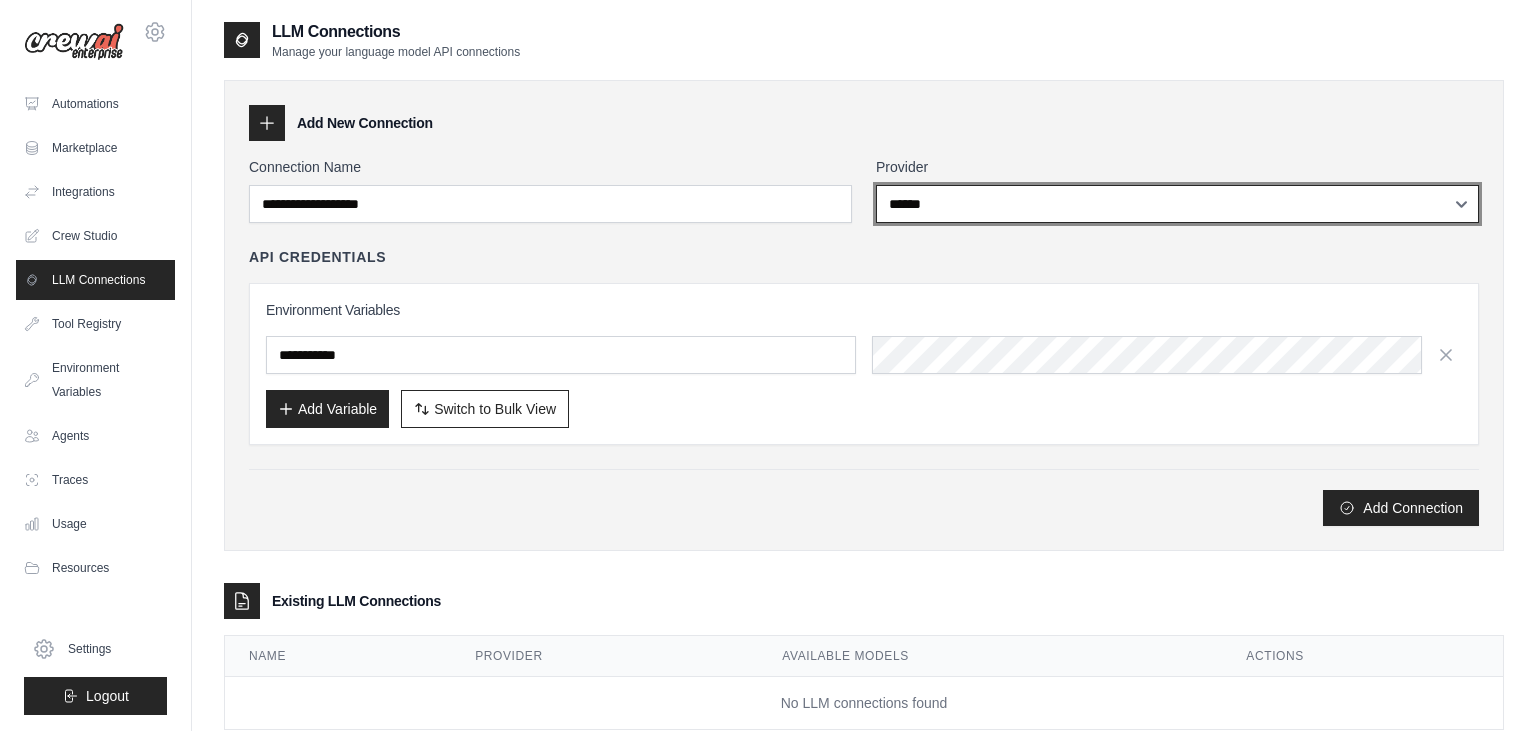 click on "******" at bounding box center (0, 0) 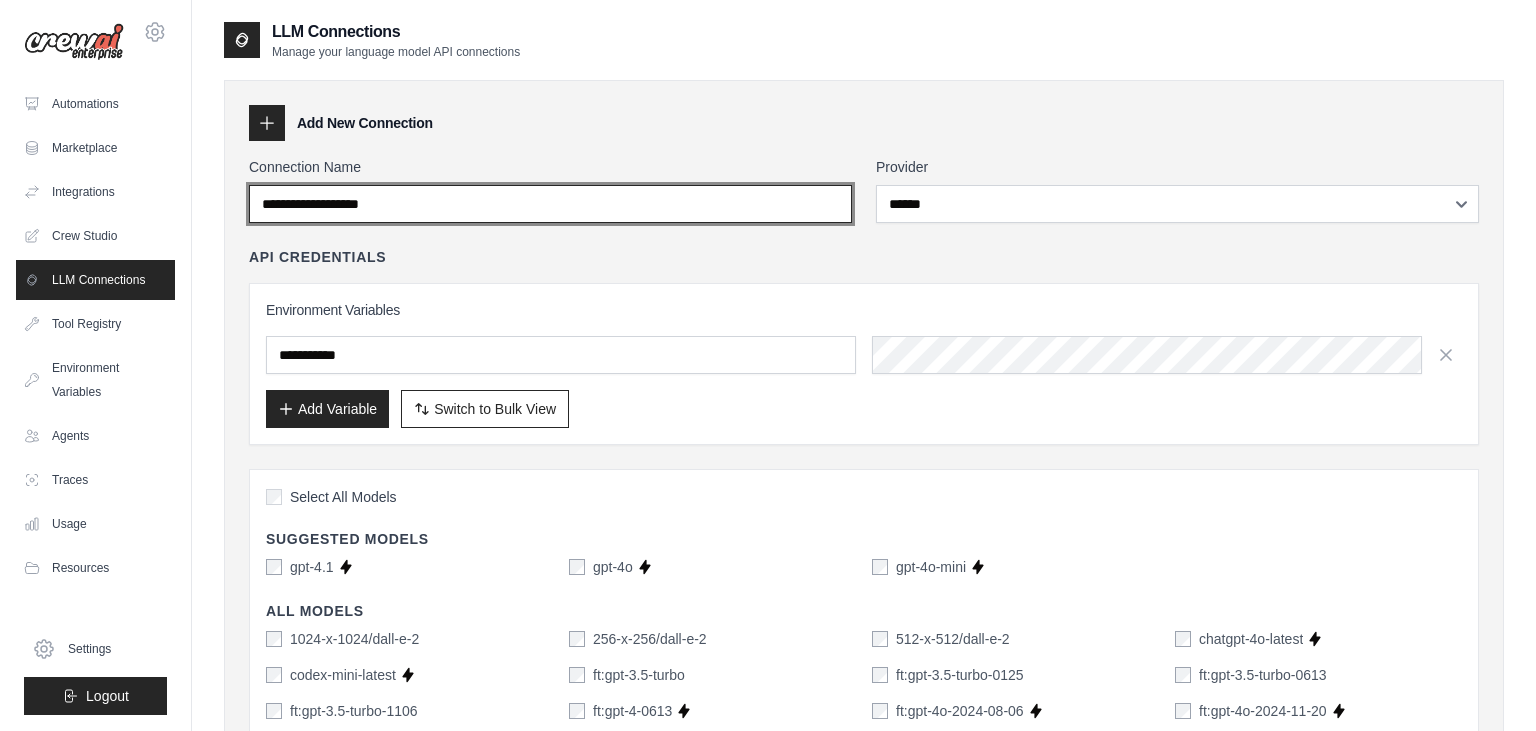 click on "Connection Name" at bounding box center [550, 204] 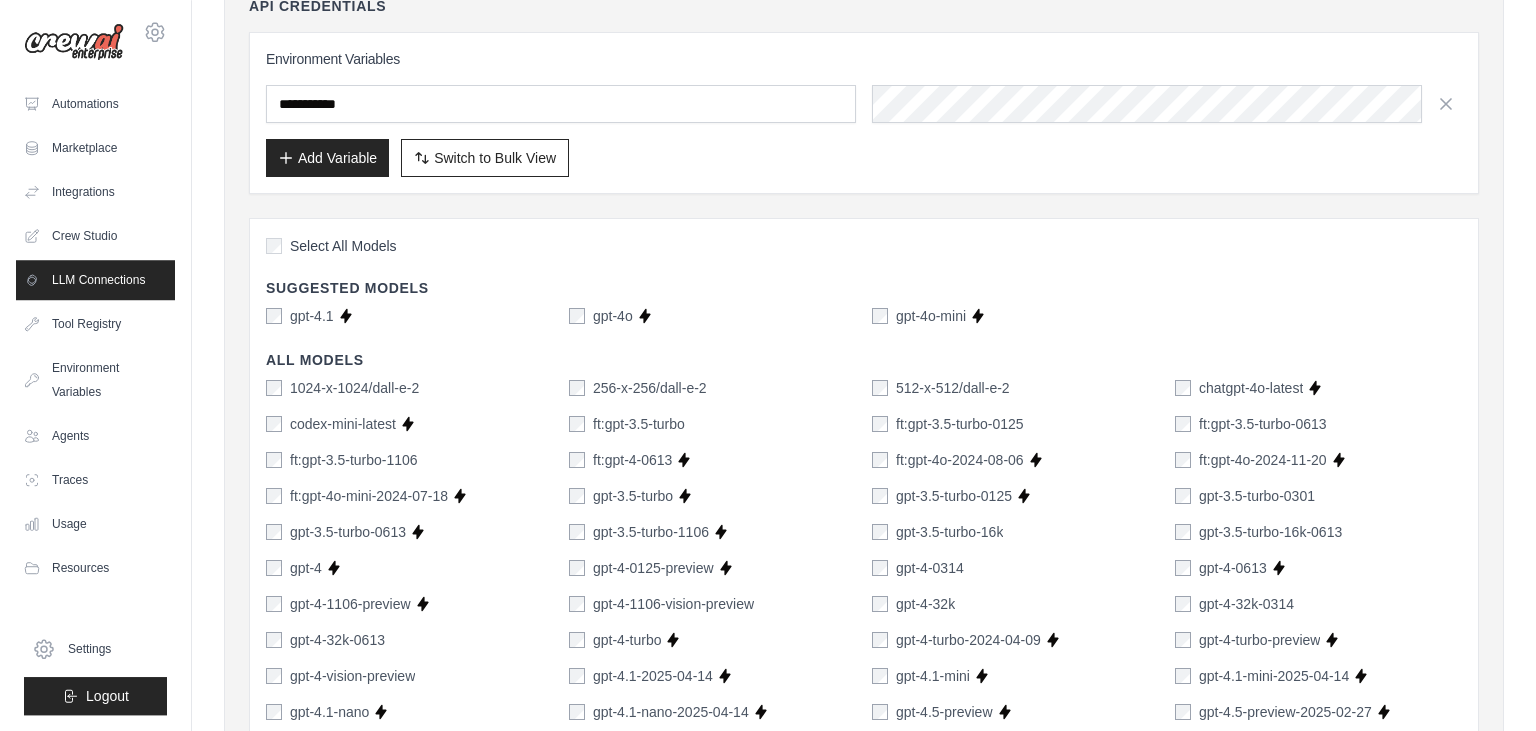 scroll, scrollTop: 256, scrollLeft: 0, axis: vertical 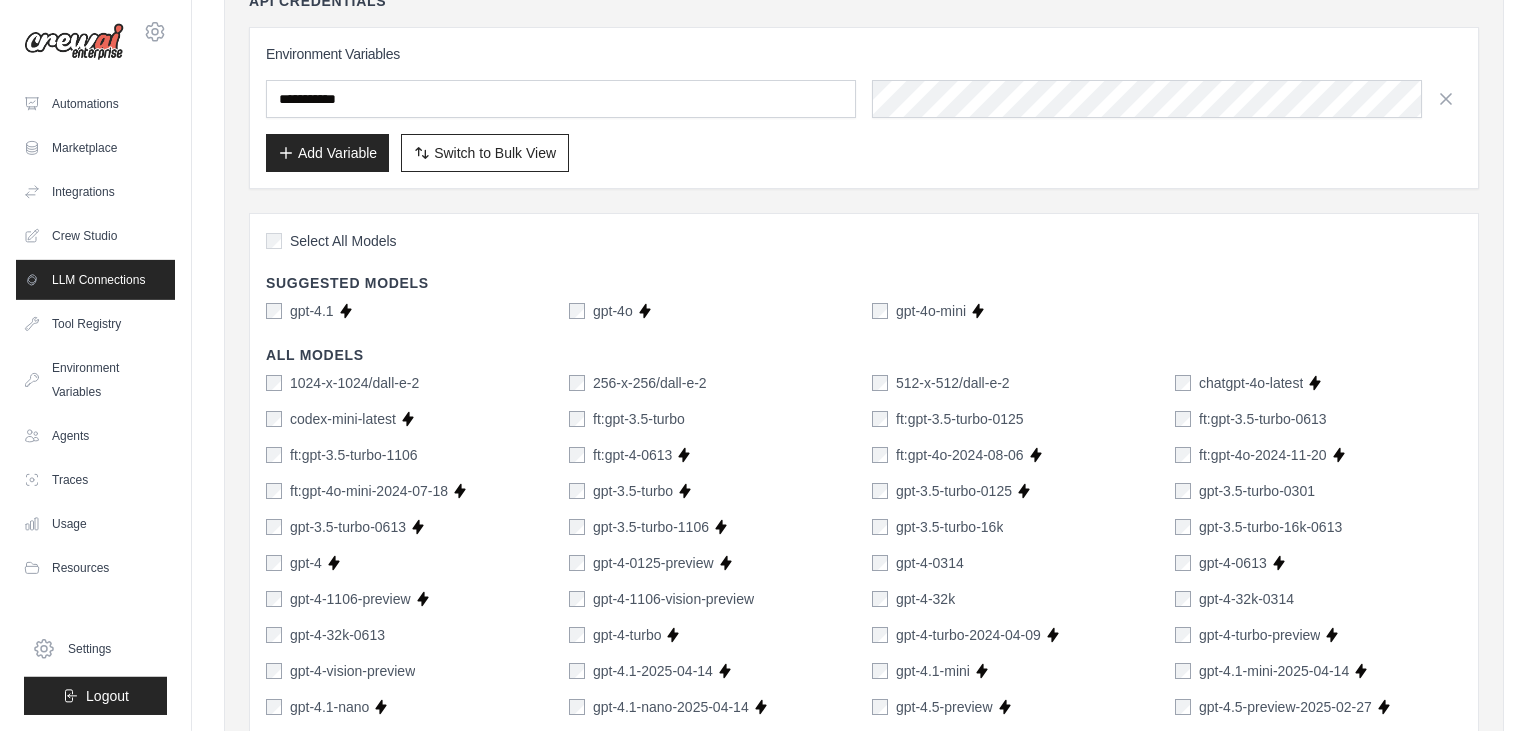 type on "***" 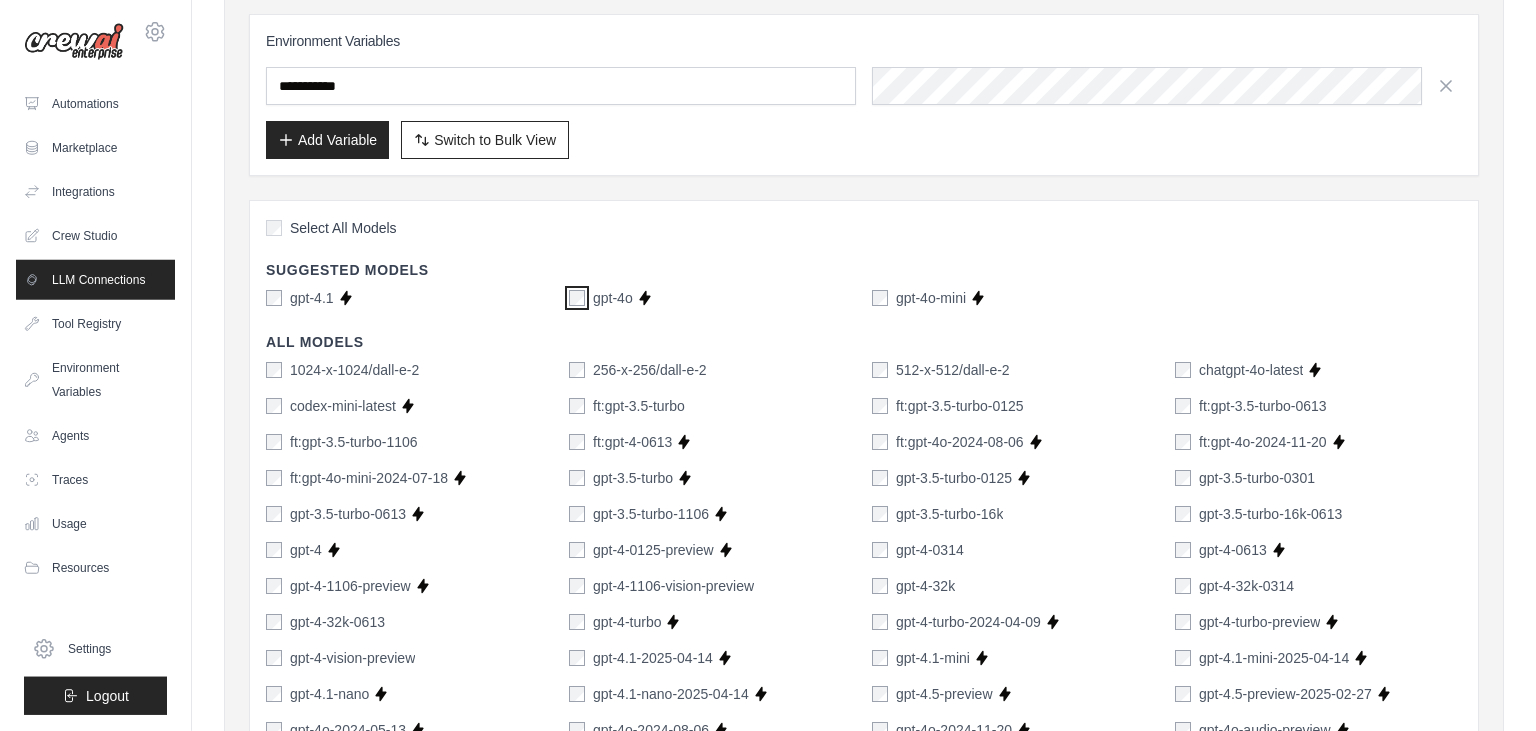 scroll, scrollTop: 268, scrollLeft: 0, axis: vertical 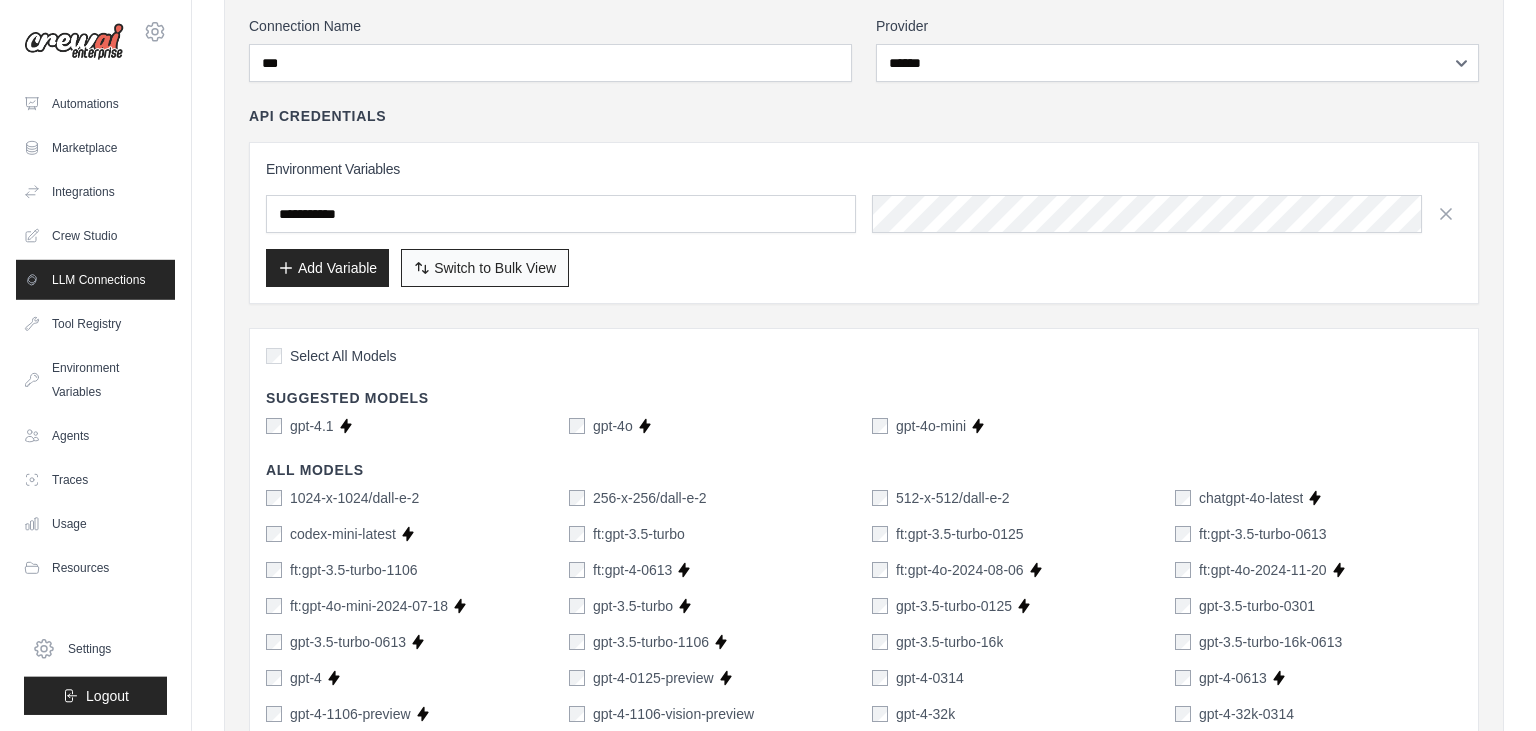 click on "Switch to Bulk View" at bounding box center (495, 268) 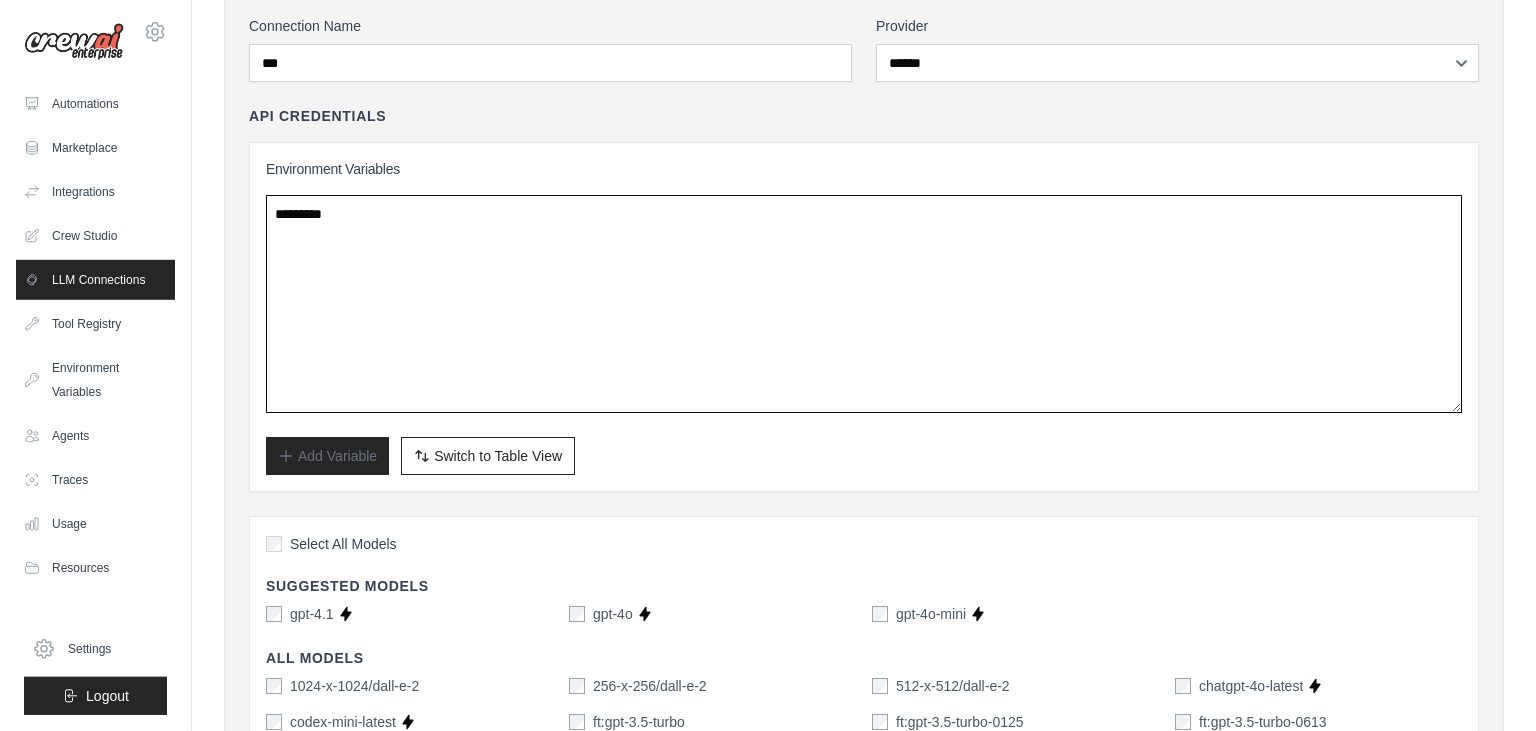 click at bounding box center [864, 304] 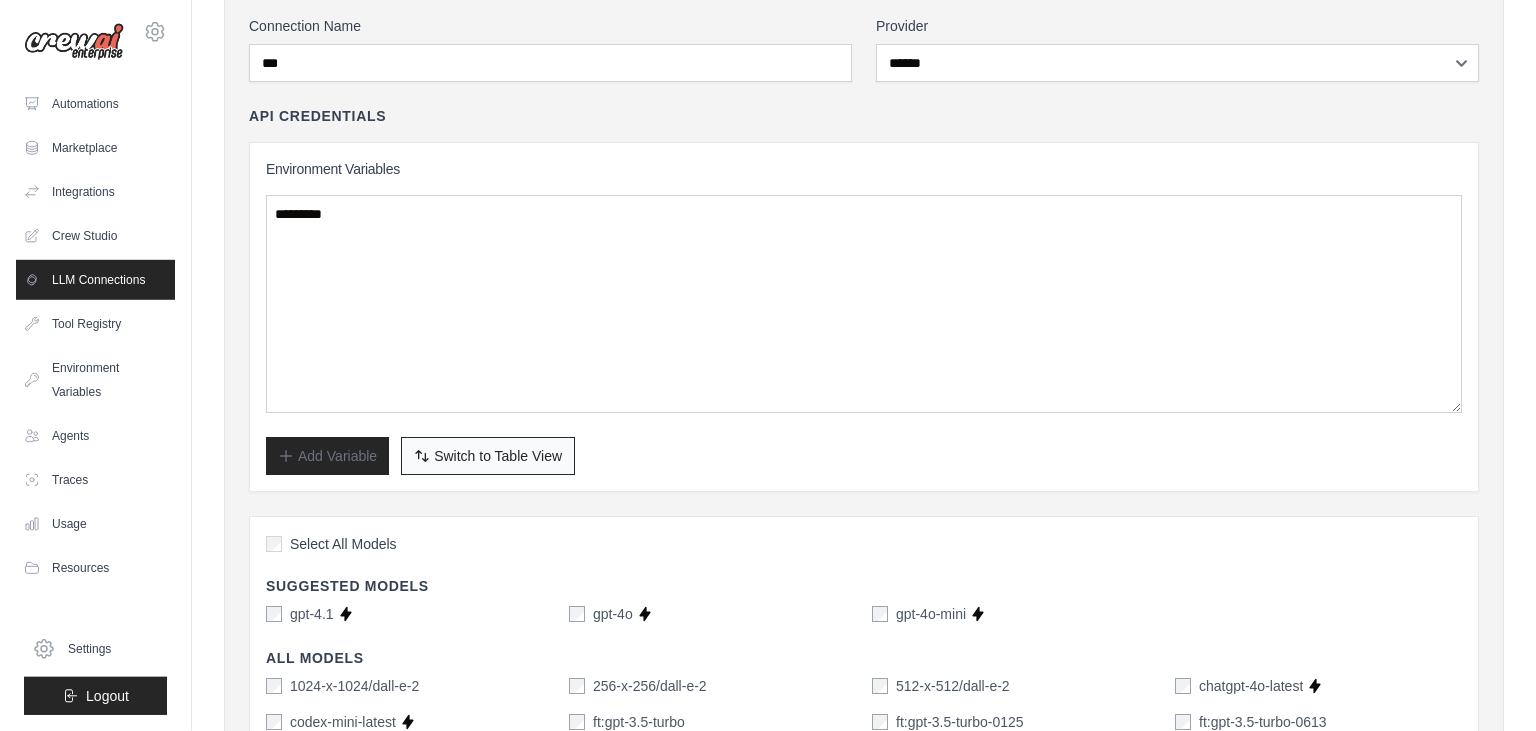 click on "Switch to Bulk View
Switch to Table View" at bounding box center (488, 456) 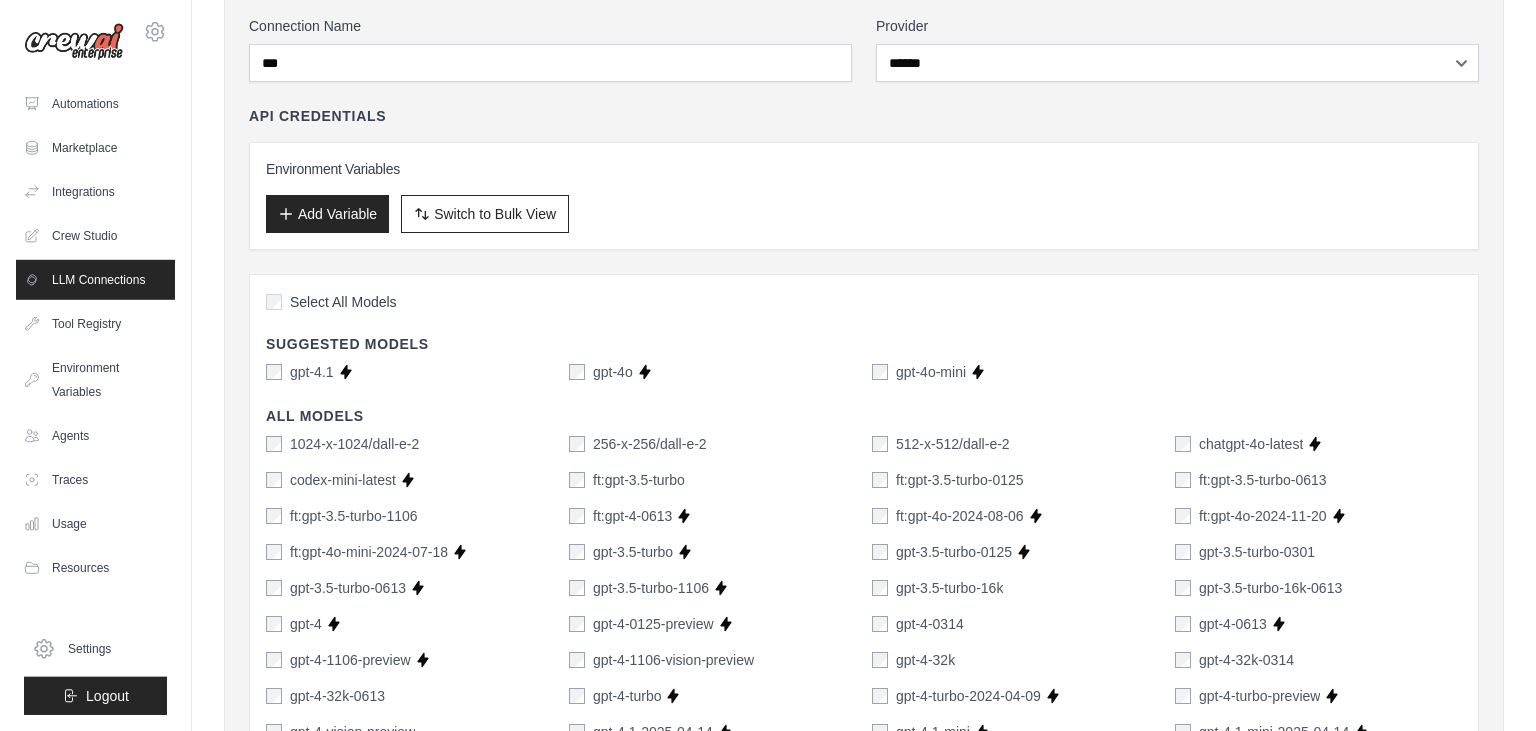 click on "Environment Variables
Add Variable
Switch to Bulk View
Switch to Table View" at bounding box center (864, 196) 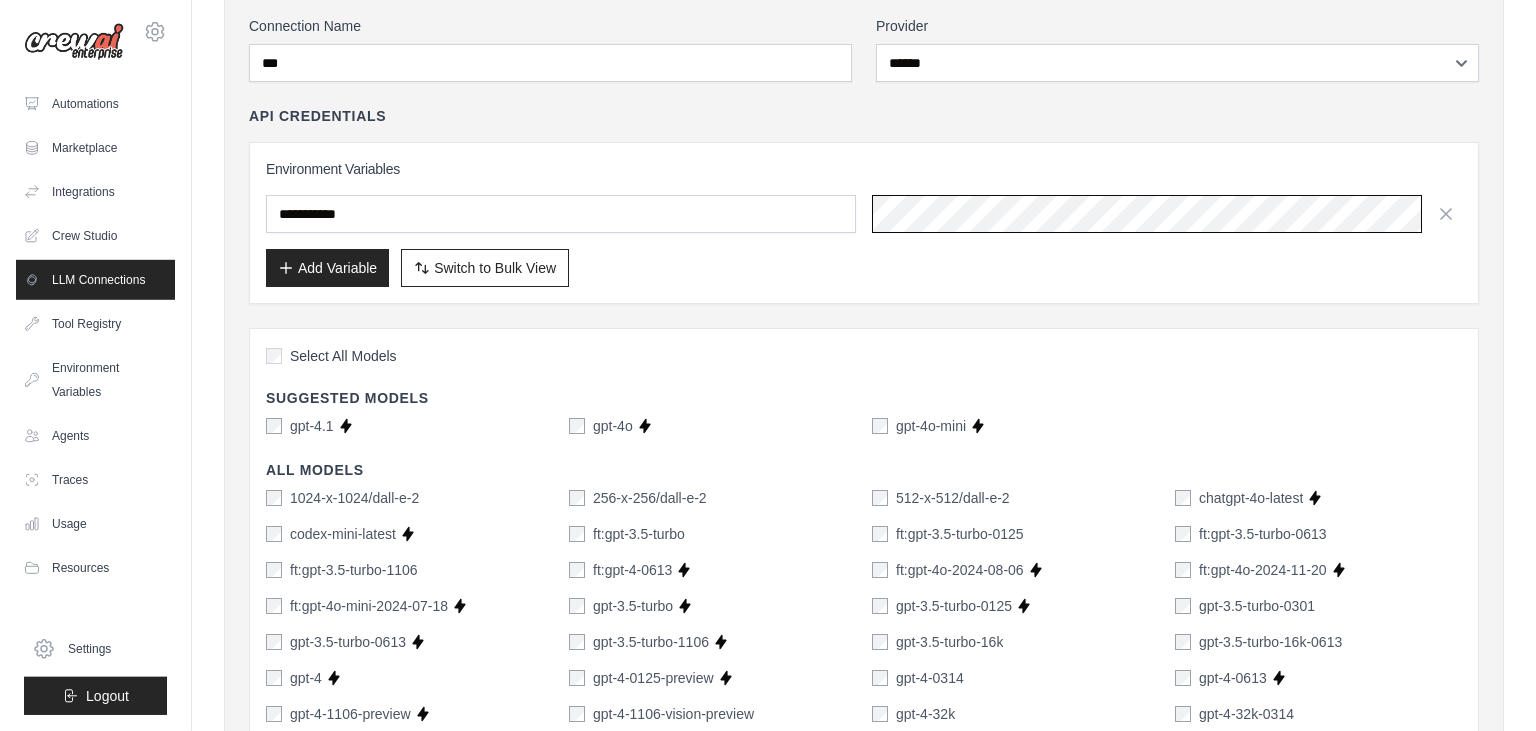 click at bounding box center (1167, 214) 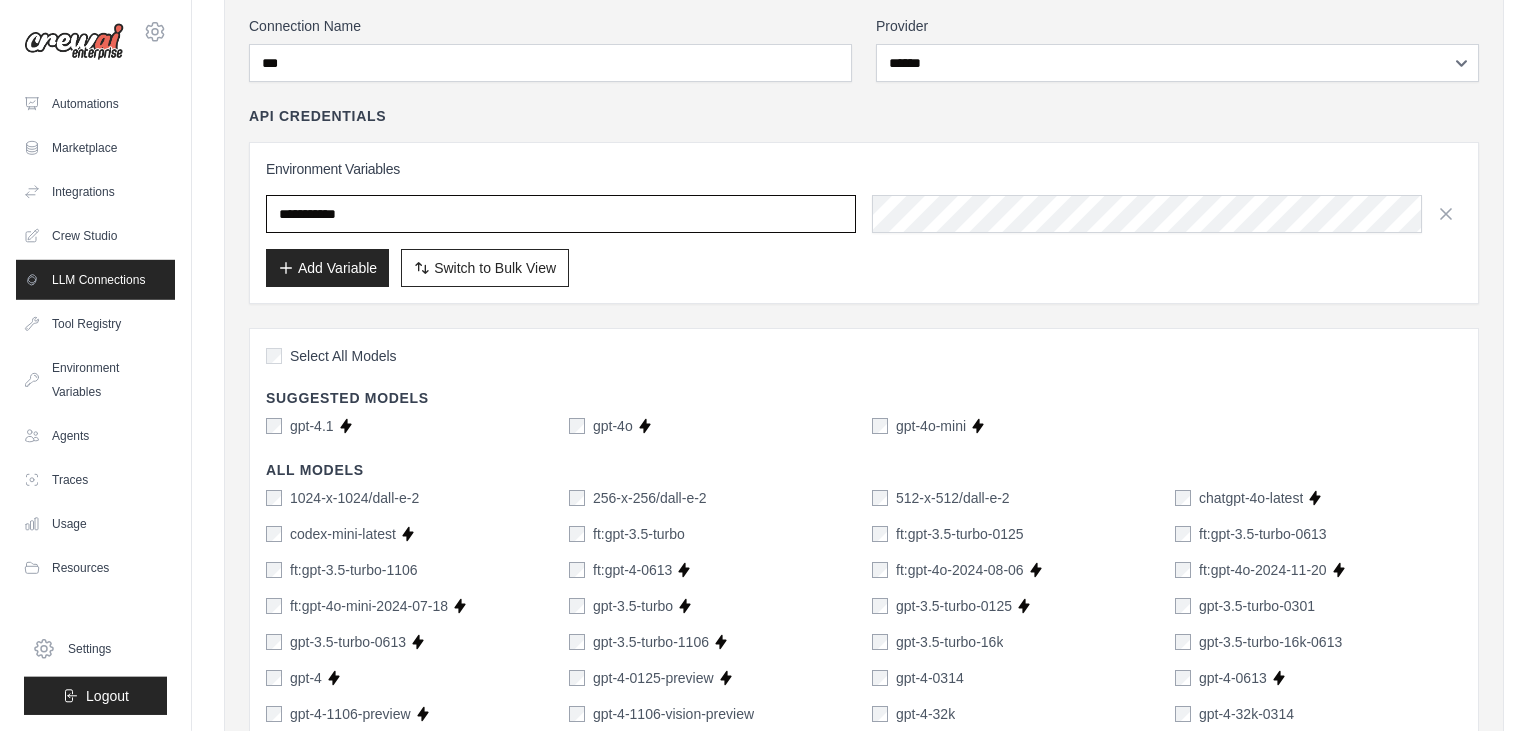 scroll, scrollTop: 0, scrollLeft: 738, axis: horizontal 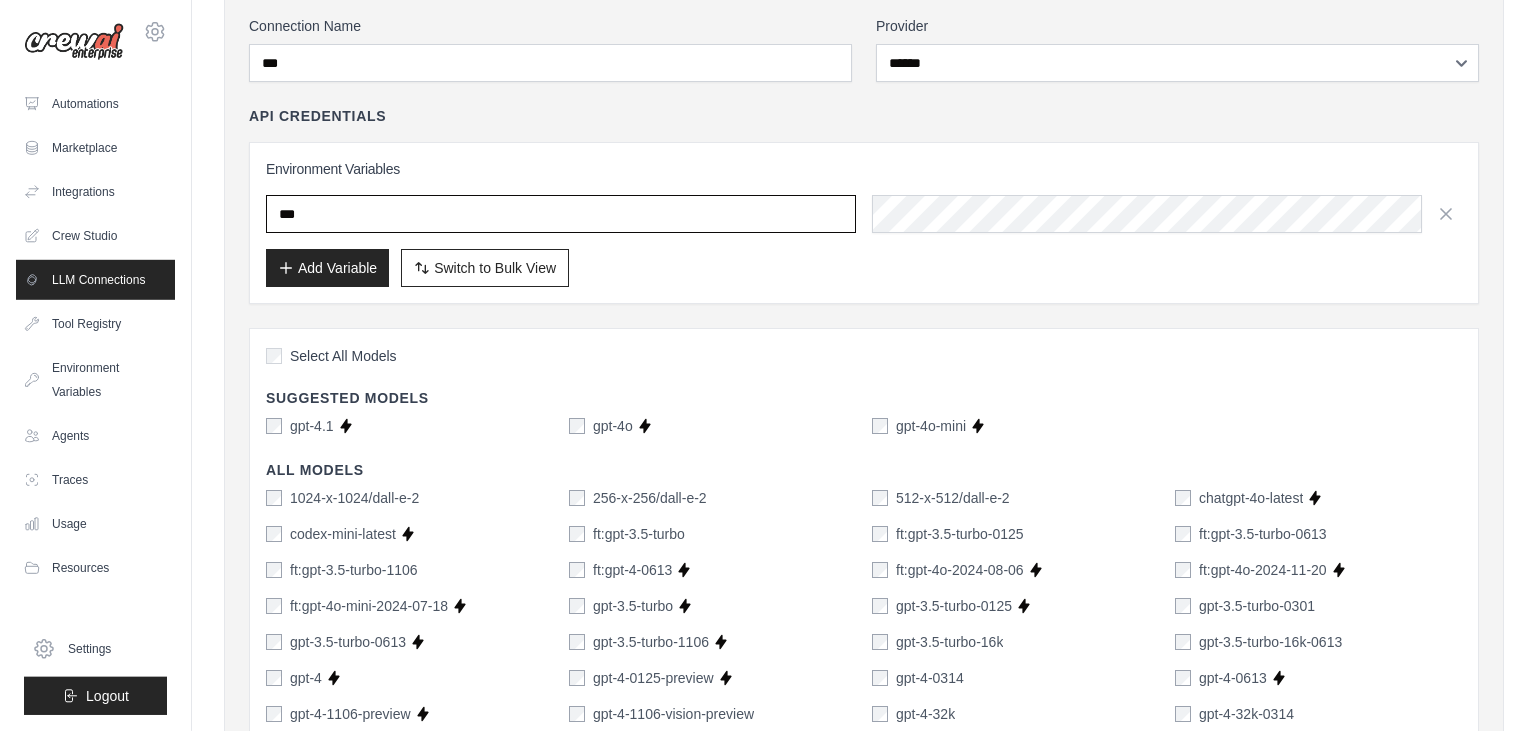 click on "***" at bounding box center (561, 214) 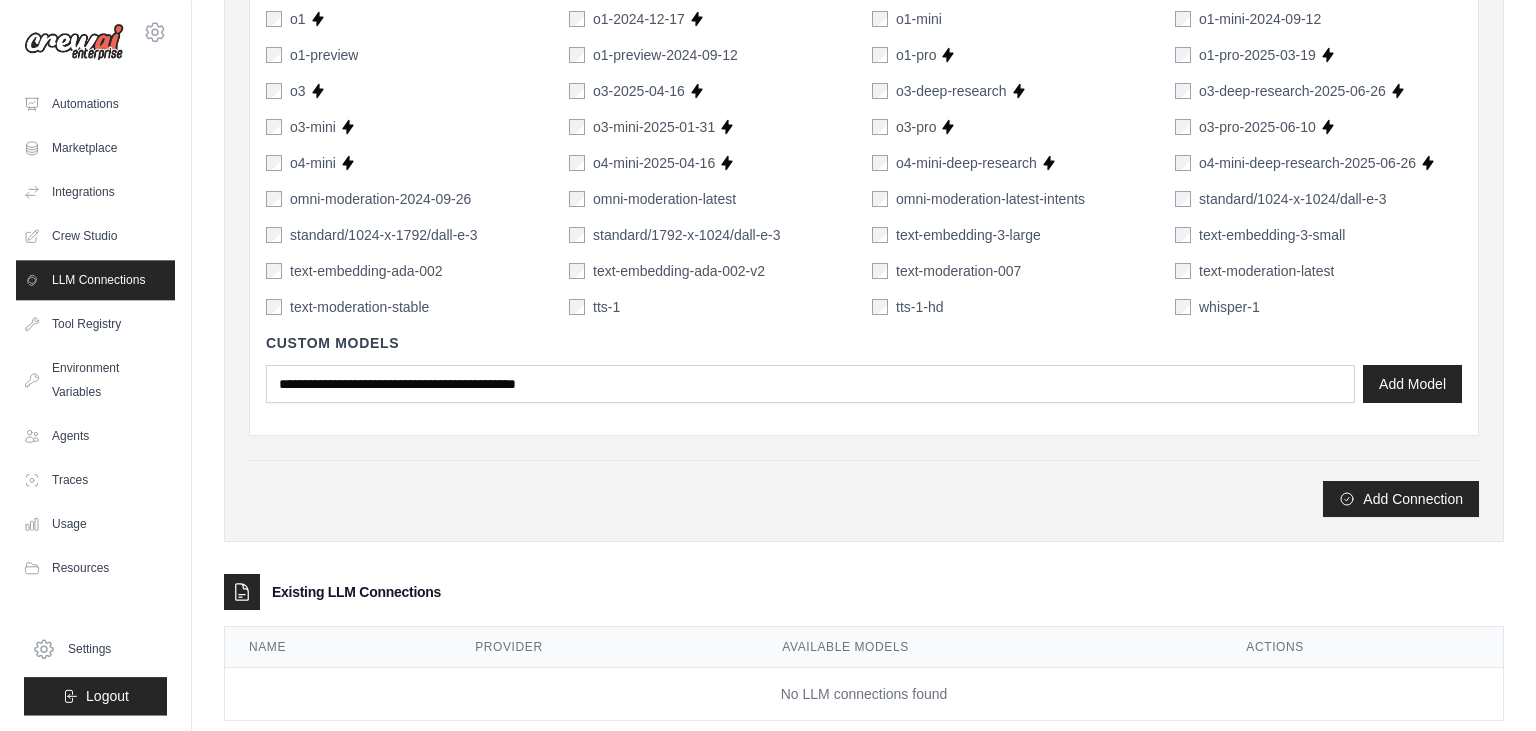 scroll, scrollTop: 1342, scrollLeft: 0, axis: vertical 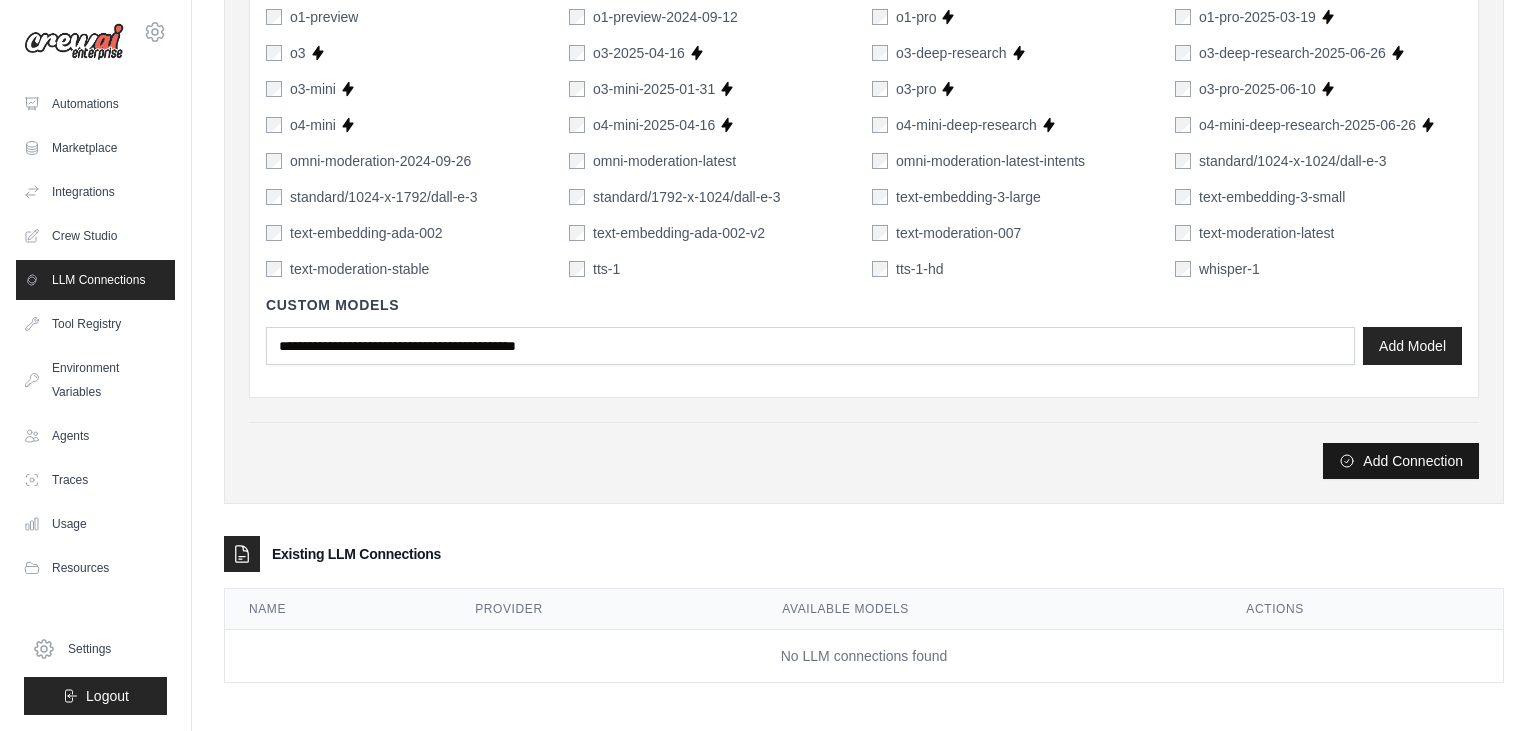 type on "***" 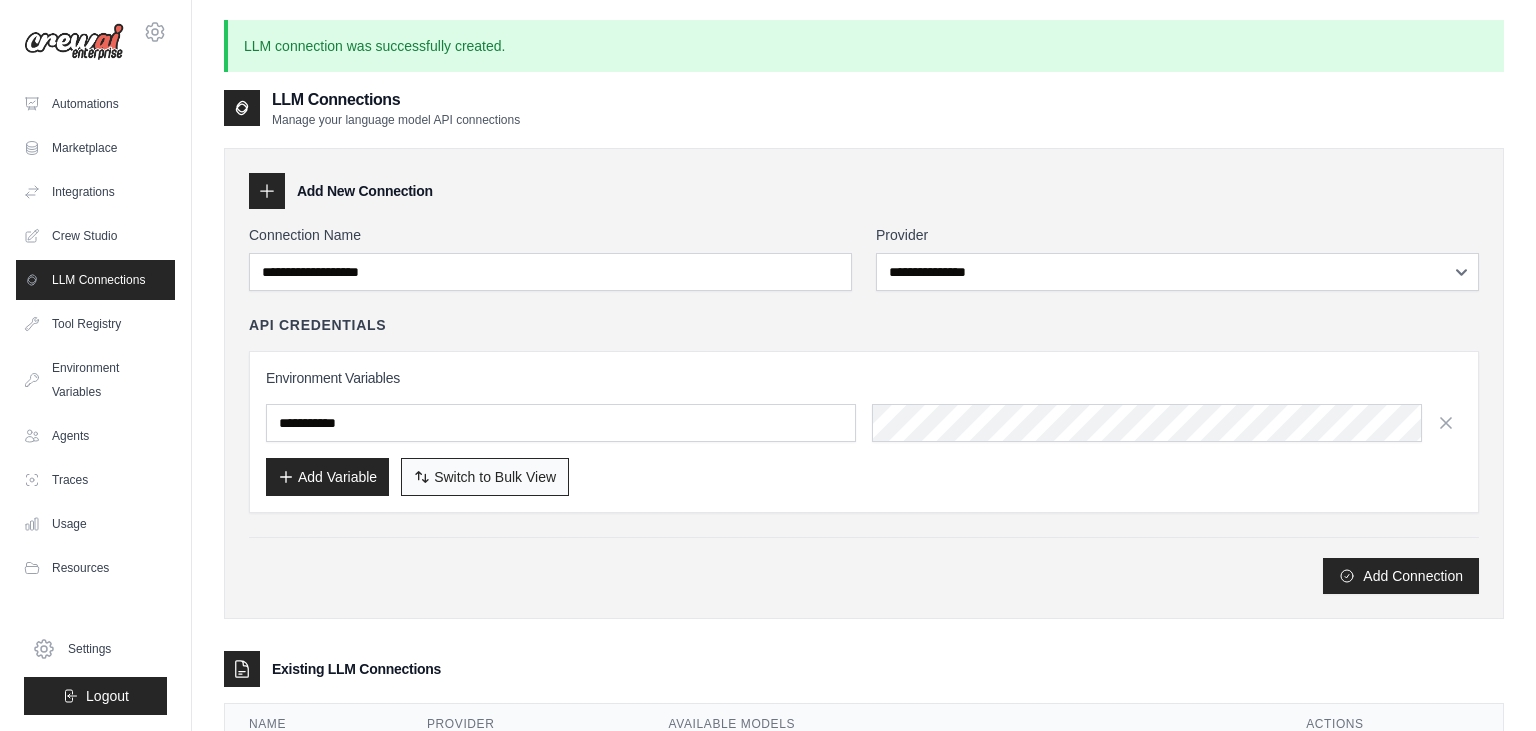 scroll, scrollTop: 116, scrollLeft: 0, axis: vertical 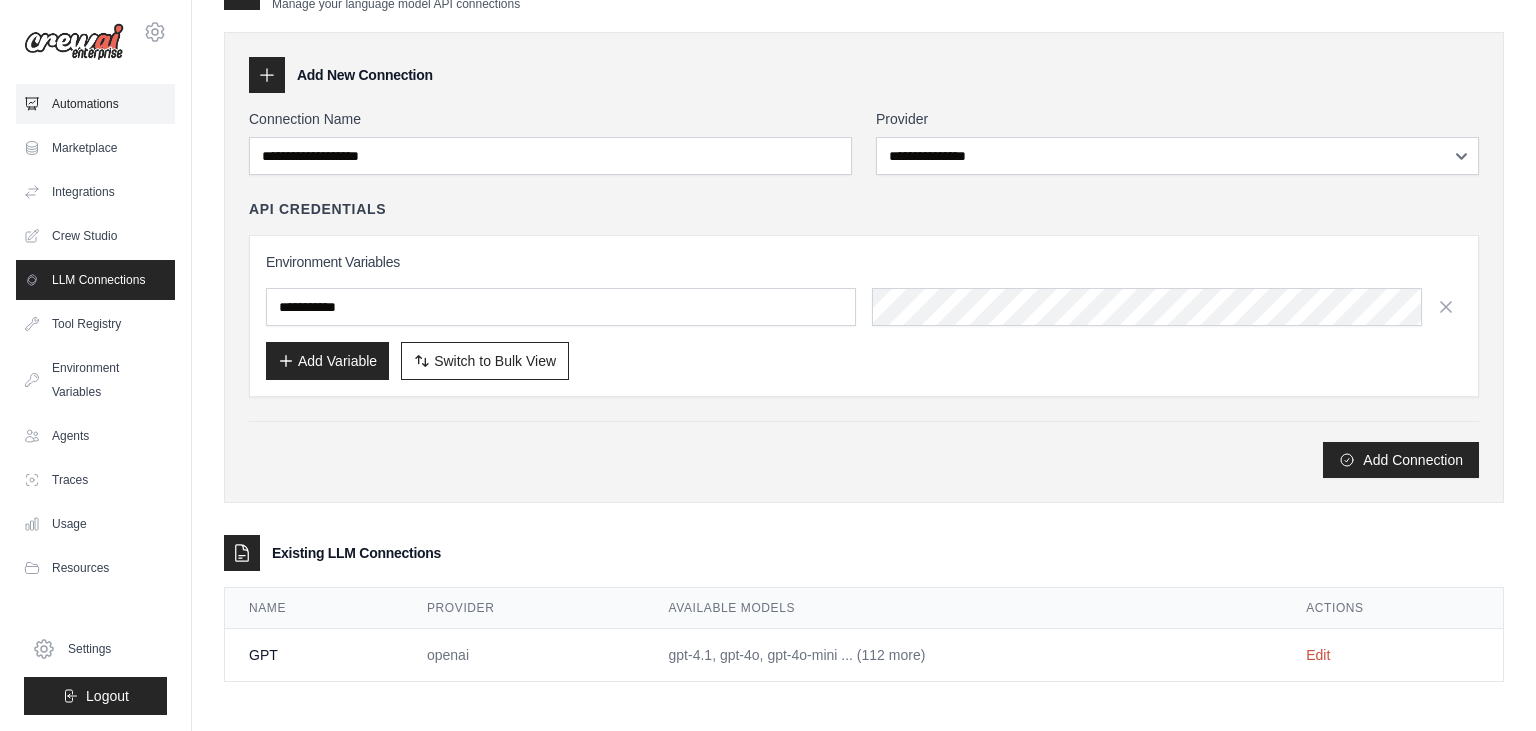 click on "Automations" at bounding box center [95, 104] 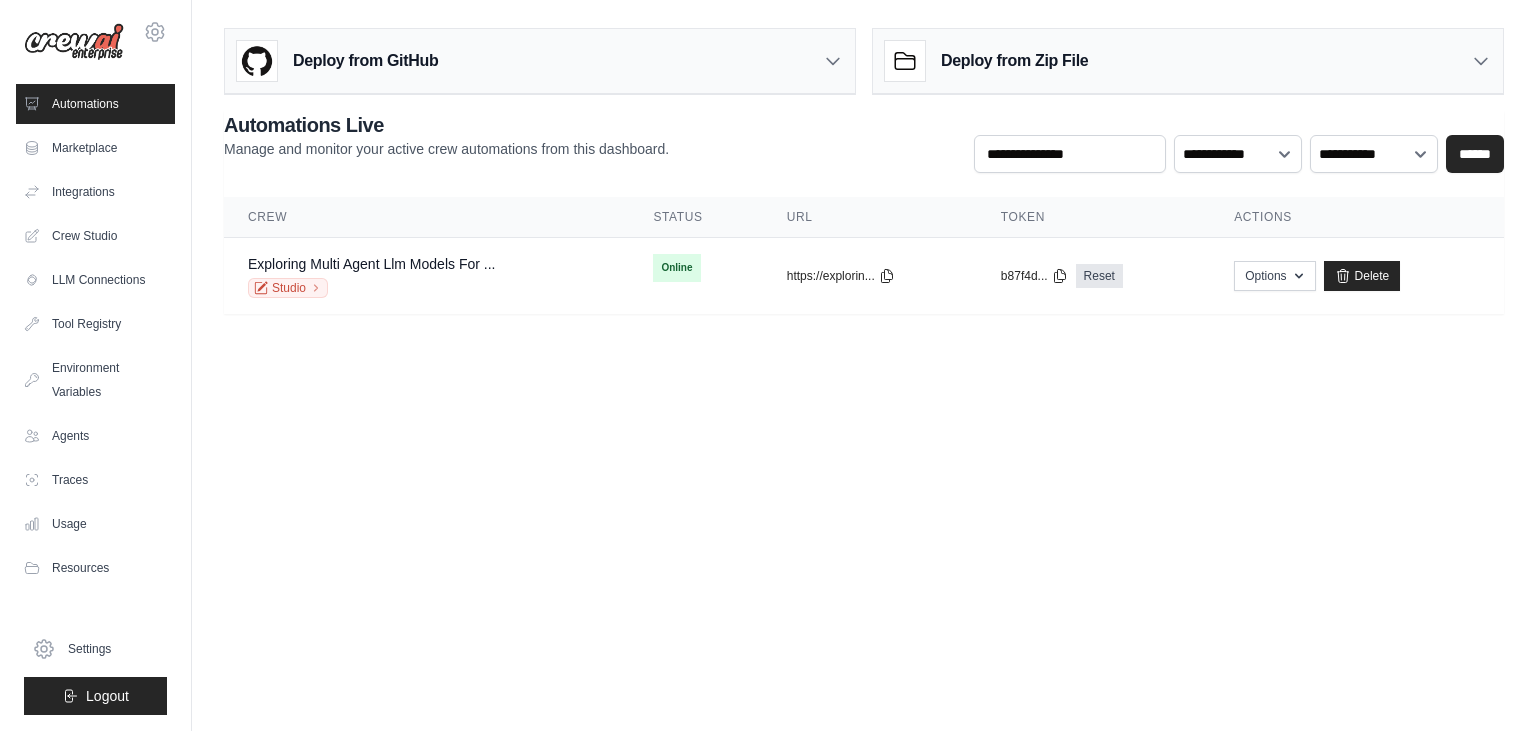 scroll, scrollTop: 0, scrollLeft: 0, axis: both 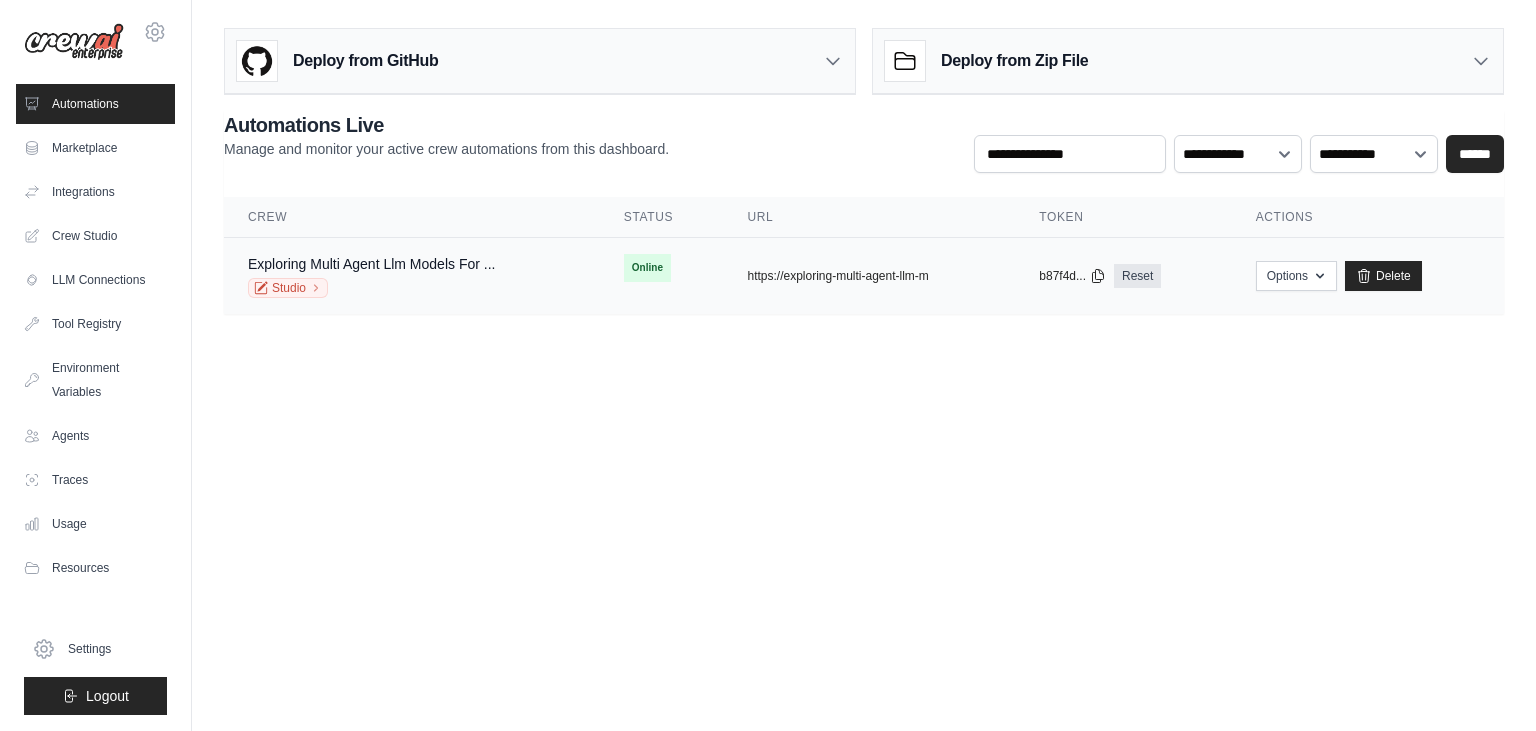 click on "copied
https://exploring-multi-agent-llm-m" at bounding box center (869, 276) 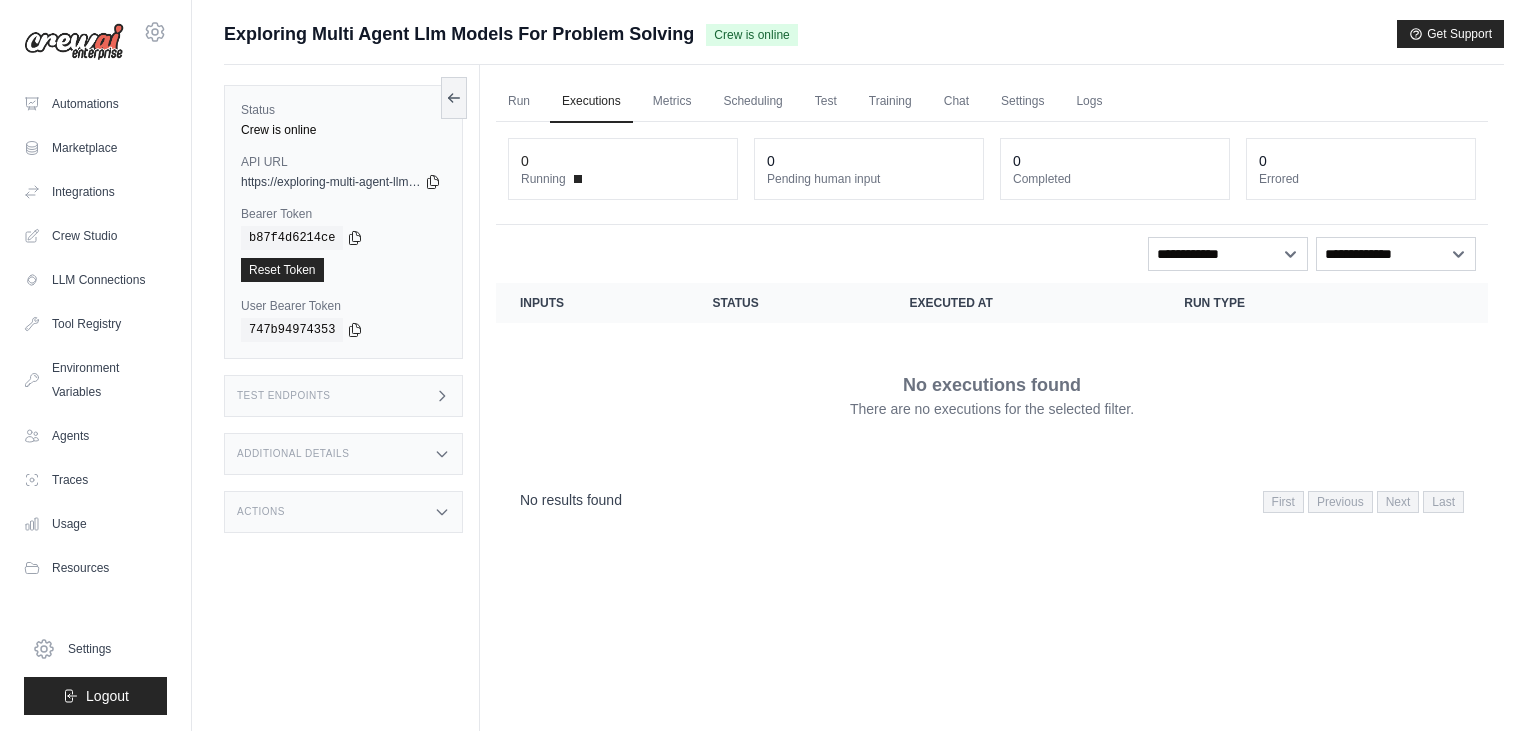 scroll, scrollTop: 0, scrollLeft: 0, axis: both 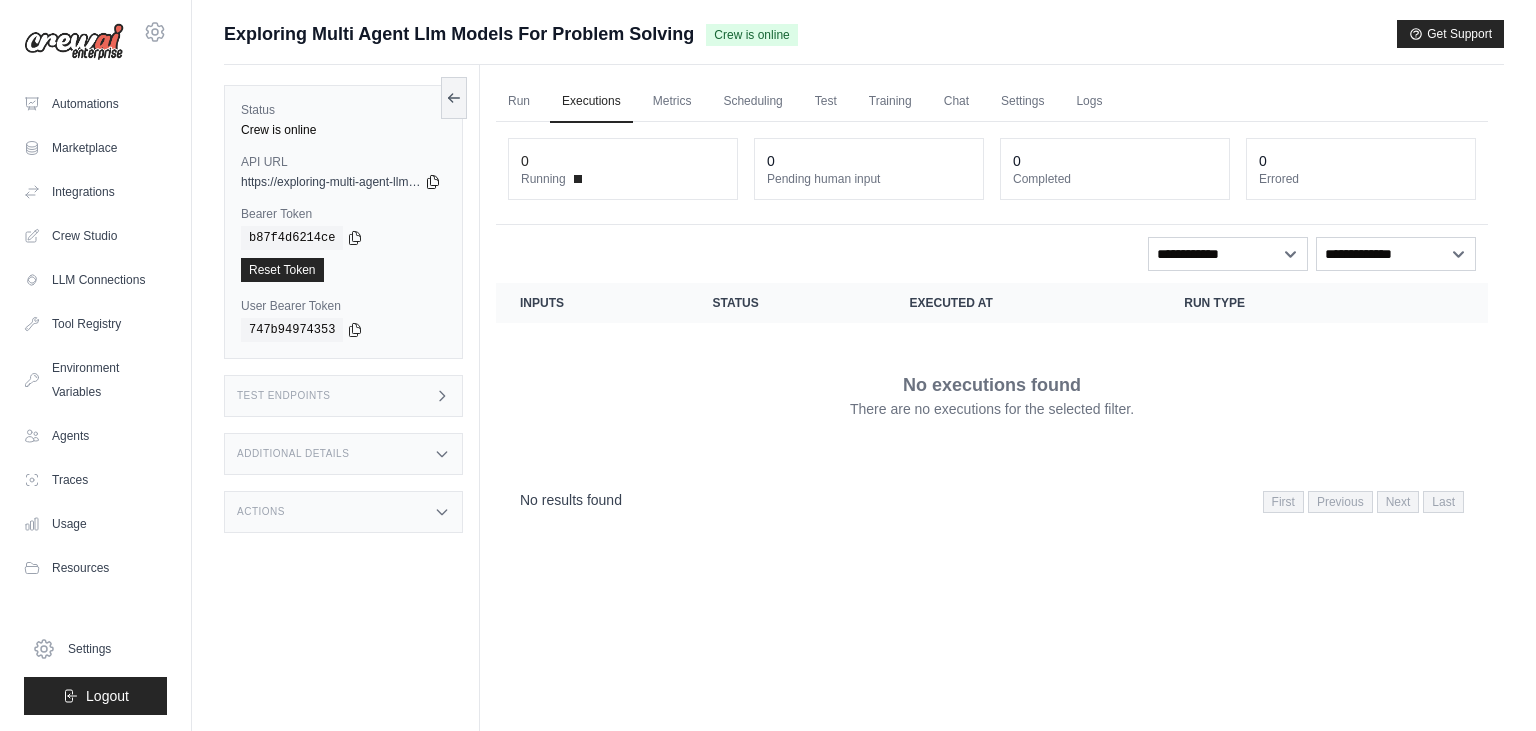 click 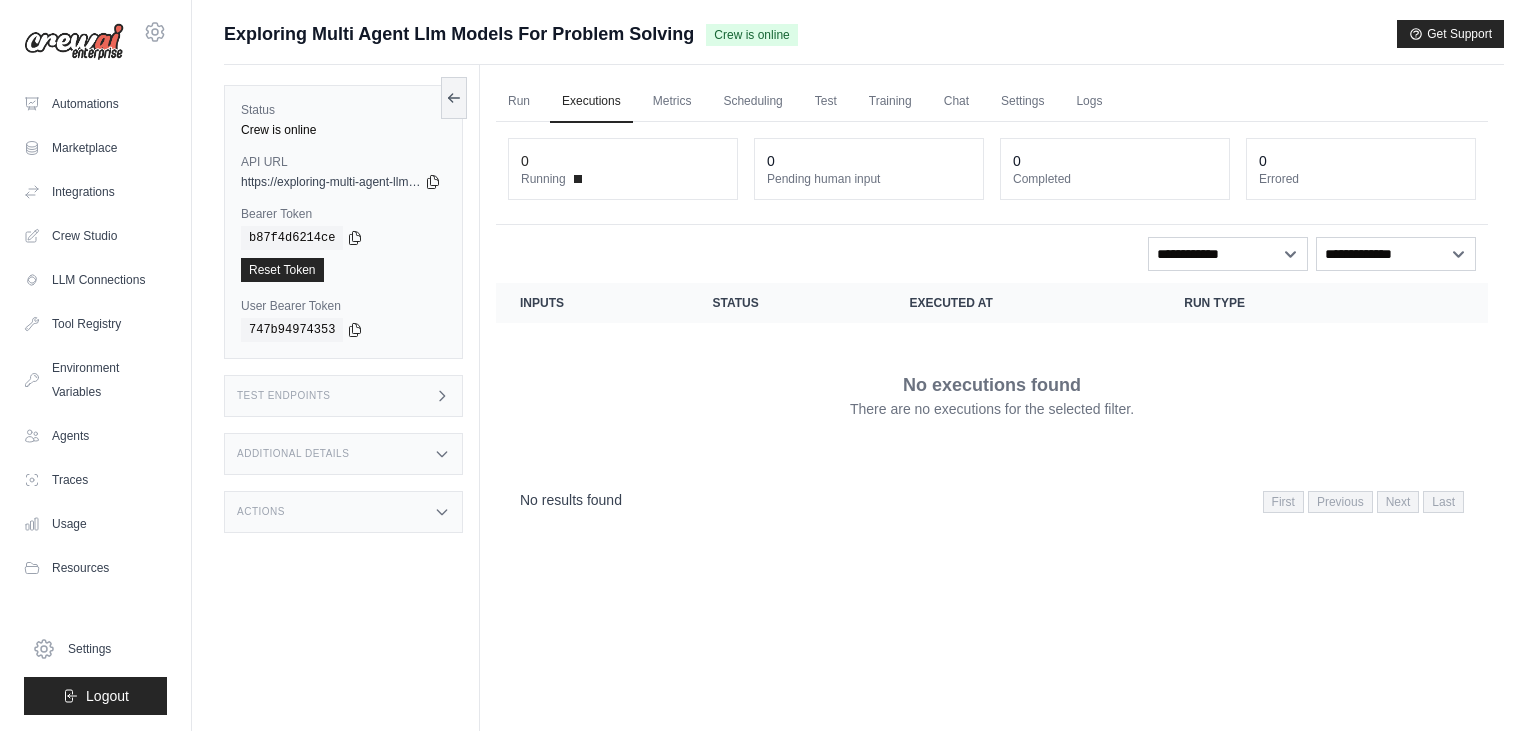 click on "Test Endpoints" at bounding box center [343, 396] 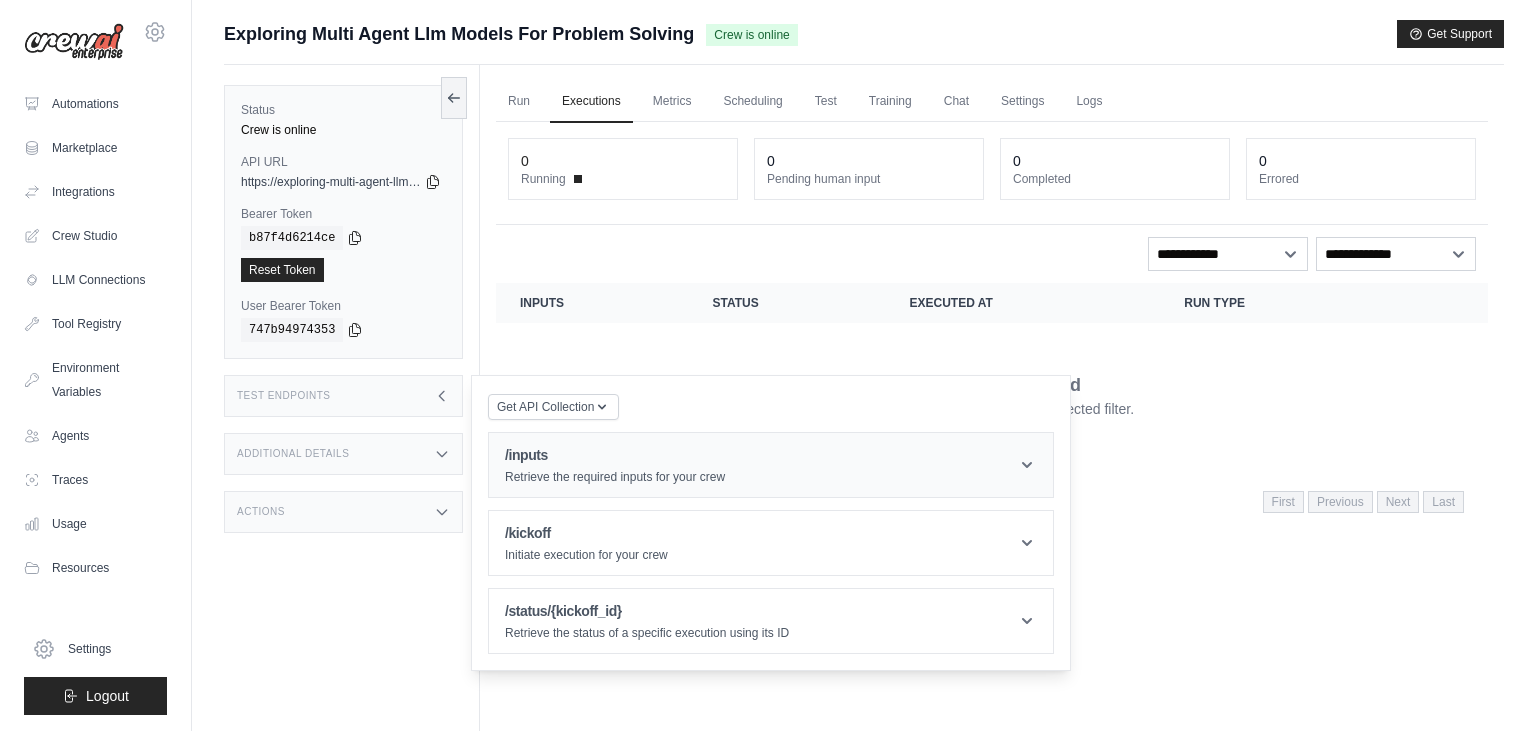 click on "/inputs
Retrieve the required inputs for your crew" at bounding box center [771, 465] 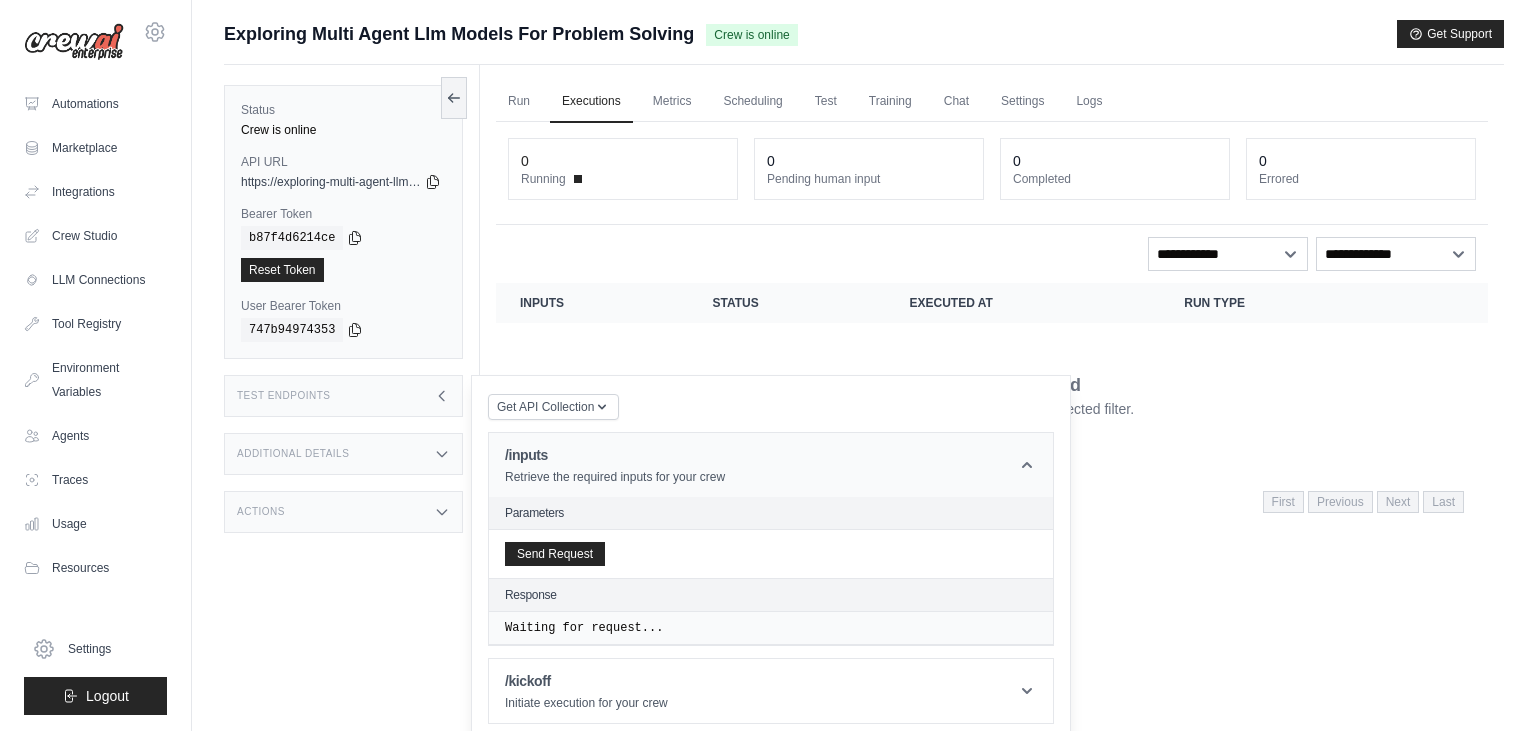 scroll, scrollTop: 84, scrollLeft: 0, axis: vertical 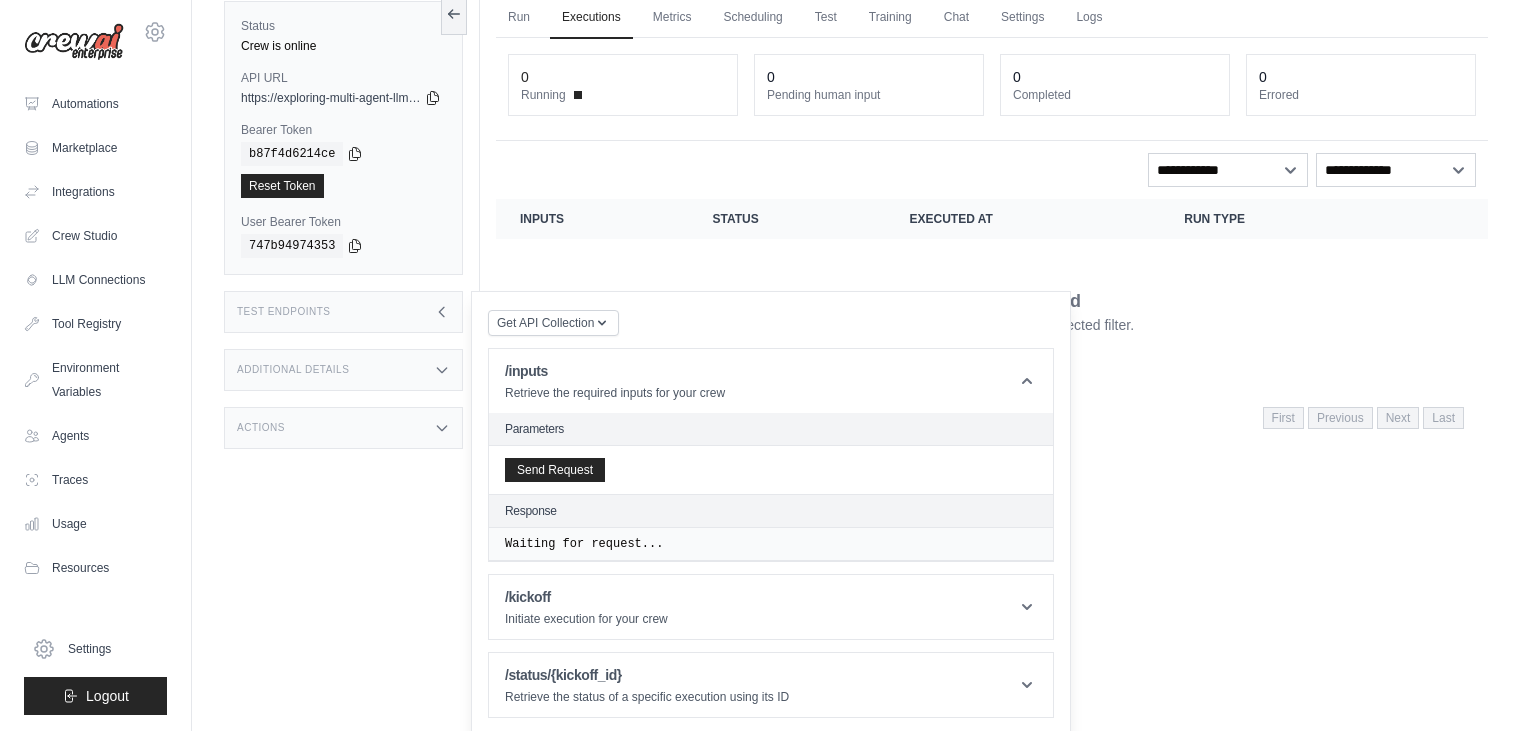 click on "Send Request" at bounding box center (771, 470) 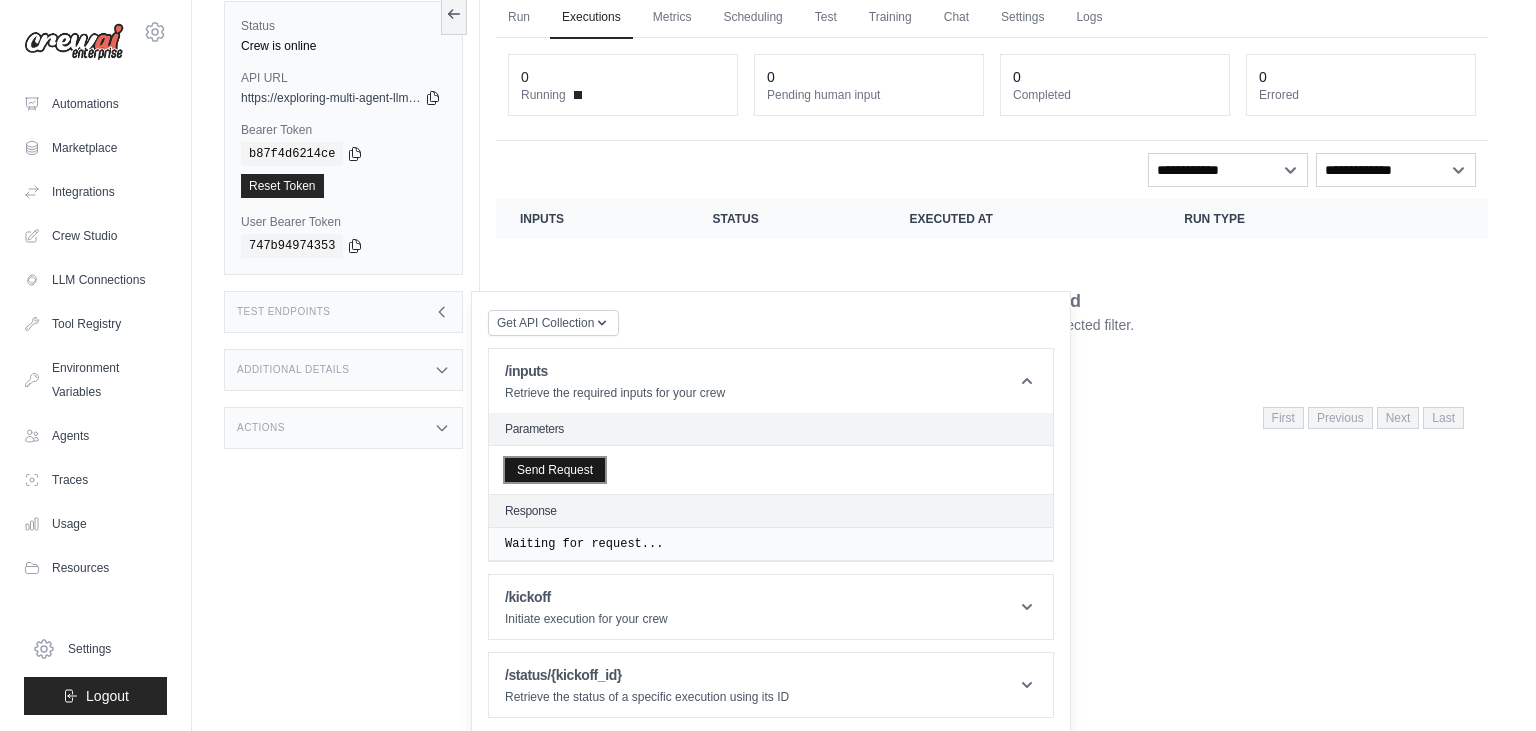 click on "Send Request" at bounding box center [555, 470] 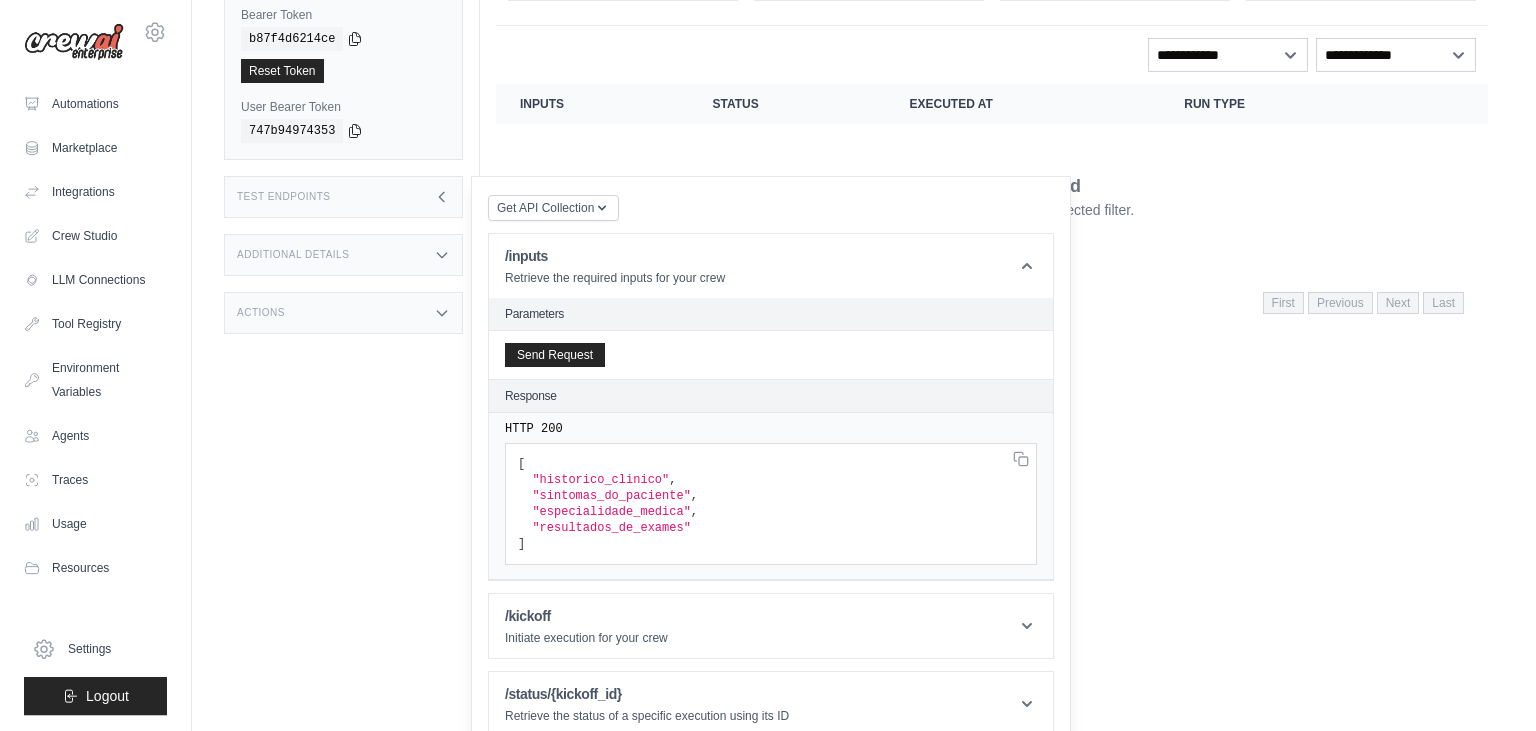 scroll, scrollTop: 218, scrollLeft: 0, axis: vertical 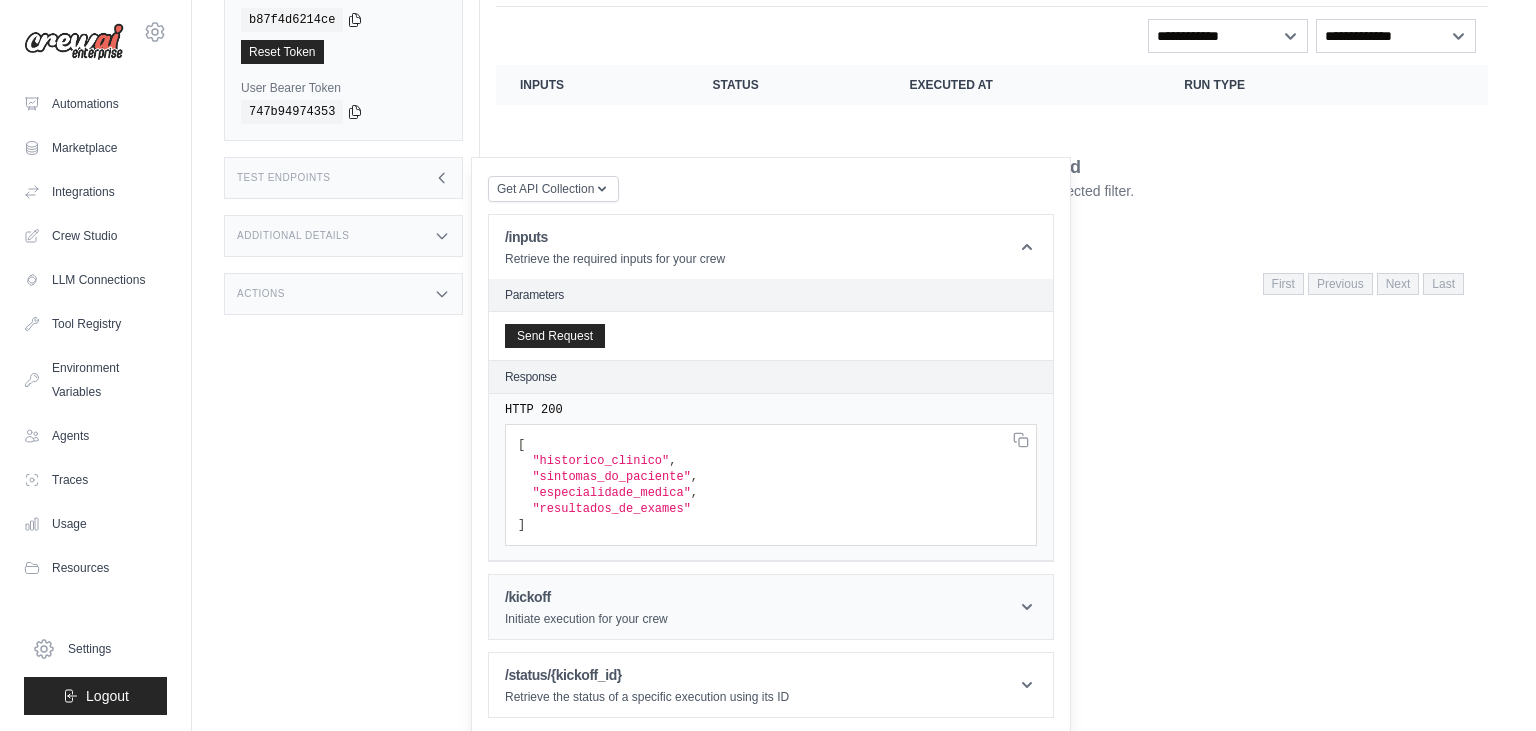 click on "/kickoff" at bounding box center [586, 597] 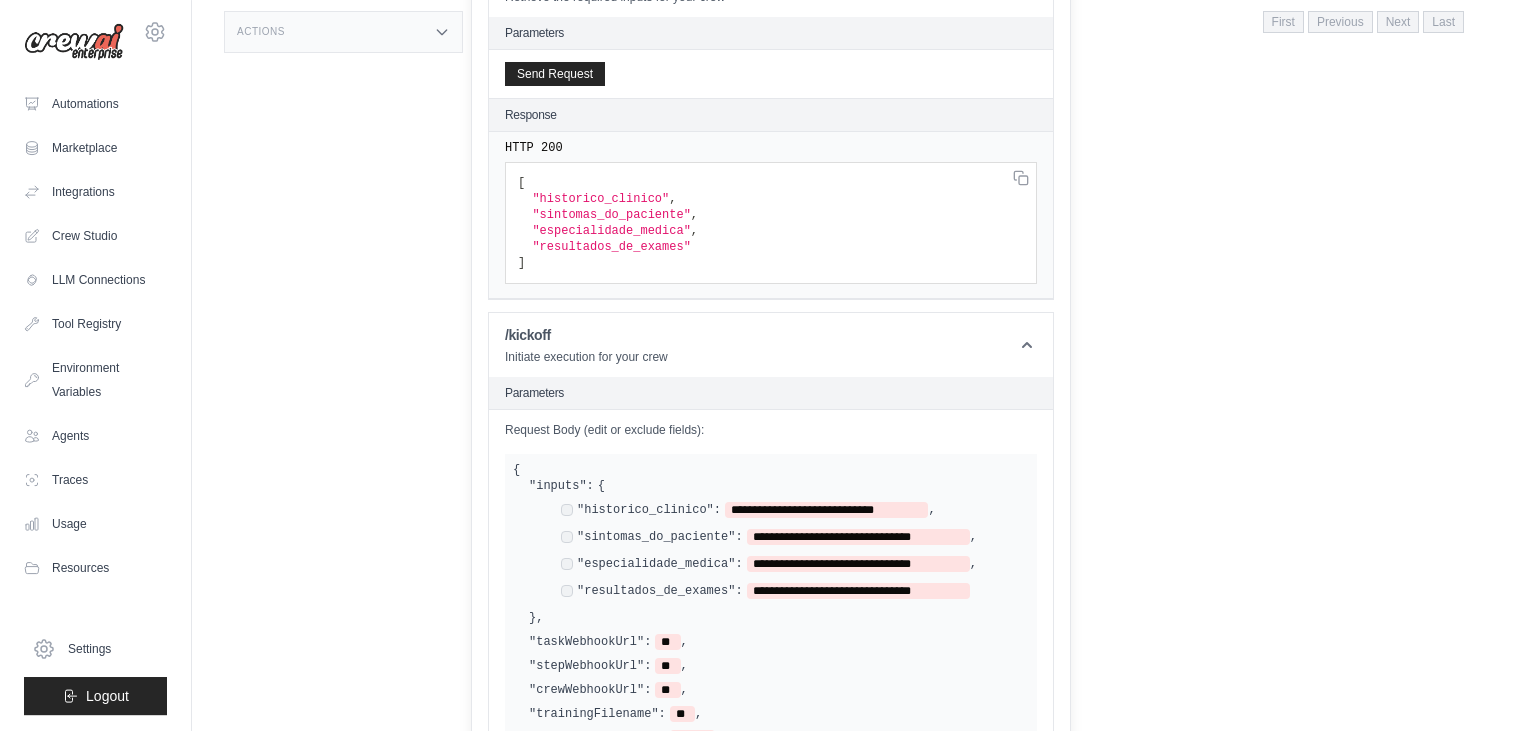 scroll, scrollTop: 725, scrollLeft: 0, axis: vertical 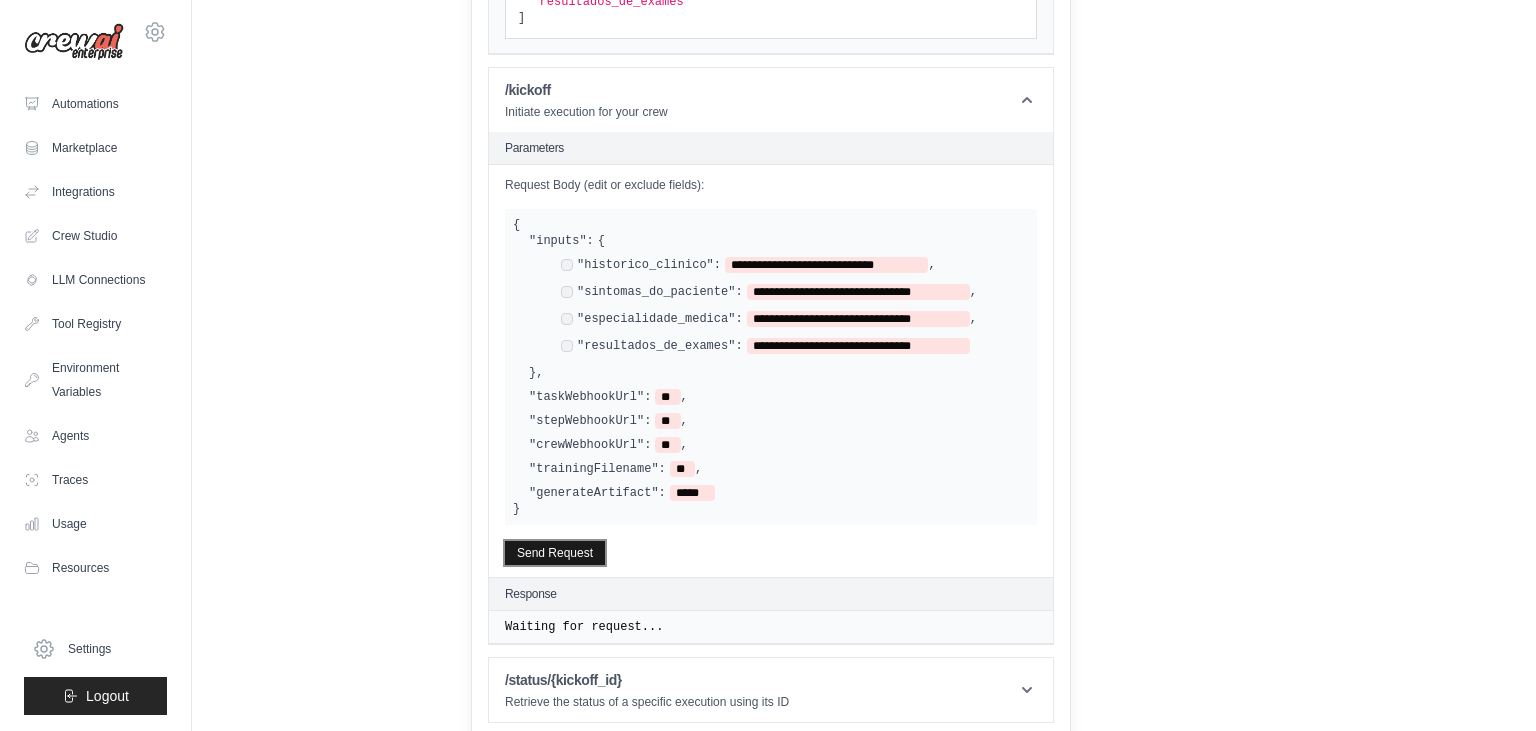 click on "Send Request" at bounding box center [555, 553] 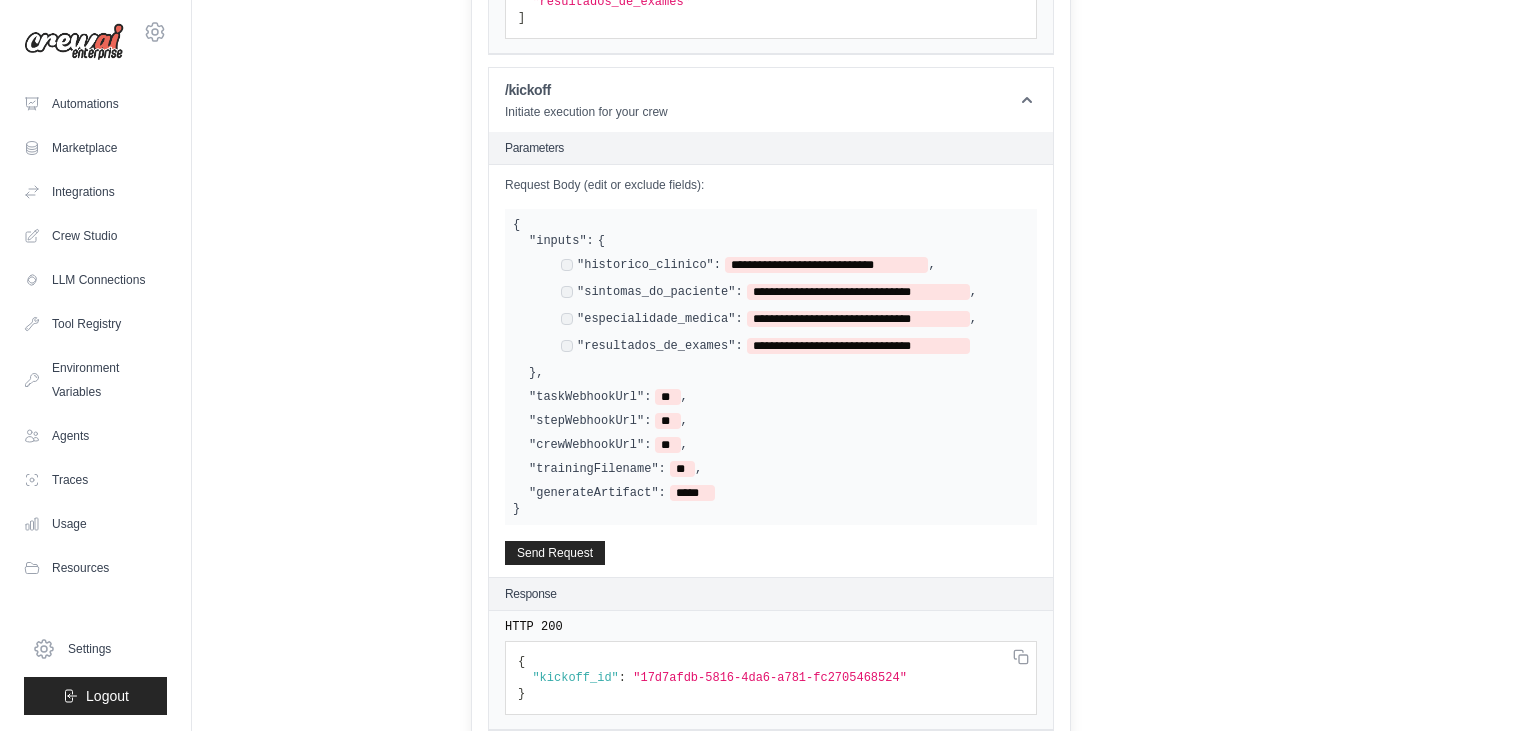 scroll, scrollTop: 811, scrollLeft: 0, axis: vertical 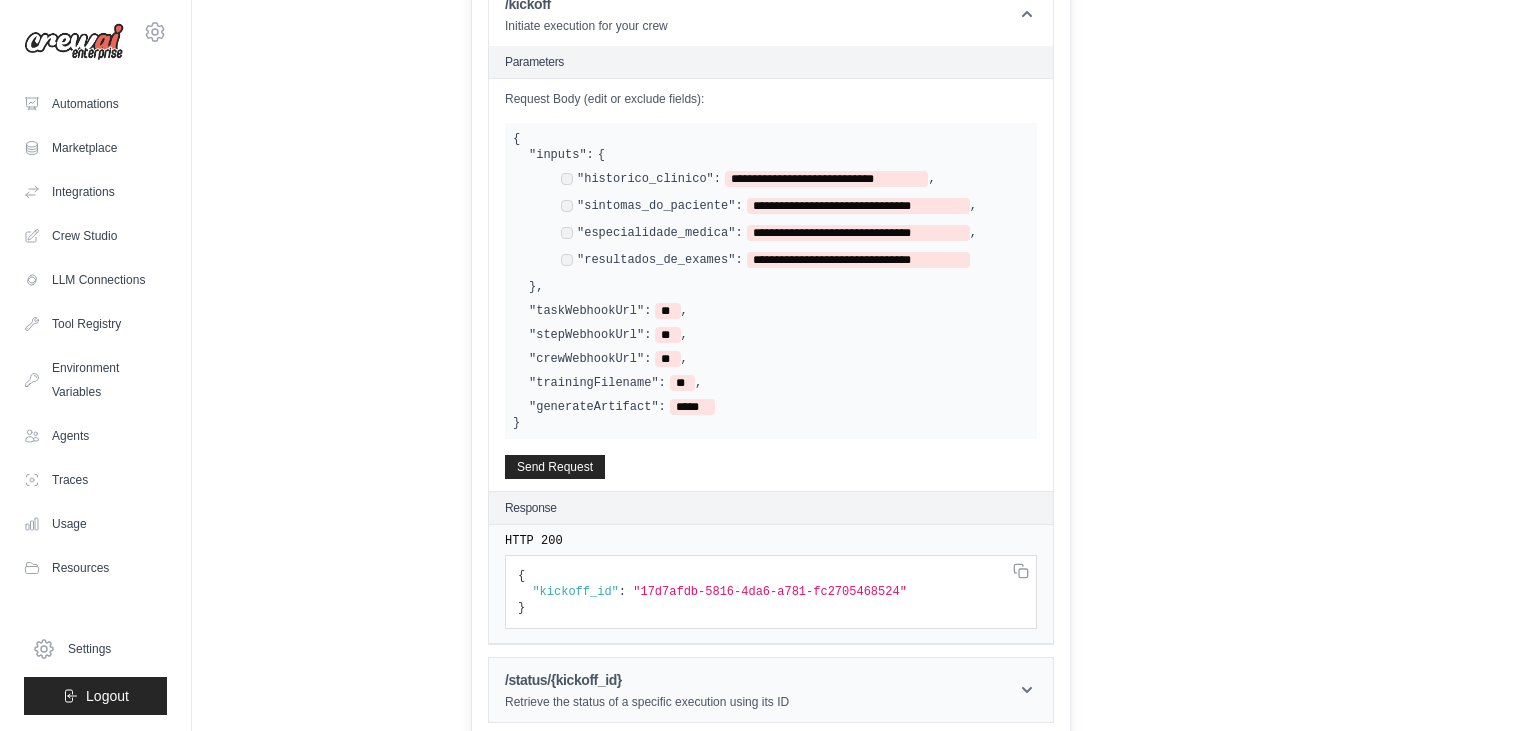 click on "/status/{kickoff_id}" at bounding box center (647, 680) 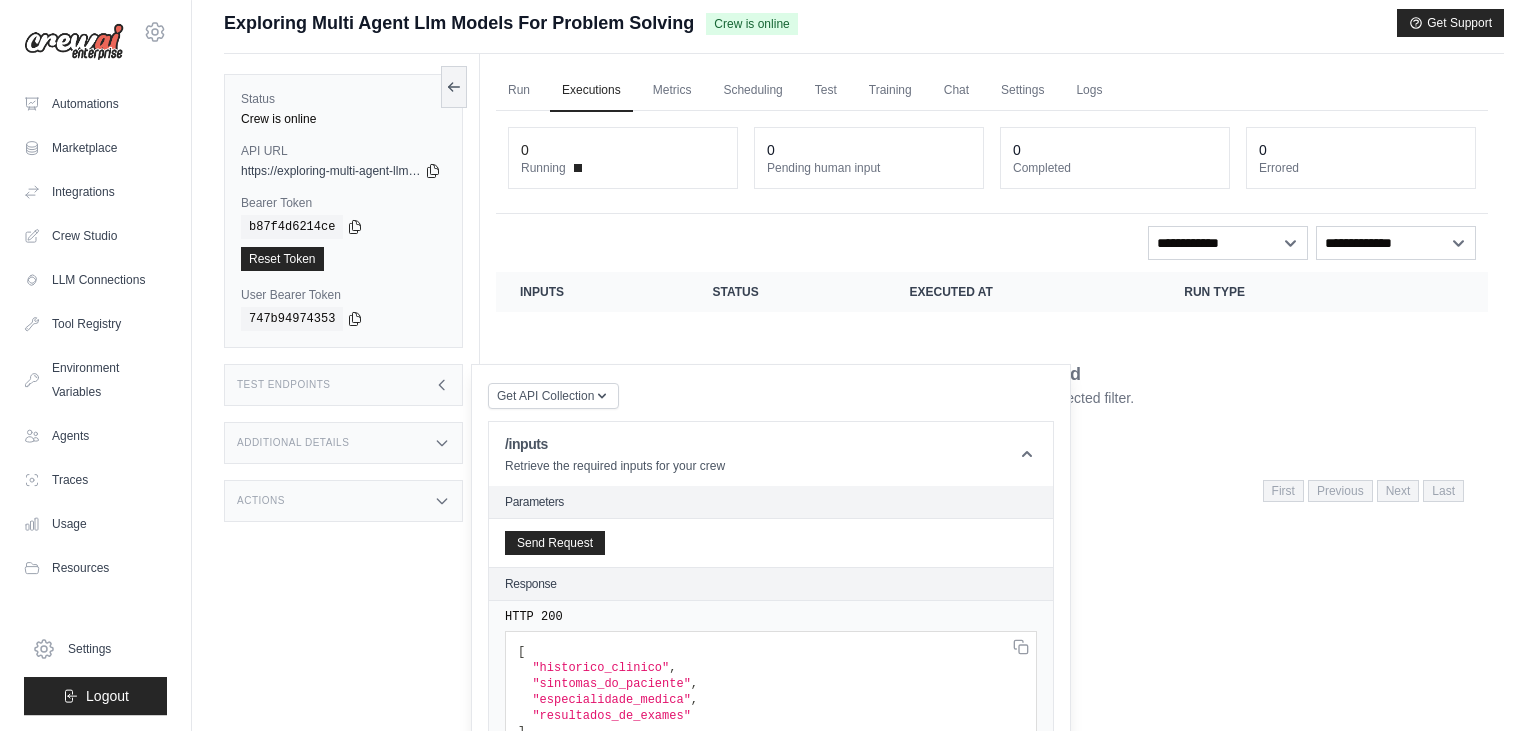 scroll, scrollTop: 0, scrollLeft: 0, axis: both 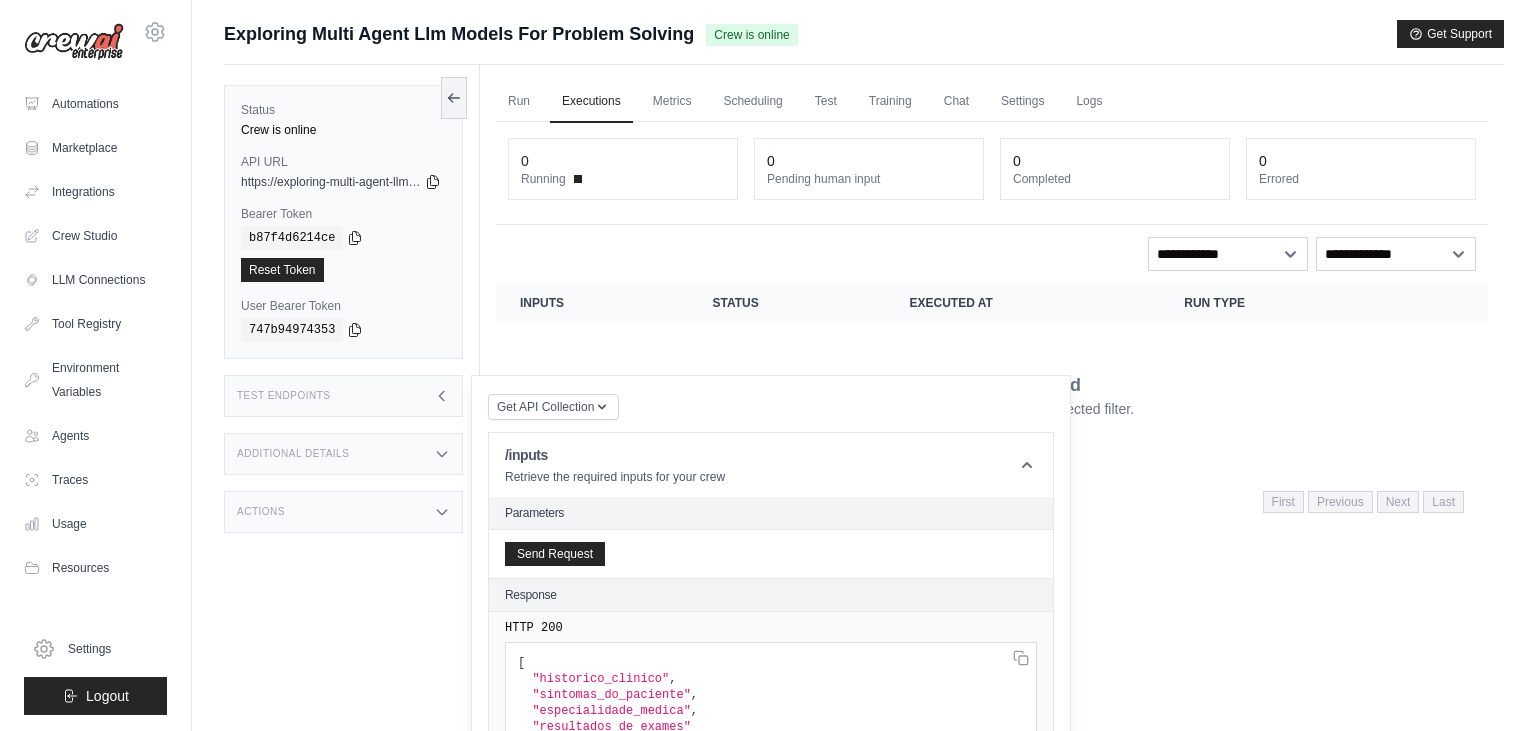 click on "Test Endpoints" at bounding box center [343, 396] 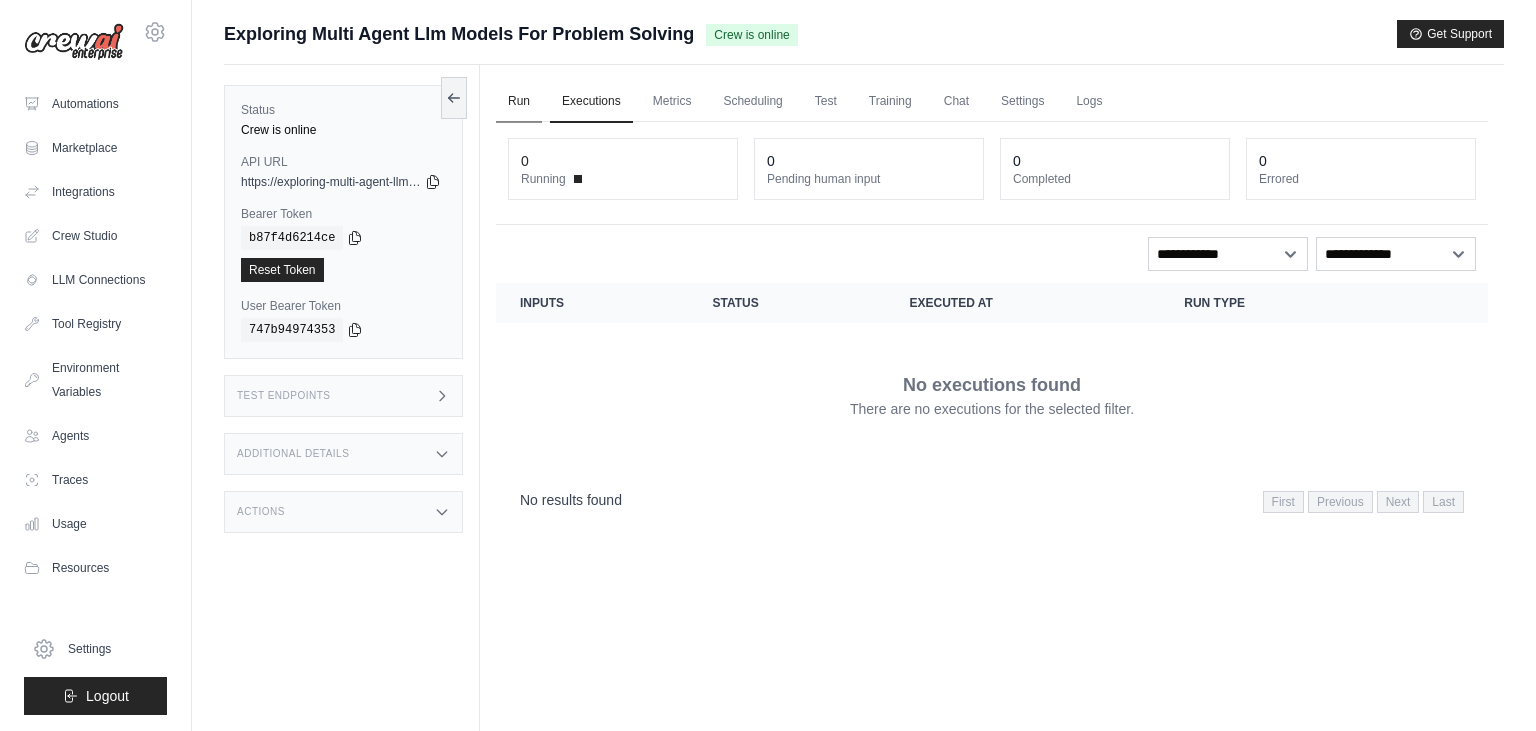 click on "Run" at bounding box center [519, 102] 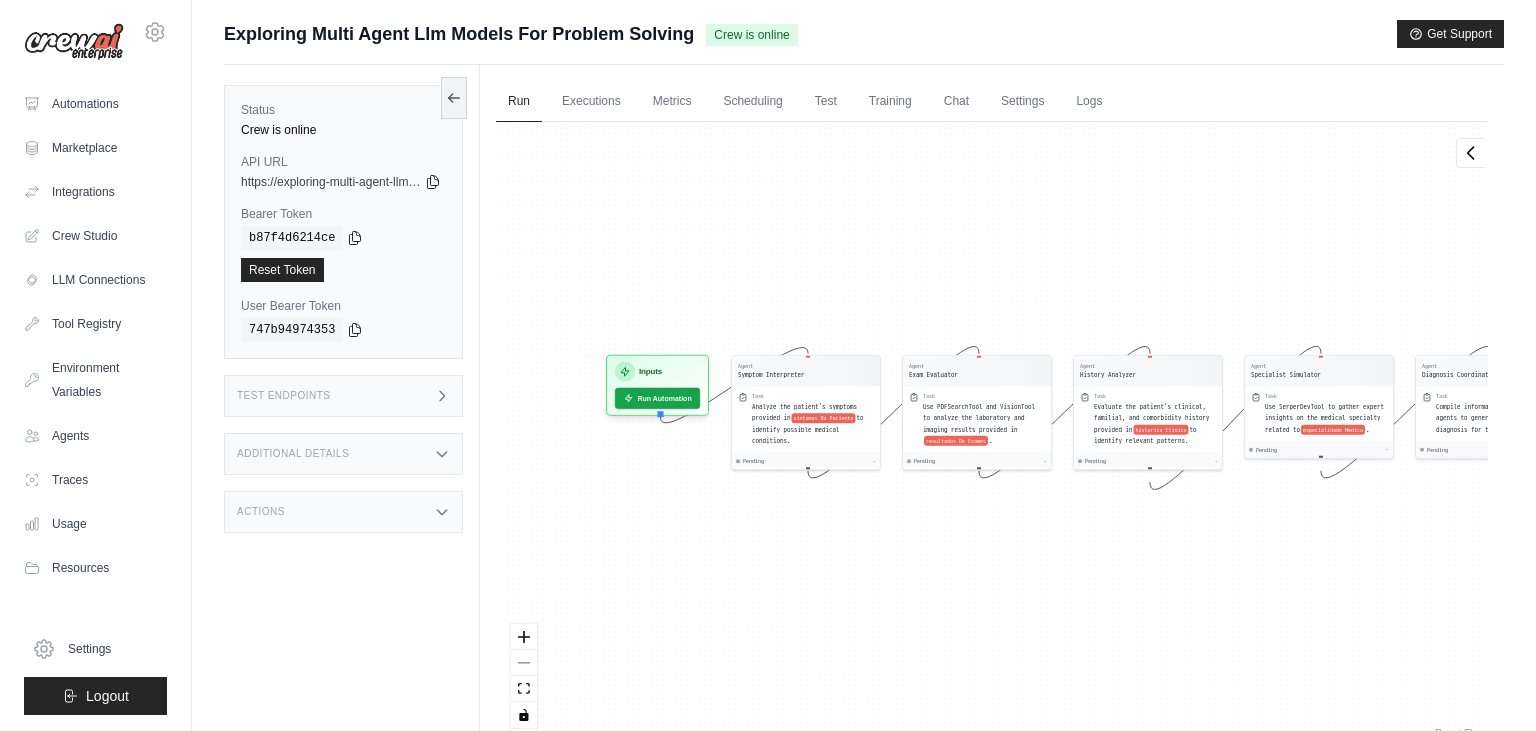 drag, startPoint x: 913, startPoint y: 274, endPoint x: 1074, endPoint y: 262, distance: 161.44658 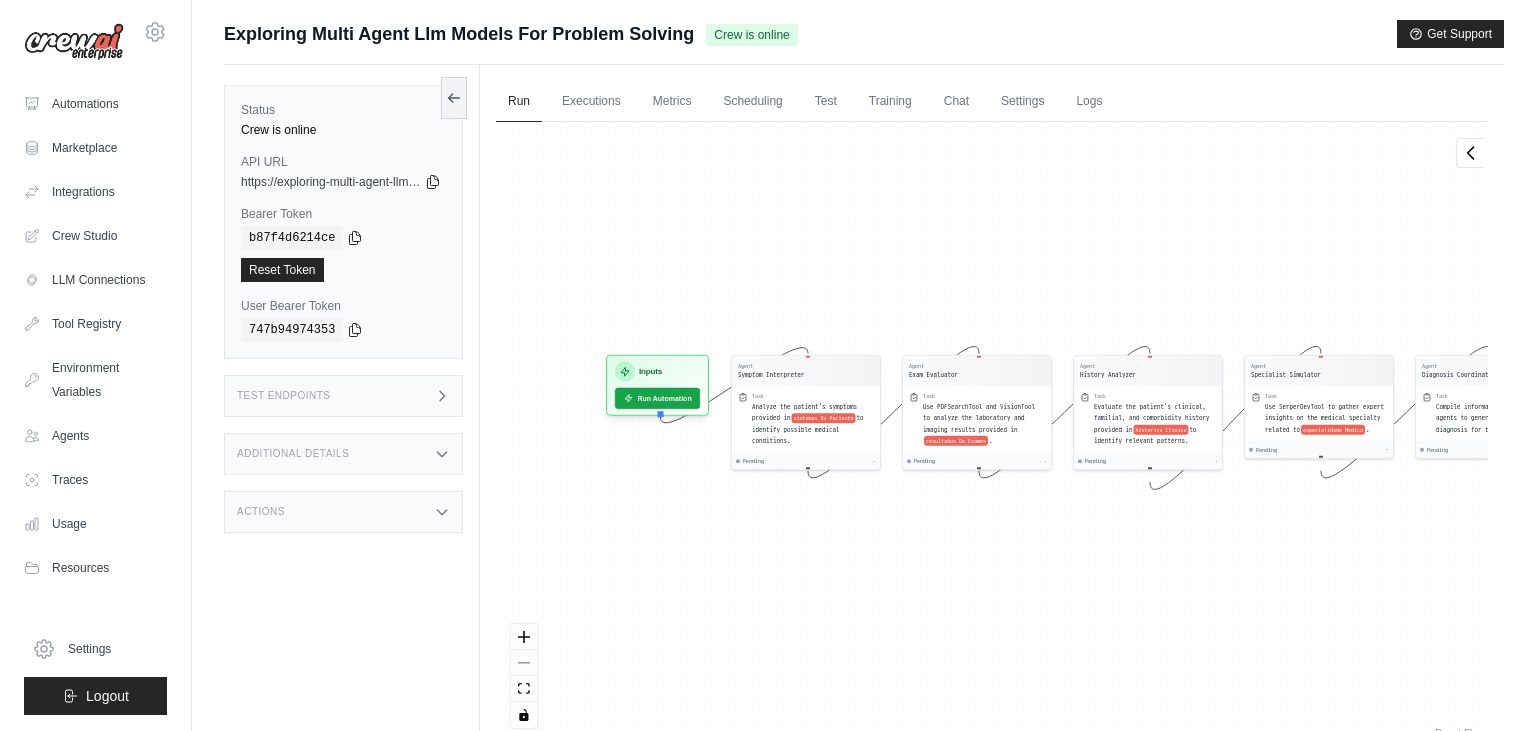 click on "Agent Symptom Interpreter Task Analyze the patient's symptoms provided in  sintomas Do Paciente  to identify possible medical conditions. Pending - Agent Exam Evaluator Task Use PDFSearchTool and VisionTool to analyze the laboratory and imaging results provided in  resultados De Exames . Pending - Agent History Analyzer Task Evaluate the patient's clinical, familial, and comorbidity history provided in  historico Clinico  to identify relevant patterns. Pending - Agent Specialist Simulator Task Use SerperDevTool to gather expert insights on the medical specialty related to  especialidade Medica . Pending - Agent Diagnosis Coordinator Task Compile information from all agents to generate a comprehensive diagnosis for the patient. Pending - Inputs Run Automation Output Status:  Waiting No Result Yet" at bounding box center (992, 432) 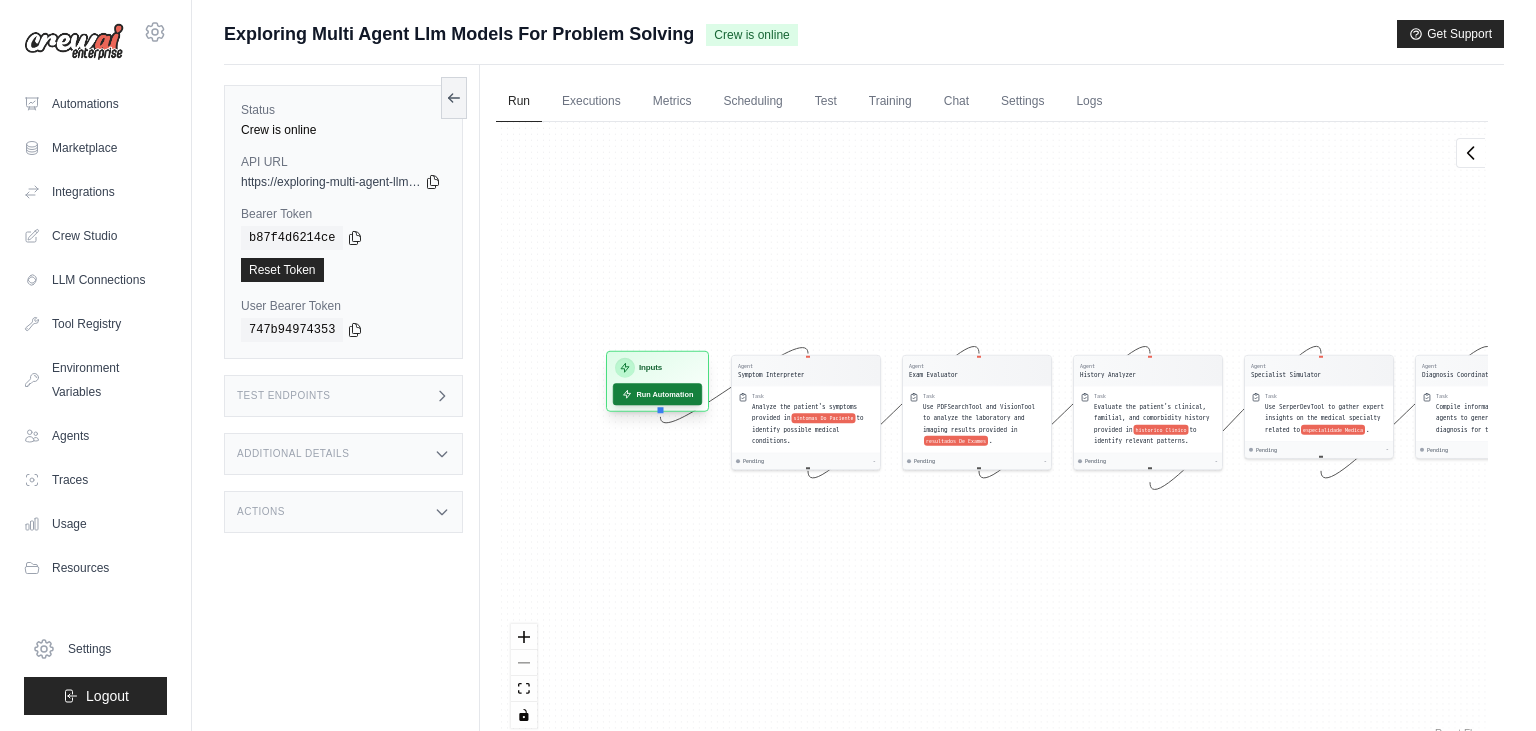 click on "Run Automation" at bounding box center [657, 394] 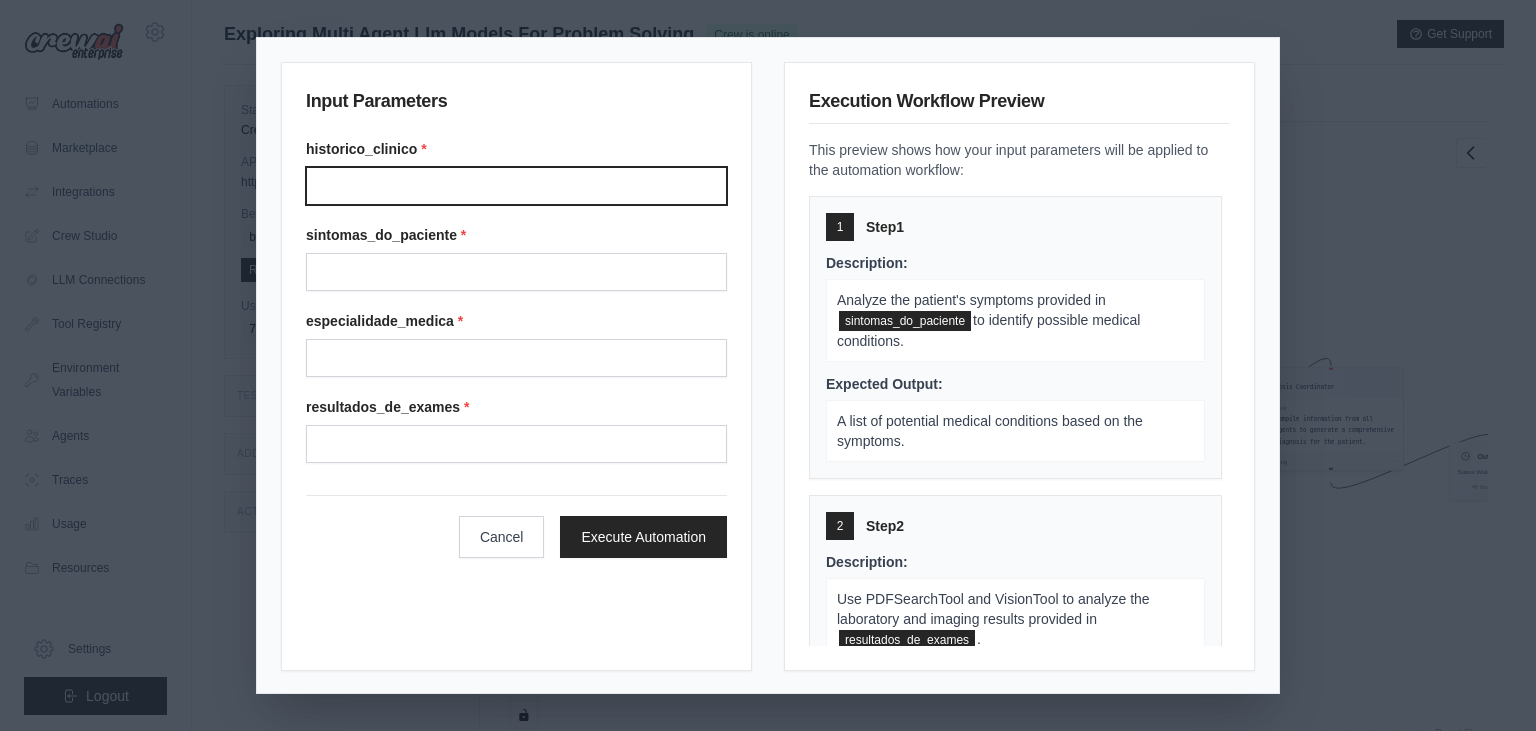 click on "Historico clinico" at bounding box center (516, 186) 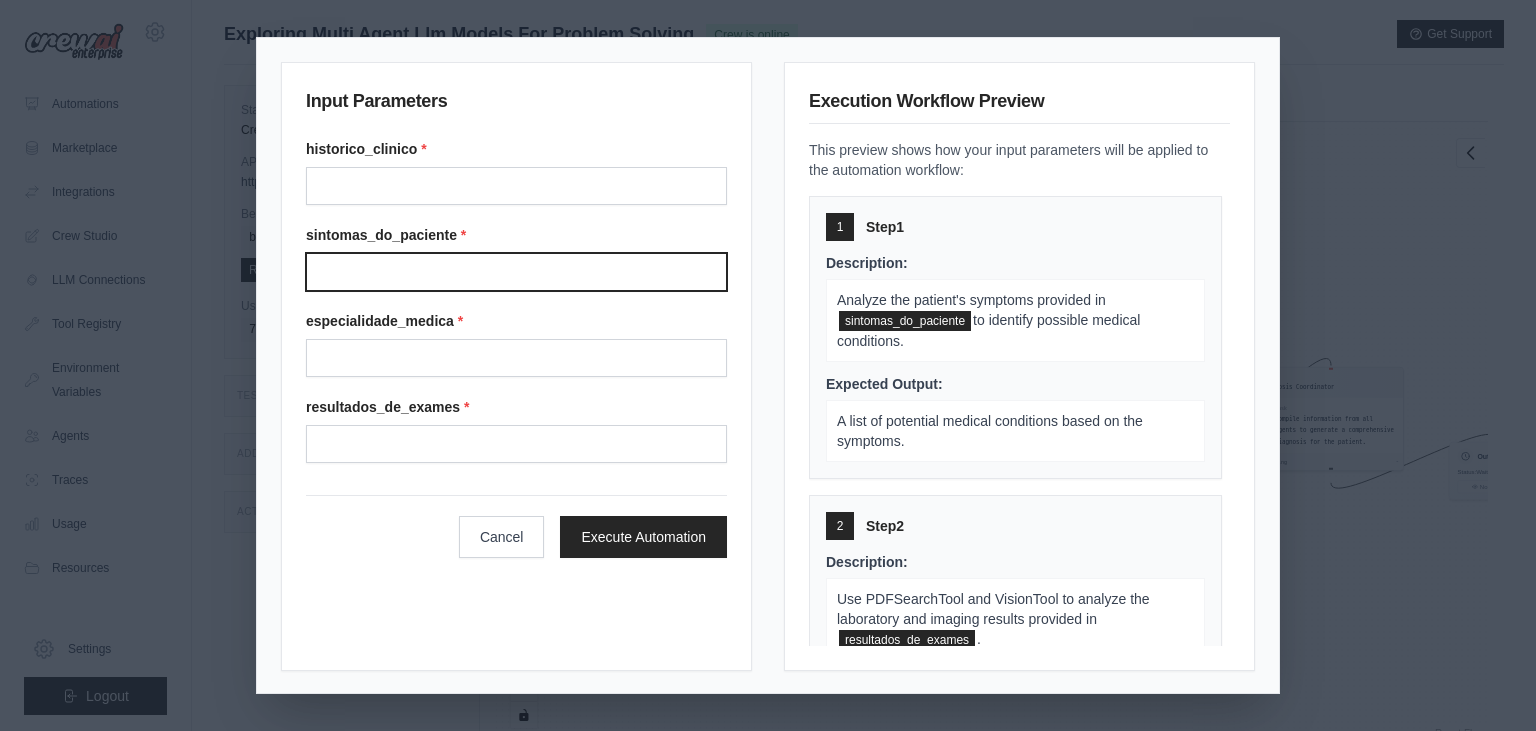 click on "Sintomas do paciente" at bounding box center [516, 272] 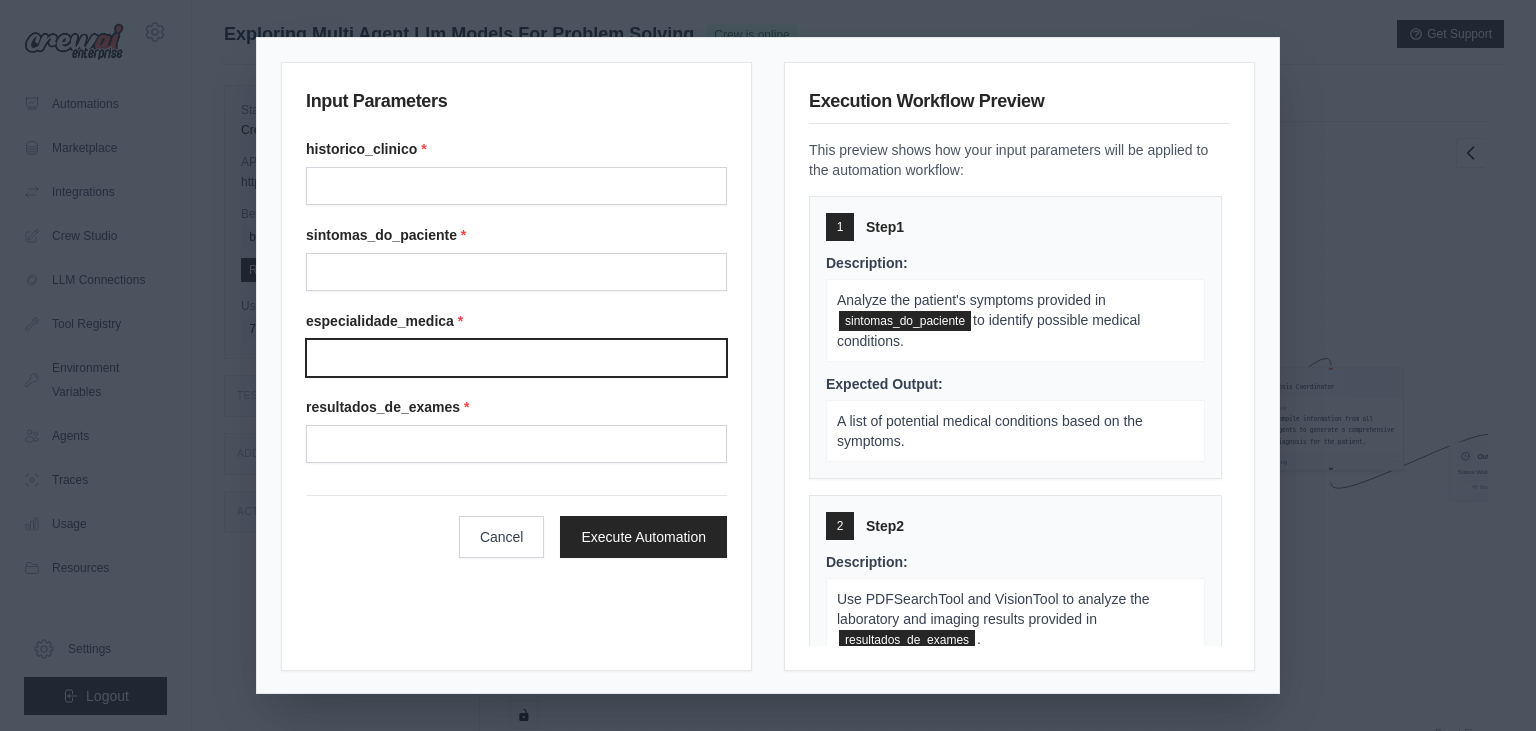 click on "Especialidade medica" at bounding box center (516, 358) 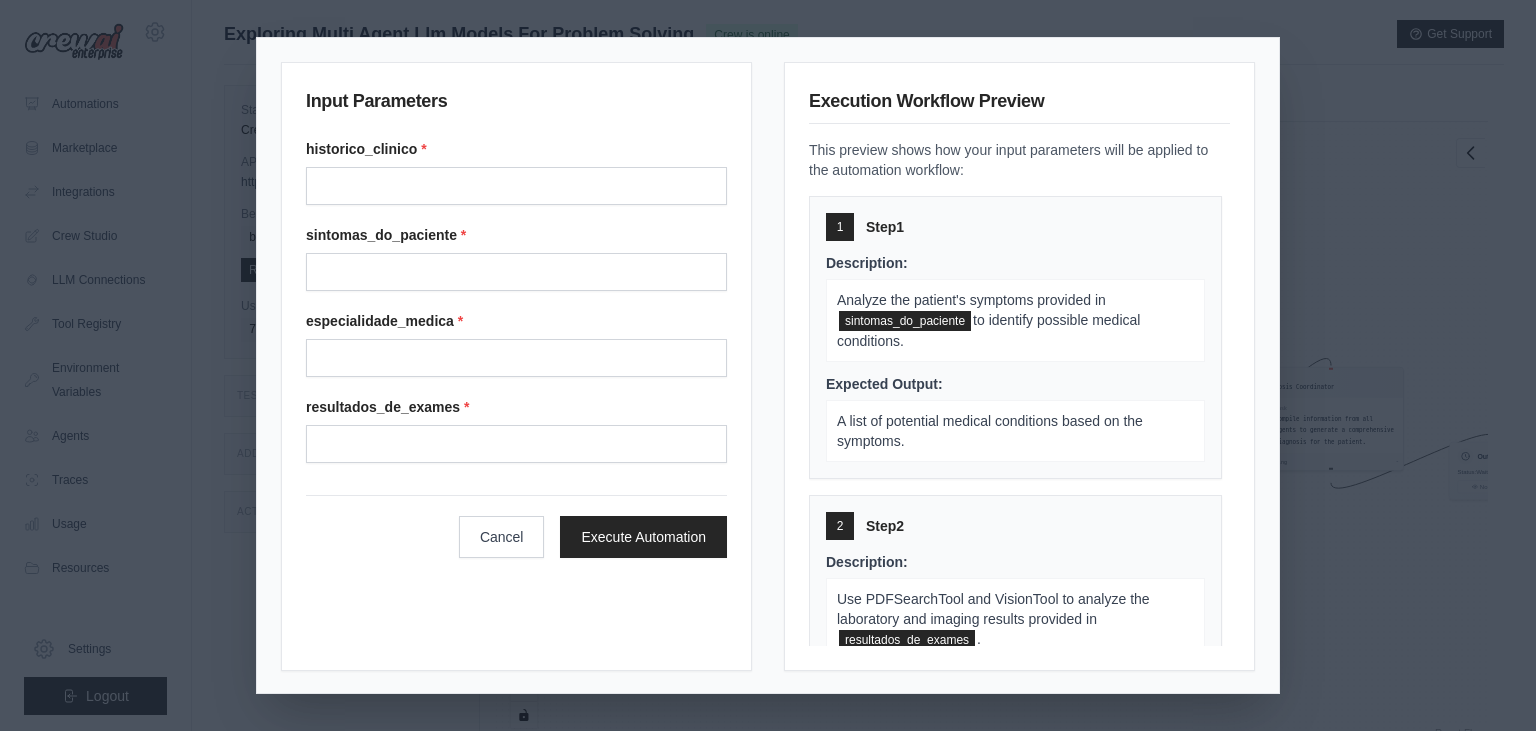 click on "resultados_de_exames   *" at bounding box center (516, 430) 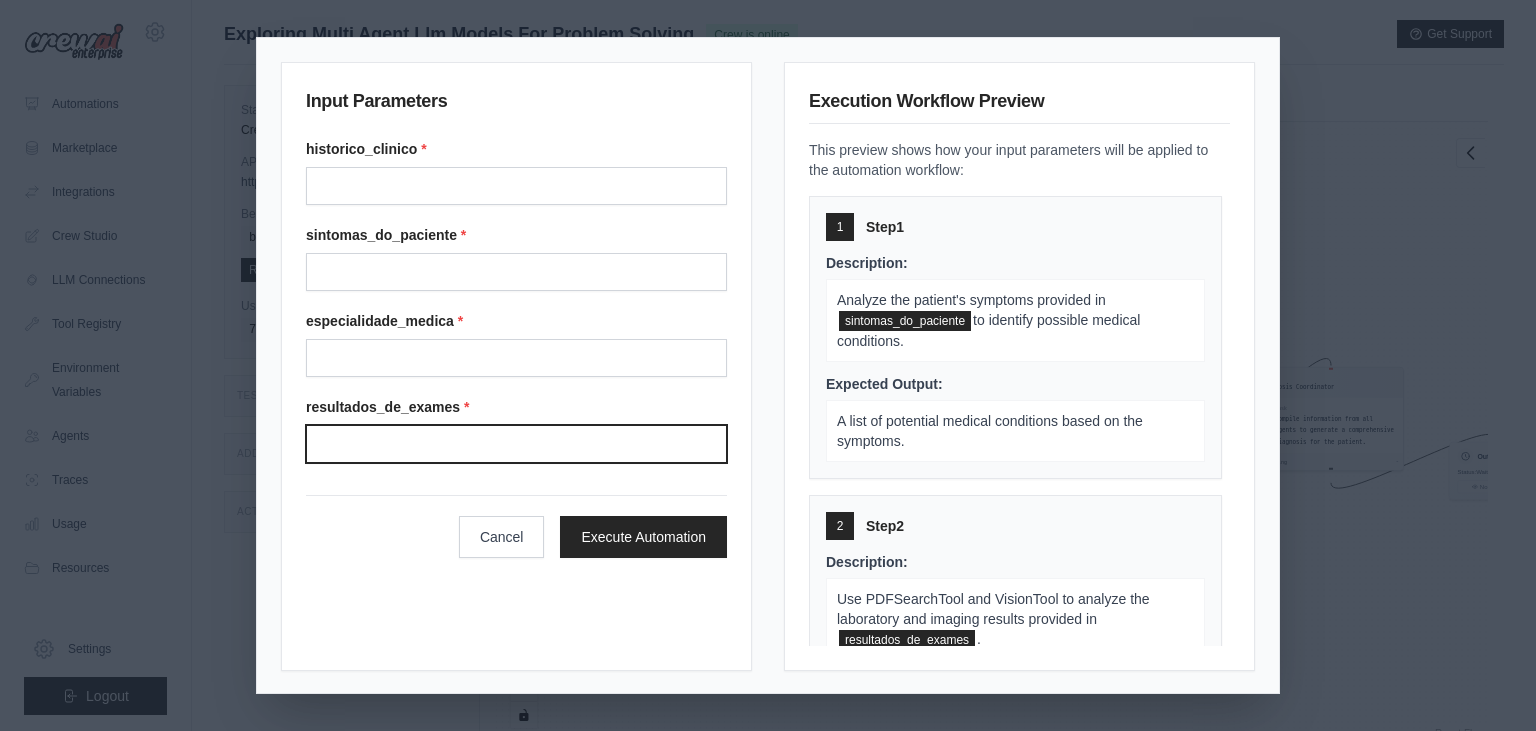click on "Resultados de exames" at bounding box center [516, 444] 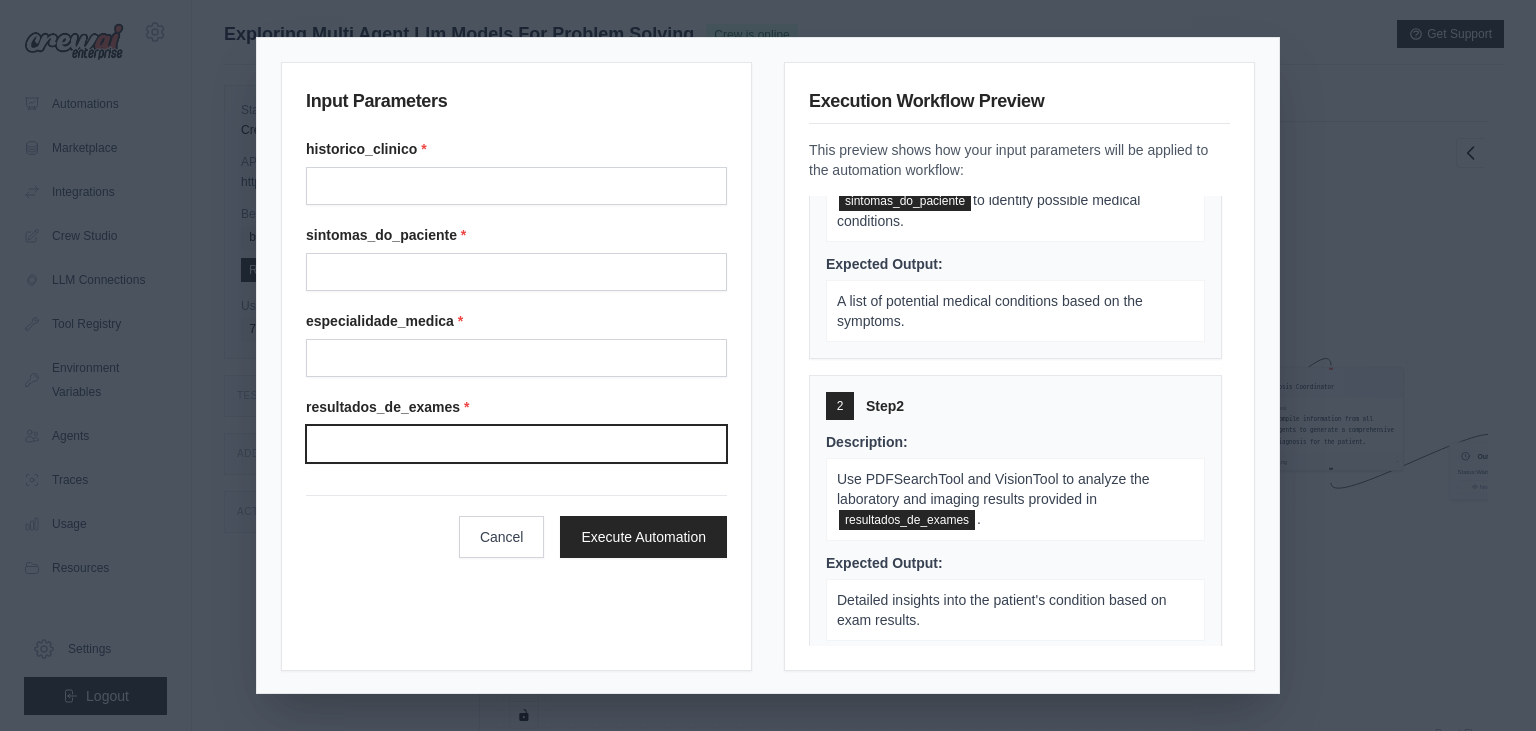 scroll, scrollTop: 0, scrollLeft: 0, axis: both 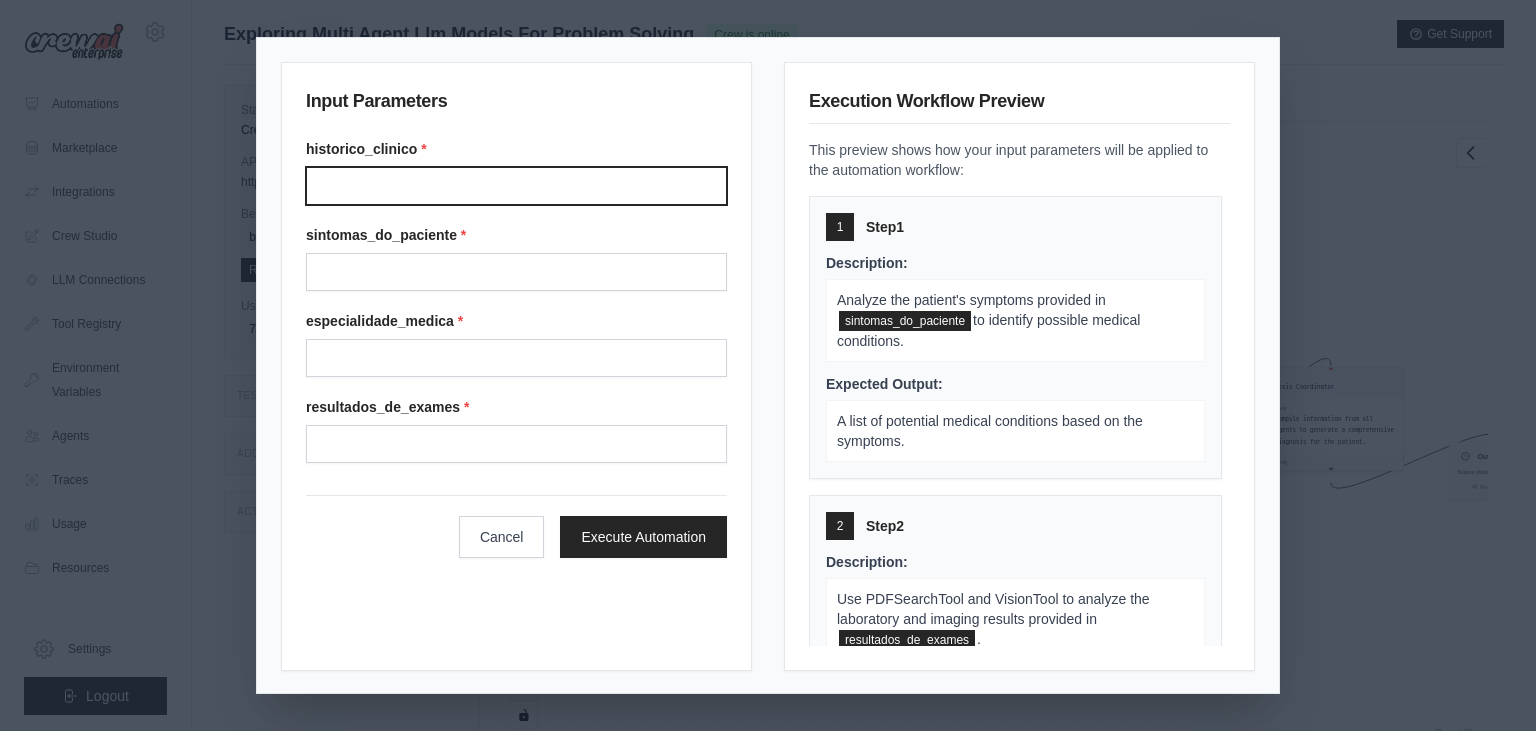 click on "Historico clinico" at bounding box center (516, 186) 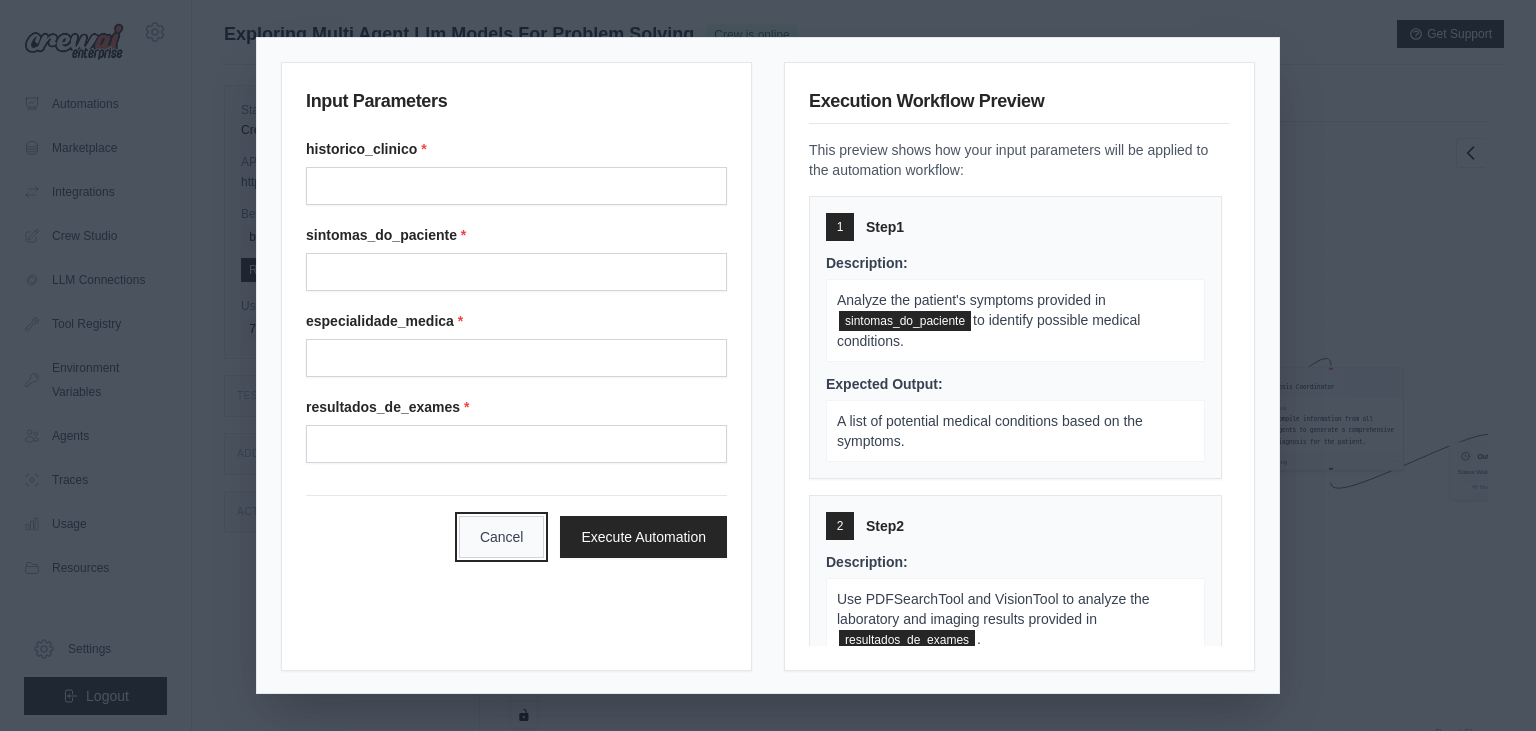 click on "Cancel" at bounding box center (502, 537) 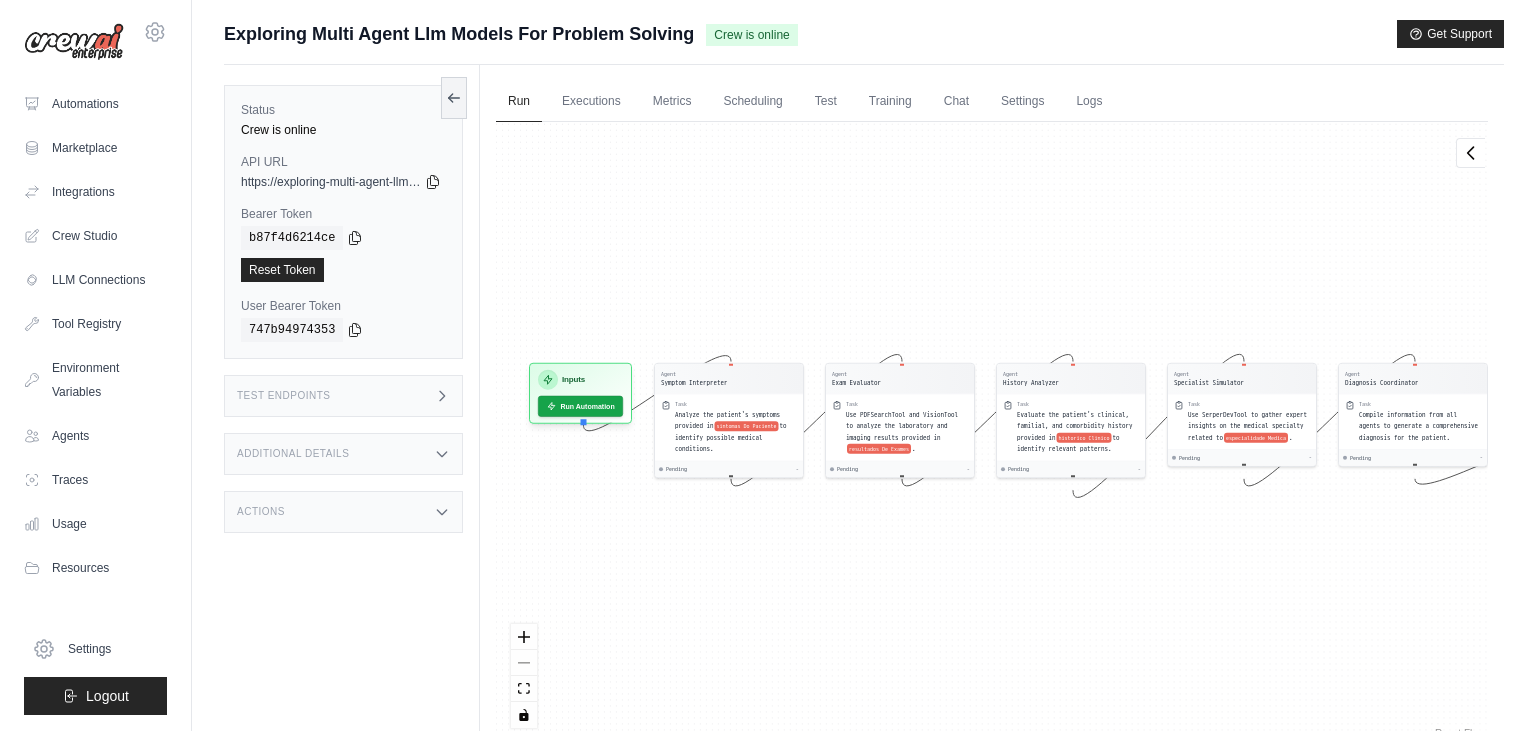 drag, startPoint x: 606, startPoint y: 578, endPoint x: 690, endPoint y: 574, distance: 84.095184 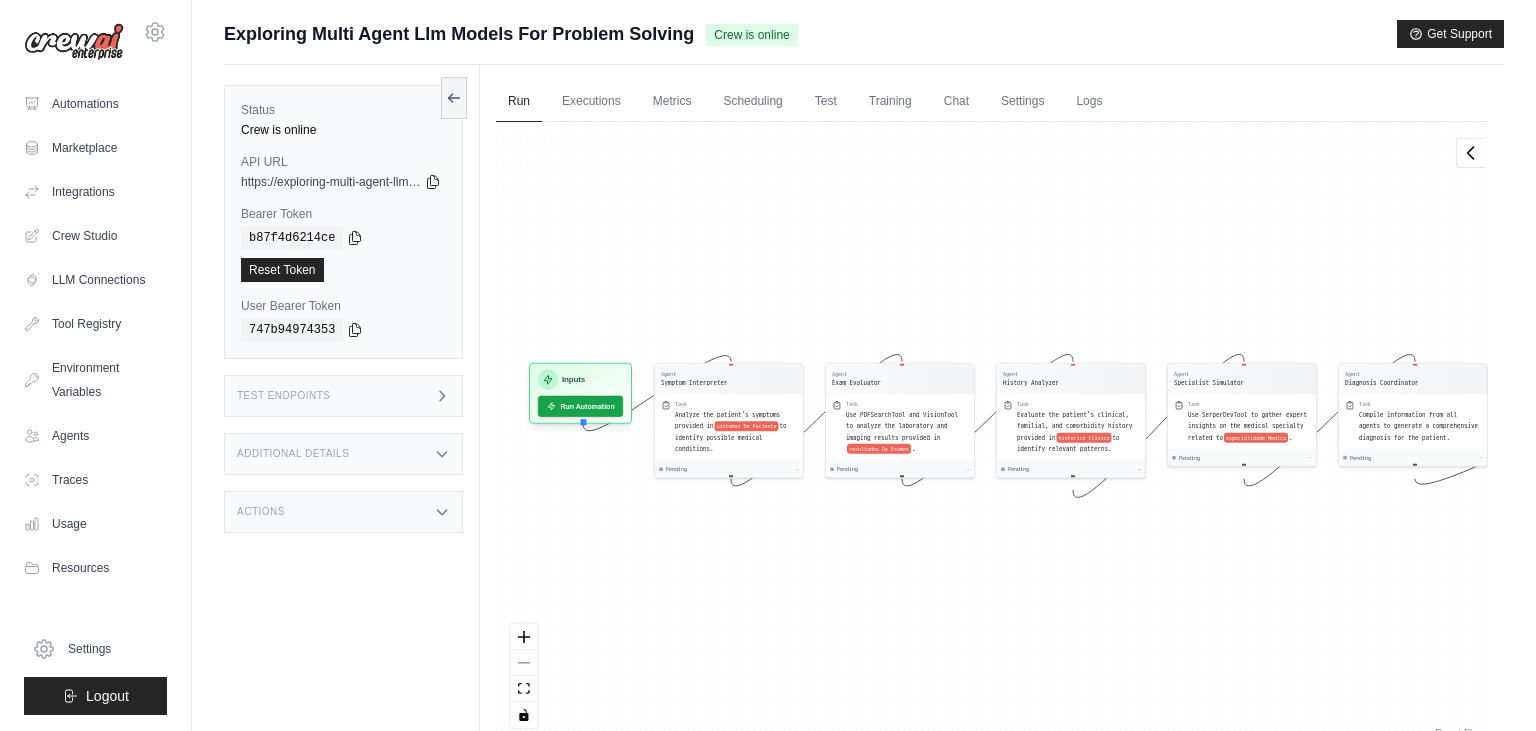 click on "Agent Symptom Interpreter Task Analyze the patient's symptoms provided in  sintomas Do Paciente  to identify possible medical conditions. Pending - Agent Exam Evaluator Task Use PDFSearchTool and VisionTool to analyze the laboratory and imaging results provided in  resultados De Exames . Pending - Agent History Analyzer Task Evaluate the patient's clinical, familial, and comorbidity history provided in  historico Clinico  to identify relevant patterns. Pending - Agent Specialist Simulator Task Use SerperDevTool to gather expert insights on the medical specialty related to  especialidade Medica . Pending - Agent Diagnosis Coordinator Task Compile information from all agents to generate a comprehensive diagnosis for the patient. Pending - Inputs Run Automation Output Status:  Waiting No Result Yet" at bounding box center (992, 432) 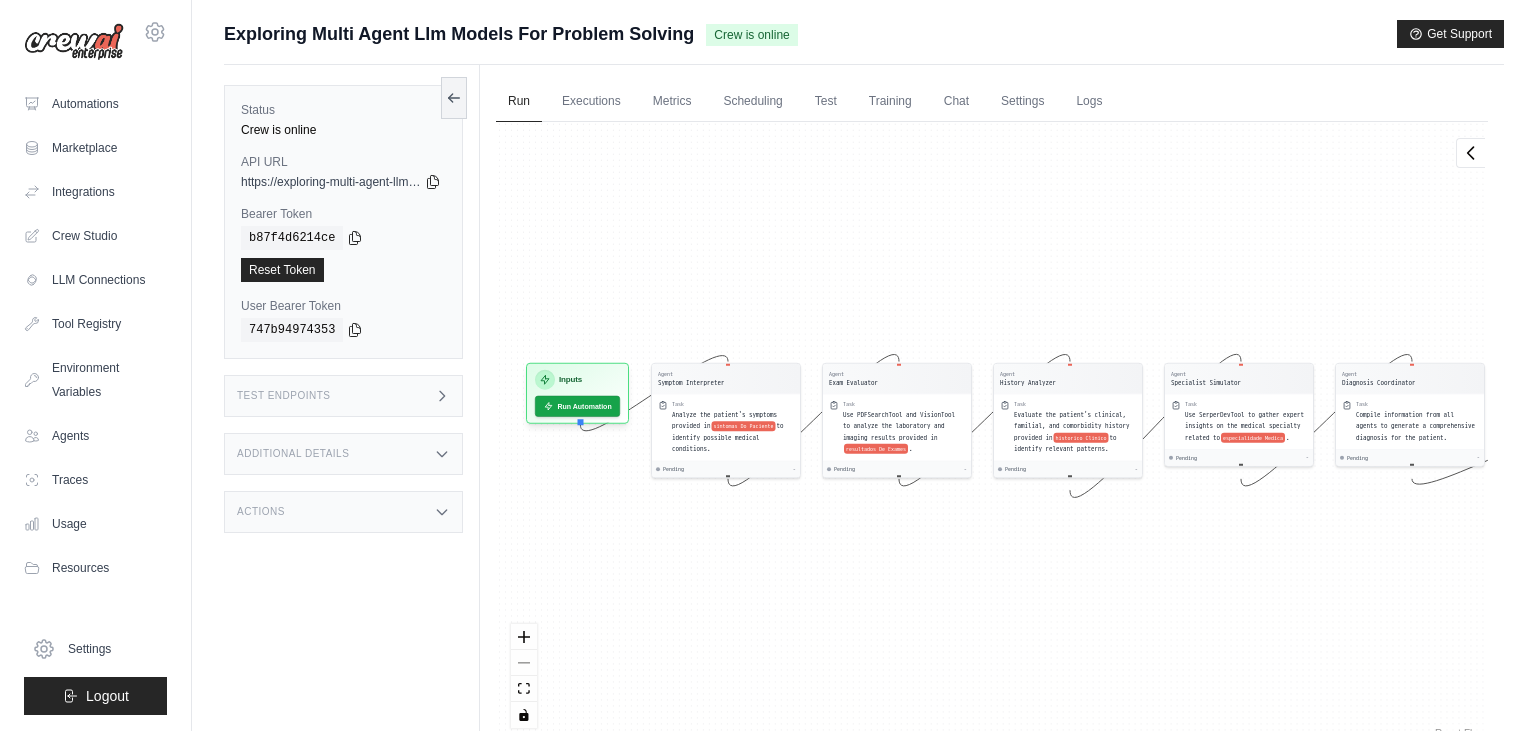 drag, startPoint x: 690, startPoint y: 574, endPoint x: 578, endPoint y: 558, distance: 113.137085 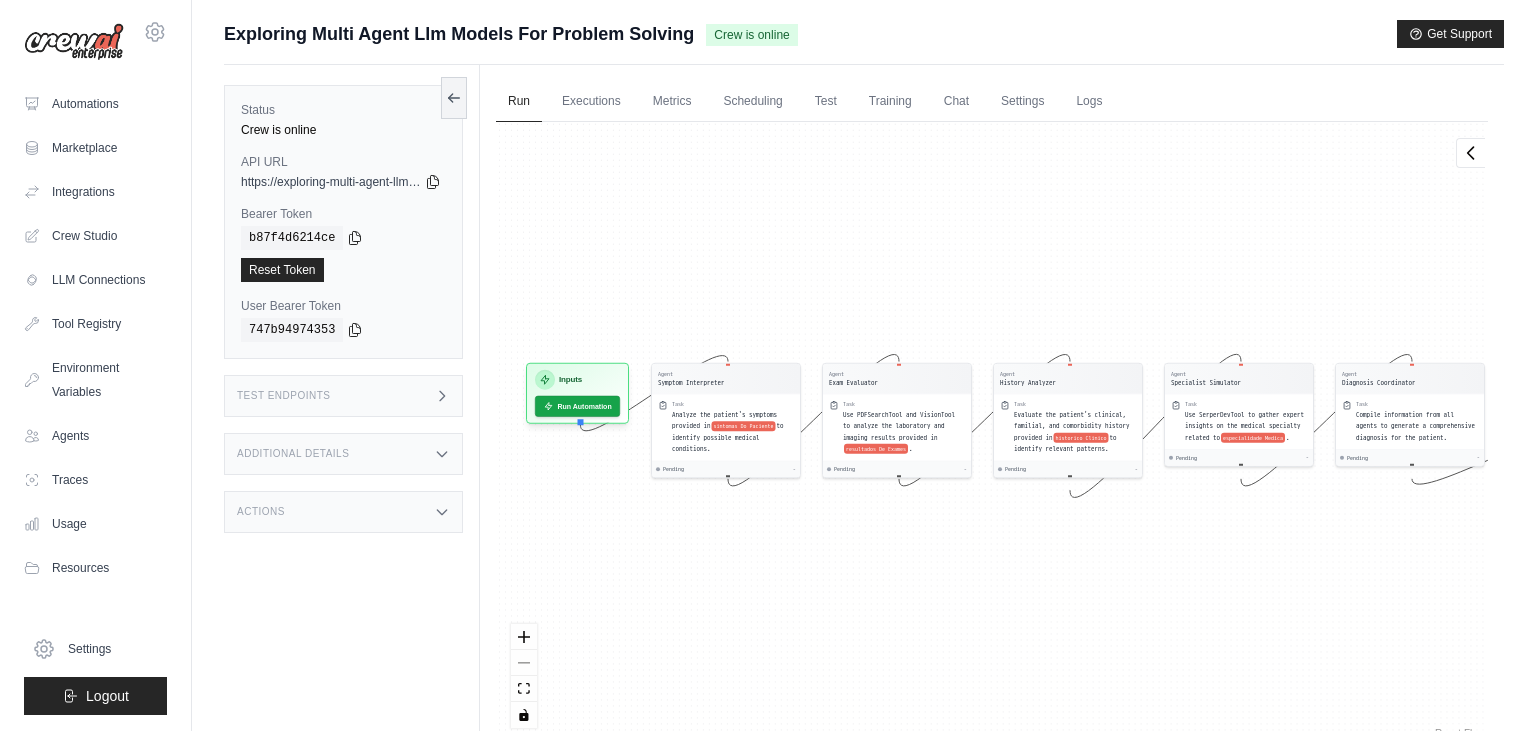 click on "Agent Symptom Interpreter Task Analyze the patient's symptoms provided in  sintomas Do Paciente  to identify possible medical conditions. Pending - Agent Exam Evaluator Task Use PDFSearchTool and VisionTool to analyze the laboratory and imaging results provided in  resultados De Exames . Pending - Agent History Analyzer Task Evaluate the patient's clinical, familial, and comorbidity history provided in  historico Clinico  to identify relevant patterns. Pending - Agent Specialist Simulator Task Use SerperDevTool to gather expert insights on the medical specialty related to  especialidade Medica . Pending - Agent Diagnosis Coordinator Task Compile information from all agents to generate a comprehensive diagnosis for the patient. Pending - Inputs Run Automation Output Status:  Waiting No Result Yet" at bounding box center (992, 432) 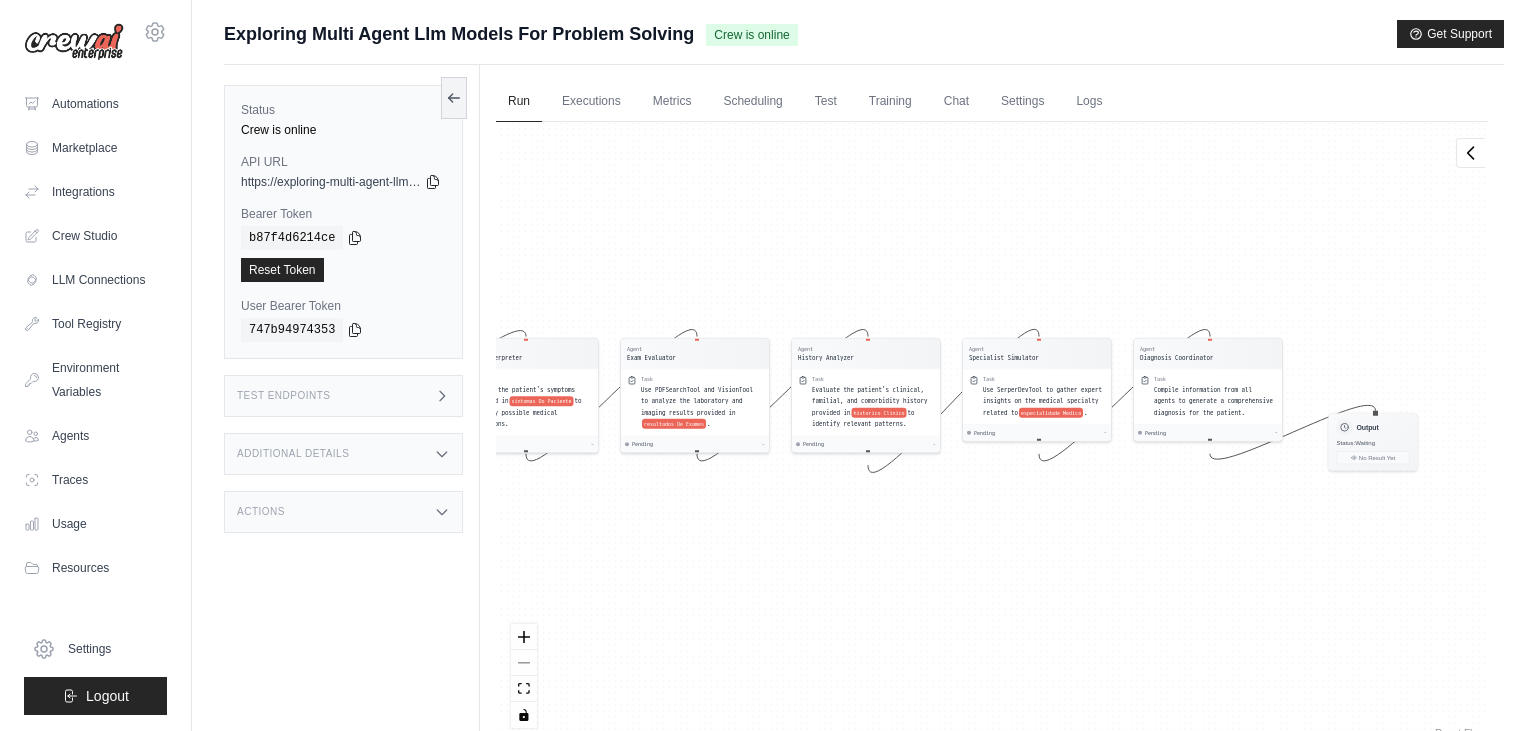 drag, startPoint x: 794, startPoint y: 541, endPoint x: 615, endPoint y: 523, distance: 179.90276 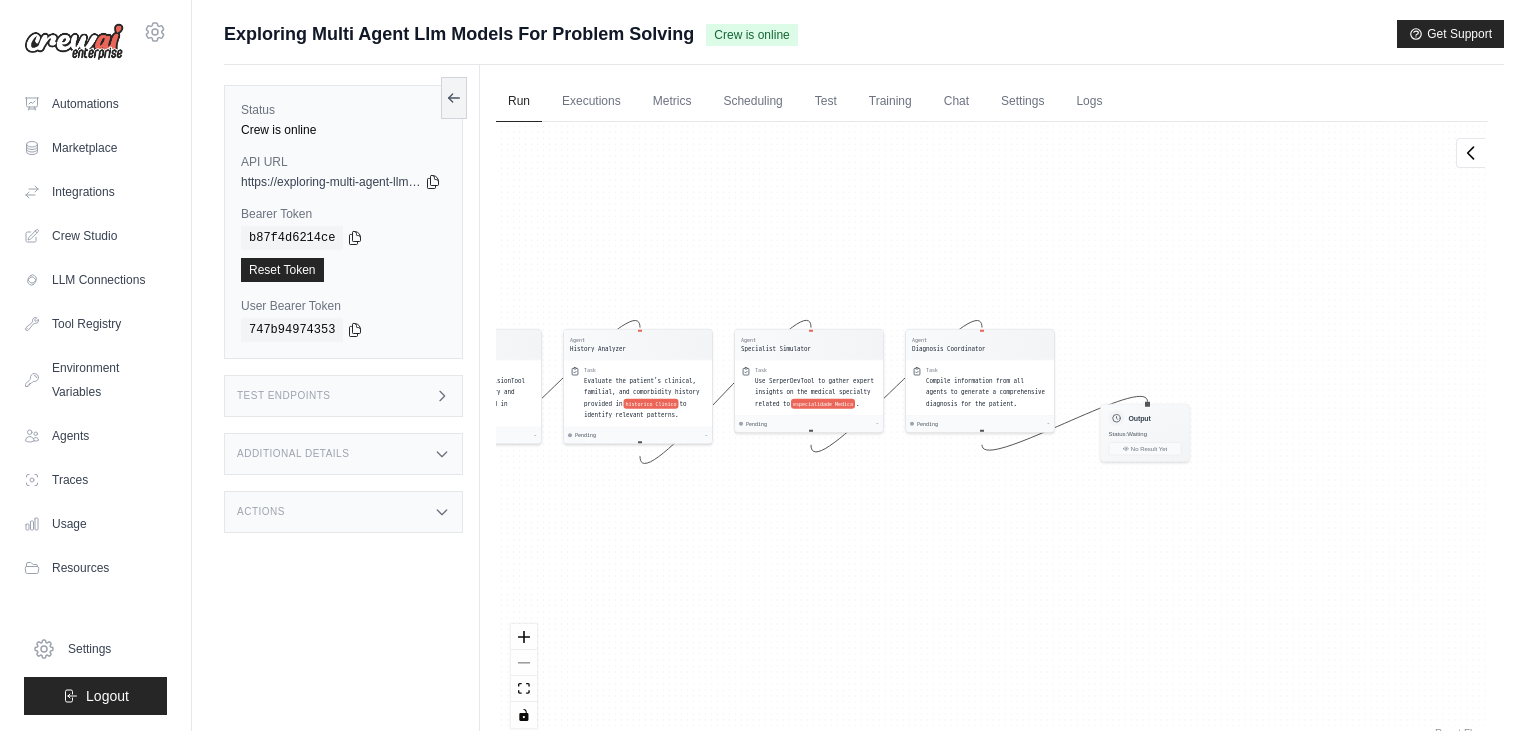 drag, startPoint x: 768, startPoint y: 502, endPoint x: 626, endPoint y: 502, distance: 142 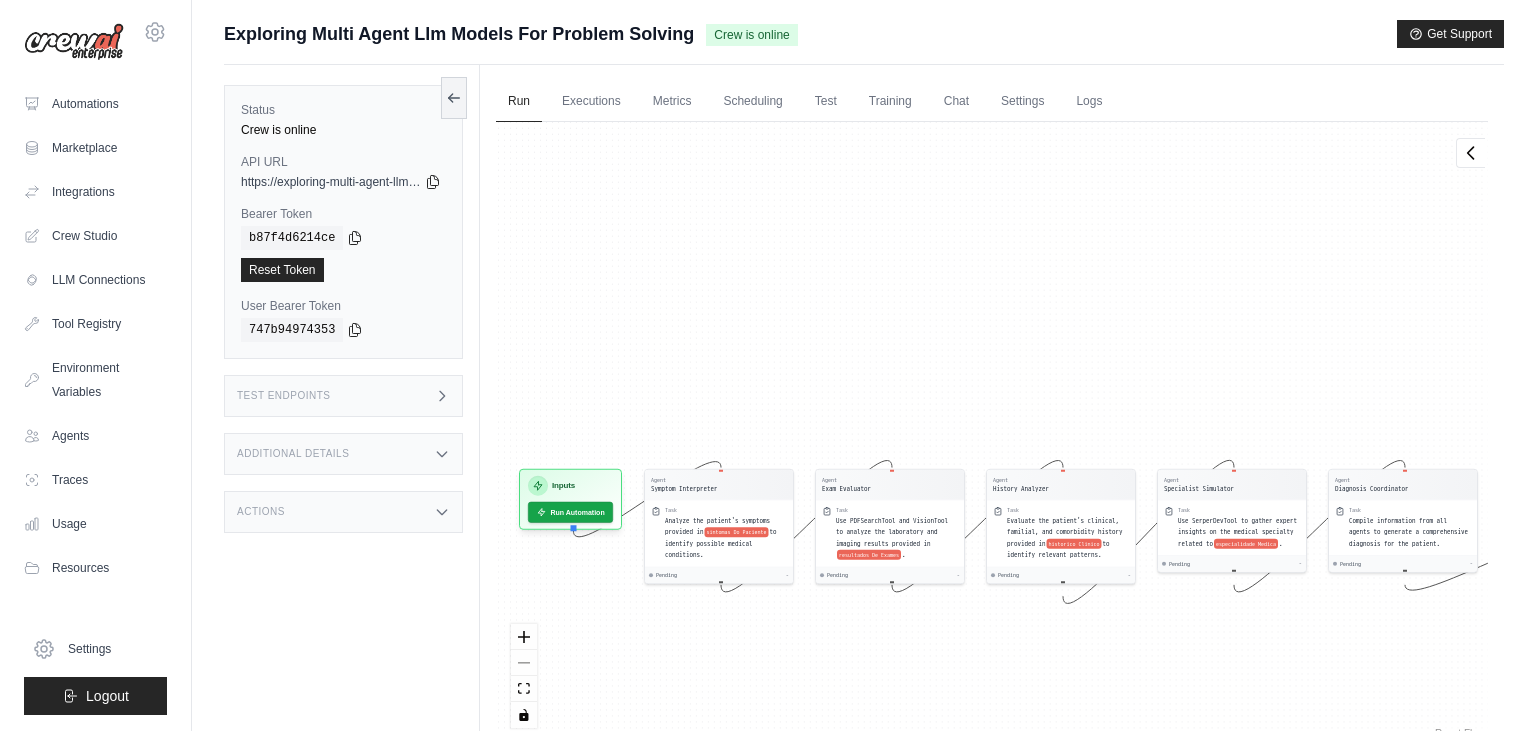 drag, startPoint x: 626, startPoint y: 502, endPoint x: 1050, endPoint y: 641, distance: 446.20288 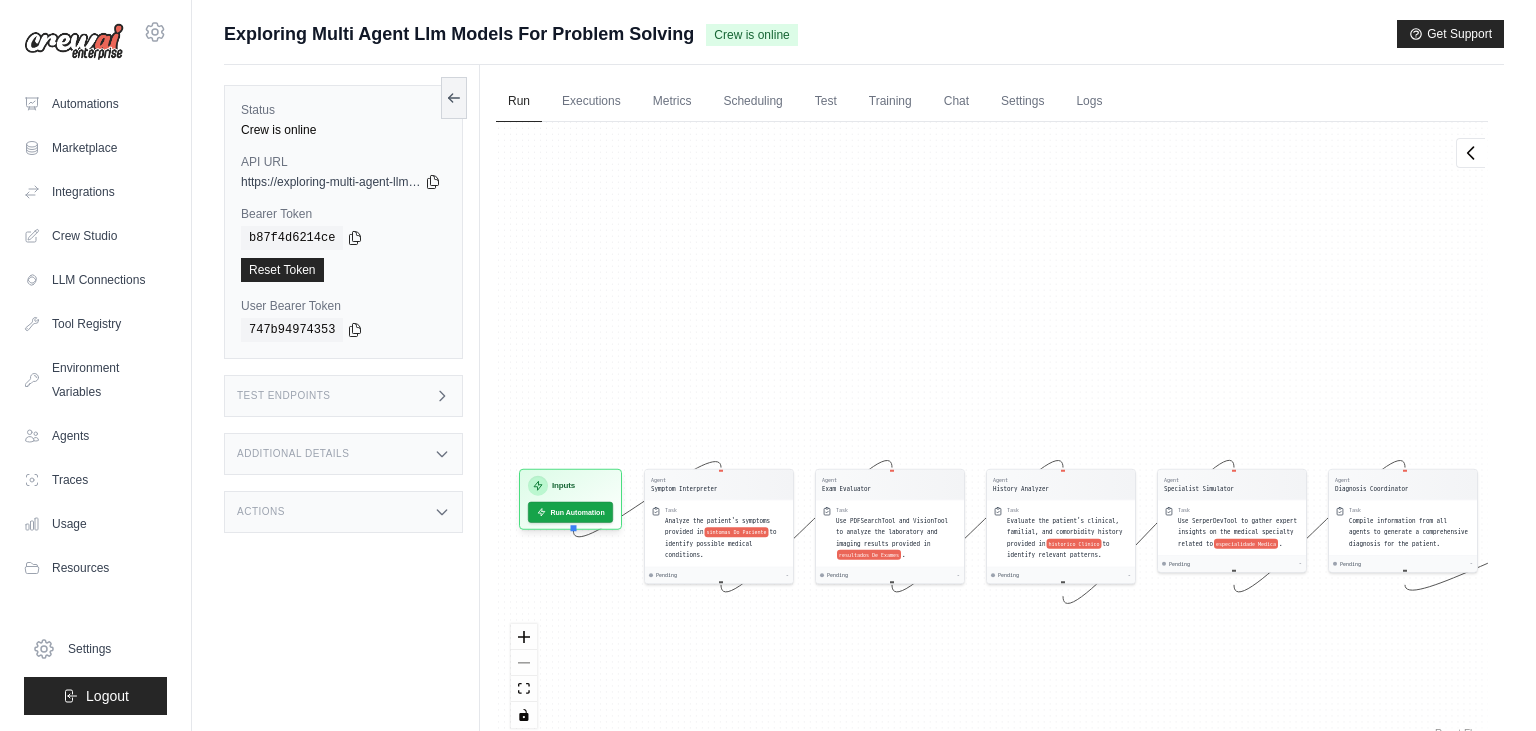 click on "Agent Symptom Interpreter Task Analyze the patient's symptoms provided in  sintomas Do Paciente  to identify possible medical conditions. Pending - Agent Exam Evaluator Task Use PDFSearchTool and VisionTool to analyze the laboratory and imaging results provided in  resultados De Exames . Pending - Agent History Analyzer Task Evaluate the patient's clinical, familial, and comorbidity history provided in  historico Clinico  to identify relevant patterns. Pending - Agent Specialist Simulator Task Use SerperDevTool to gather expert insights on the medical specialty related to  especialidade Medica . Pending - Agent Diagnosis Coordinator Task Compile information from all agents to generate a comprehensive diagnosis for the patient. Pending - Inputs Run Automation Output Status:  Waiting No Result Yet" at bounding box center (992, 432) 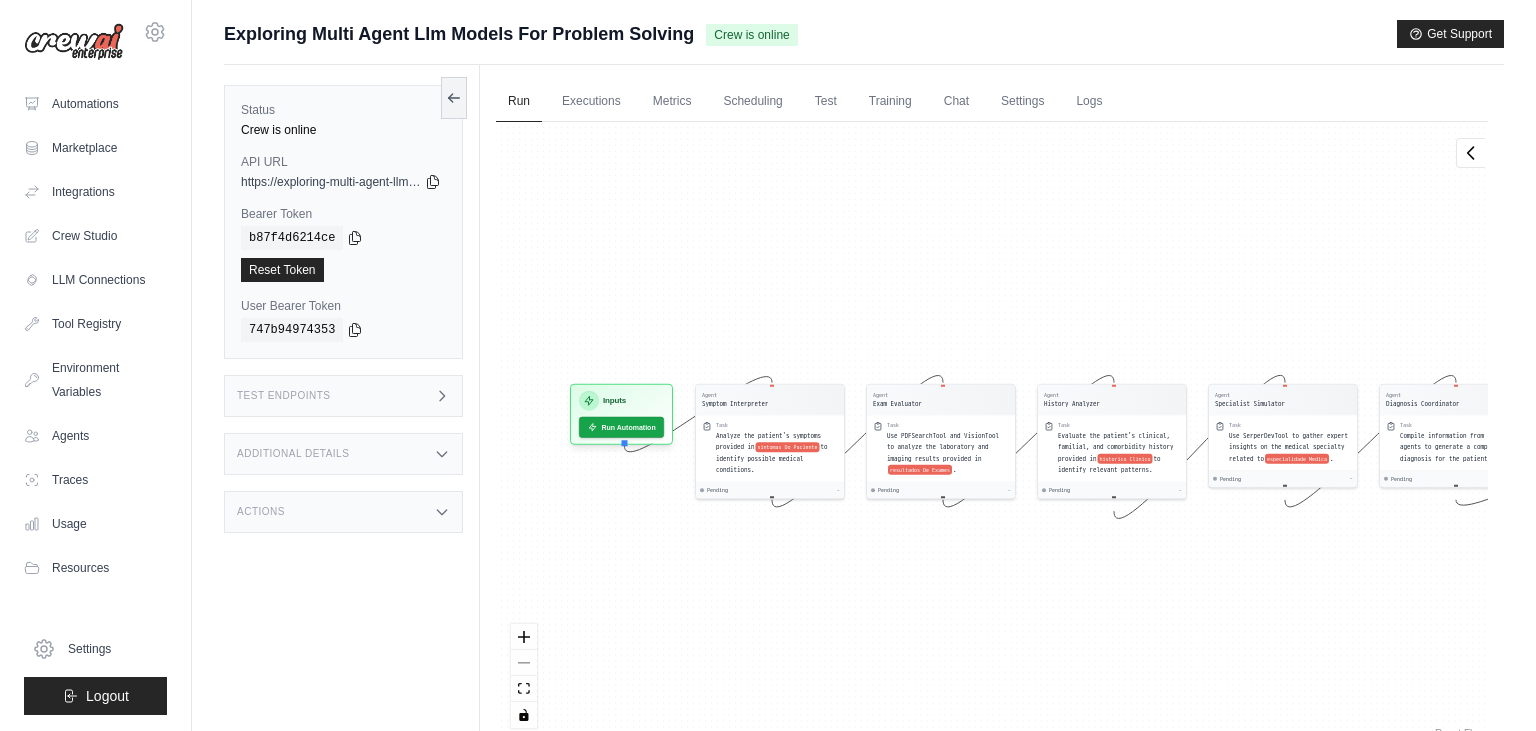 drag, startPoint x: 1050, startPoint y: 641, endPoint x: 1101, endPoint y: 557, distance: 98.270035 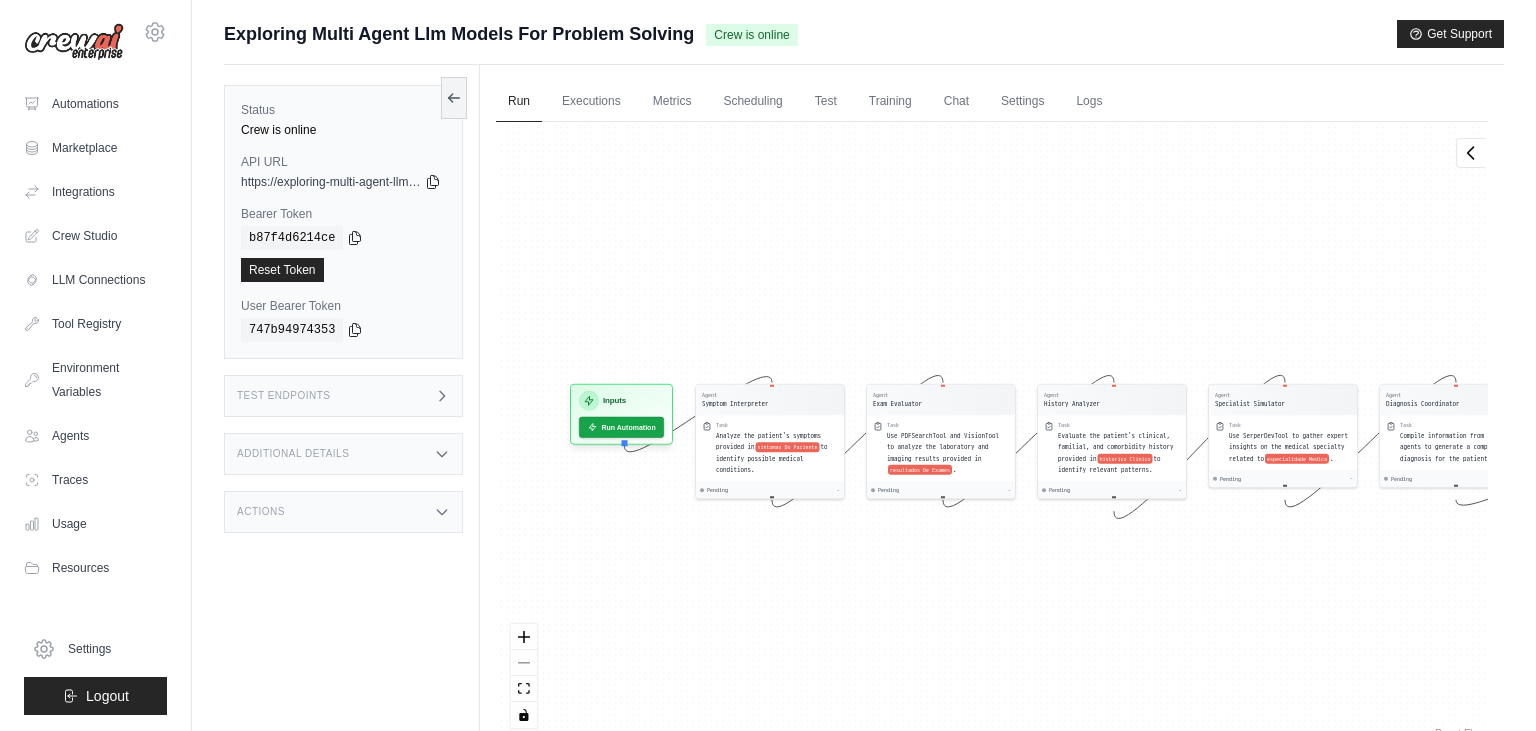 click on "Agent Symptom Interpreter Task Analyze the patient's symptoms provided in  sintomas Do Paciente  to identify possible medical conditions. Pending - Agent Exam Evaluator Task Use PDFSearchTool and VisionTool to analyze the laboratory and imaging results provided in  resultados De Exames . Pending - Agent History Analyzer Task Evaluate the patient's clinical, familial, and comorbidity history provided in  historico Clinico  to identify relevant patterns. Pending - Agent Specialist Simulator Task Use SerperDevTool to gather expert insights on the medical specialty related to  especialidade Medica . Pending - Agent Diagnosis Coordinator Task Compile information from all agents to generate a comprehensive diagnosis for the patient. Pending - Inputs Run Automation Output Status:  Waiting No Result Yet" at bounding box center [992, 432] 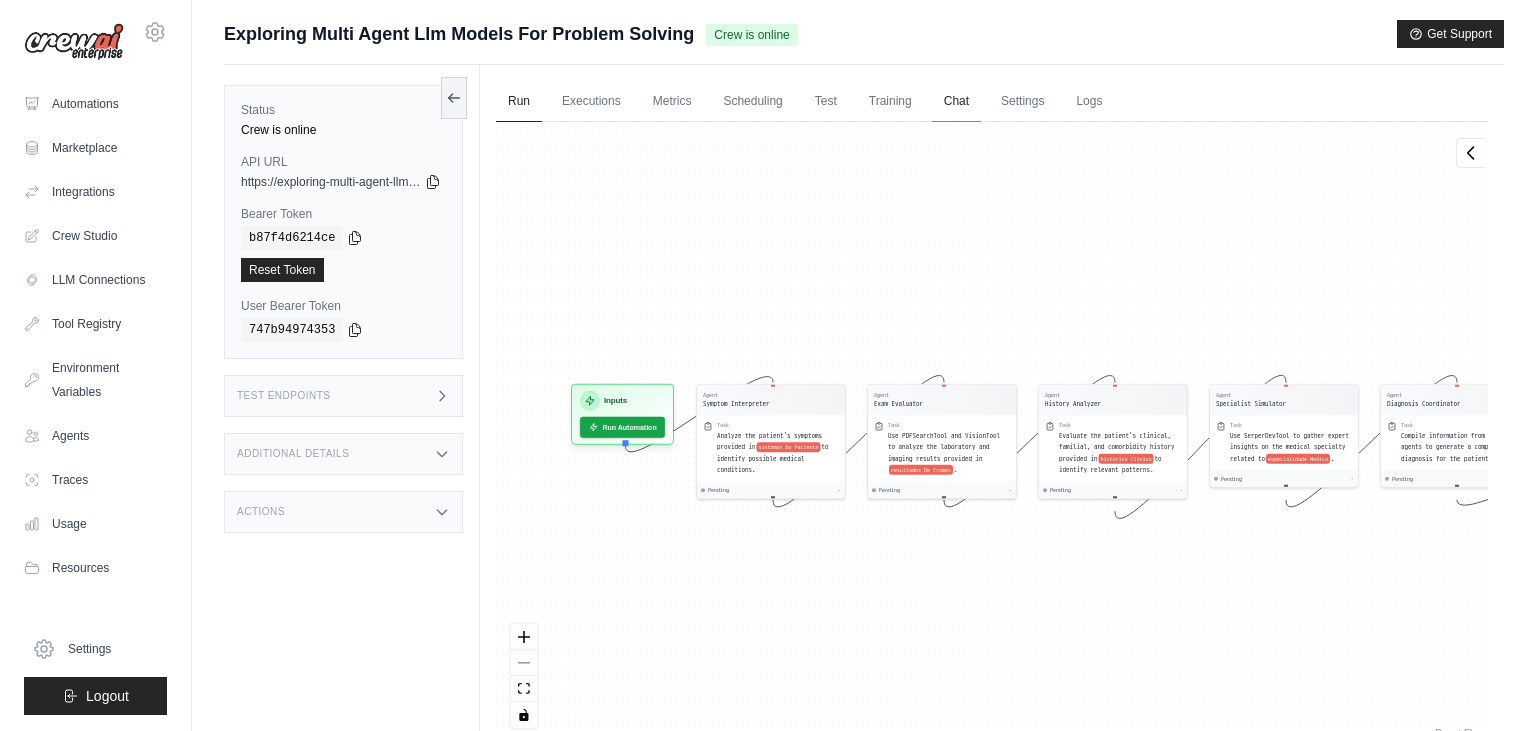click on "Chat" at bounding box center (956, 102) 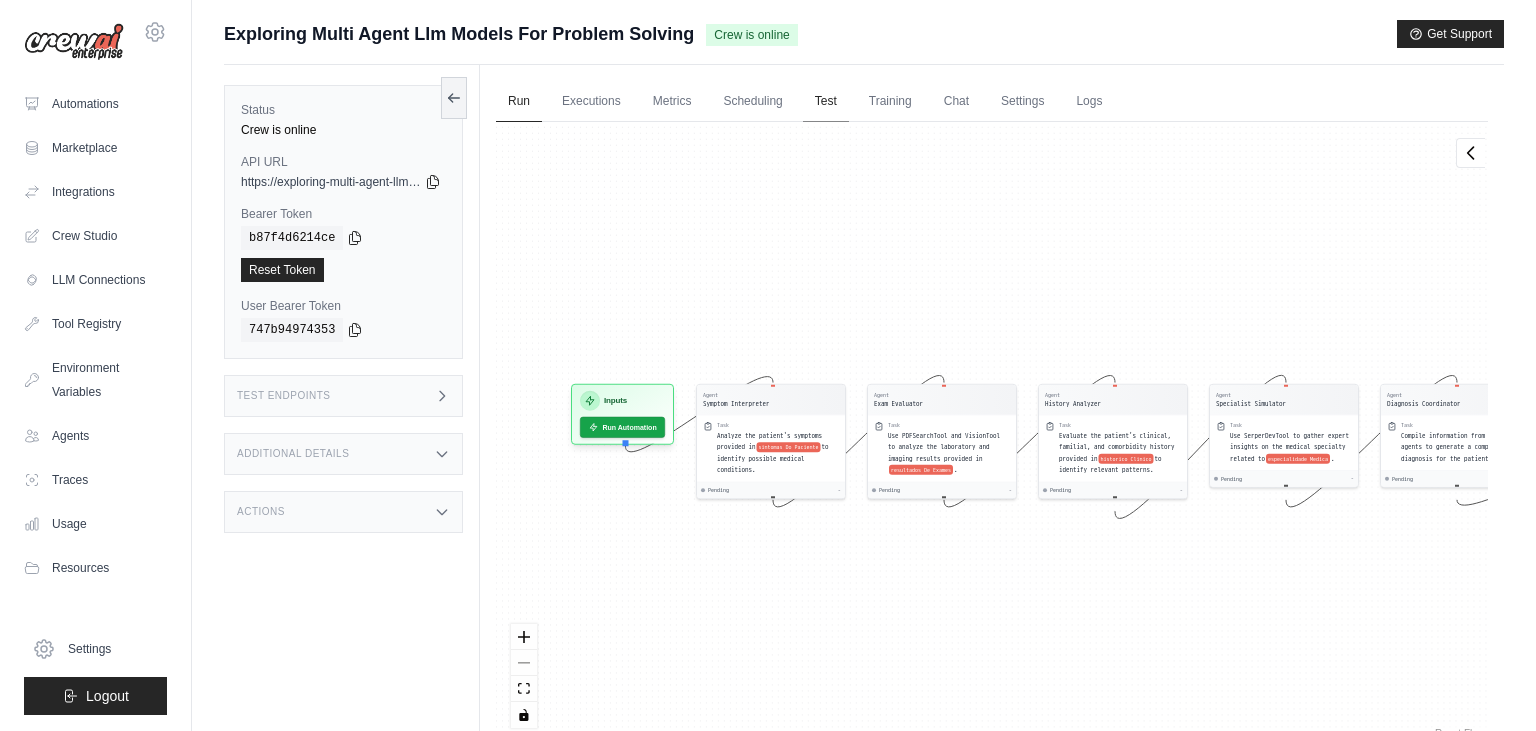 click on "Test" at bounding box center [826, 102] 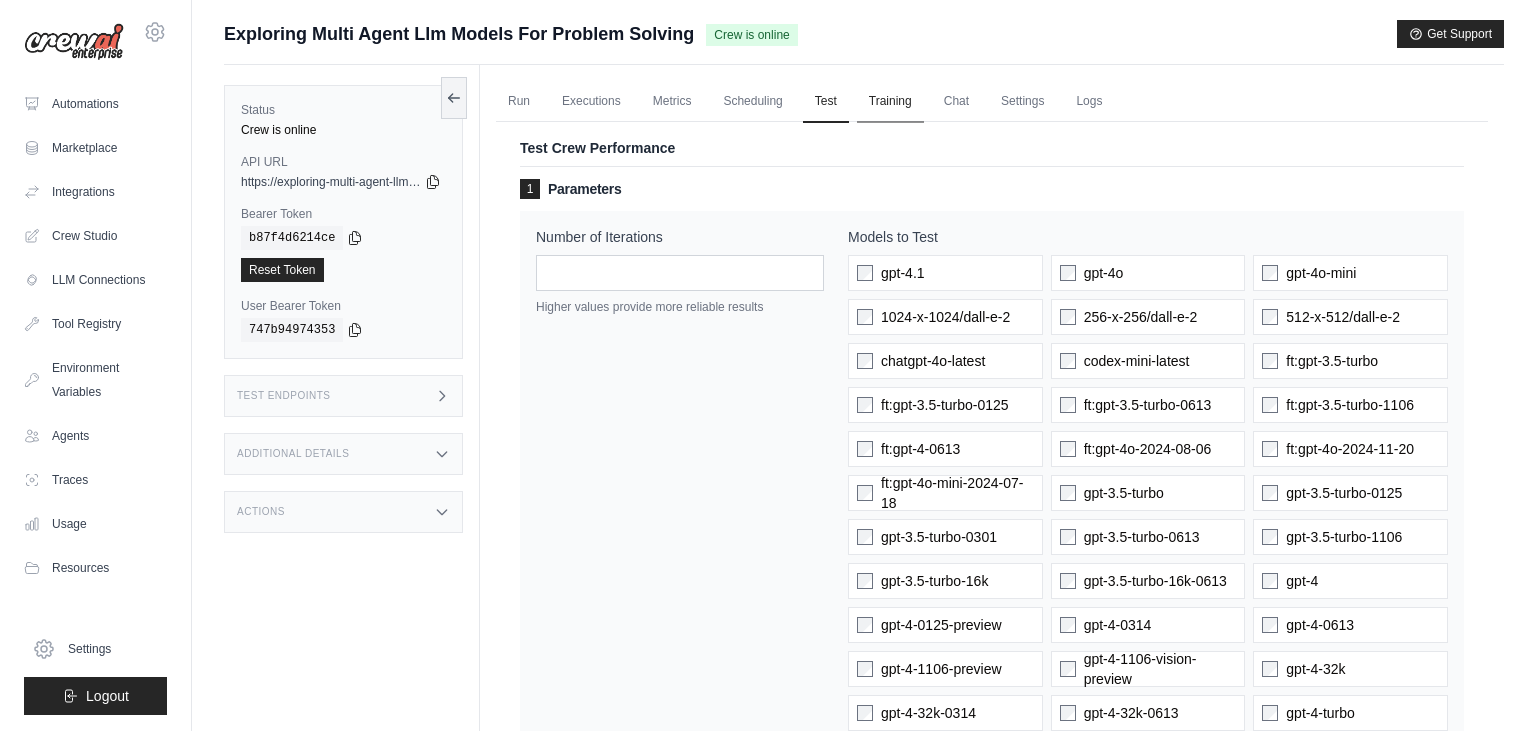 click on "Training" at bounding box center [890, 102] 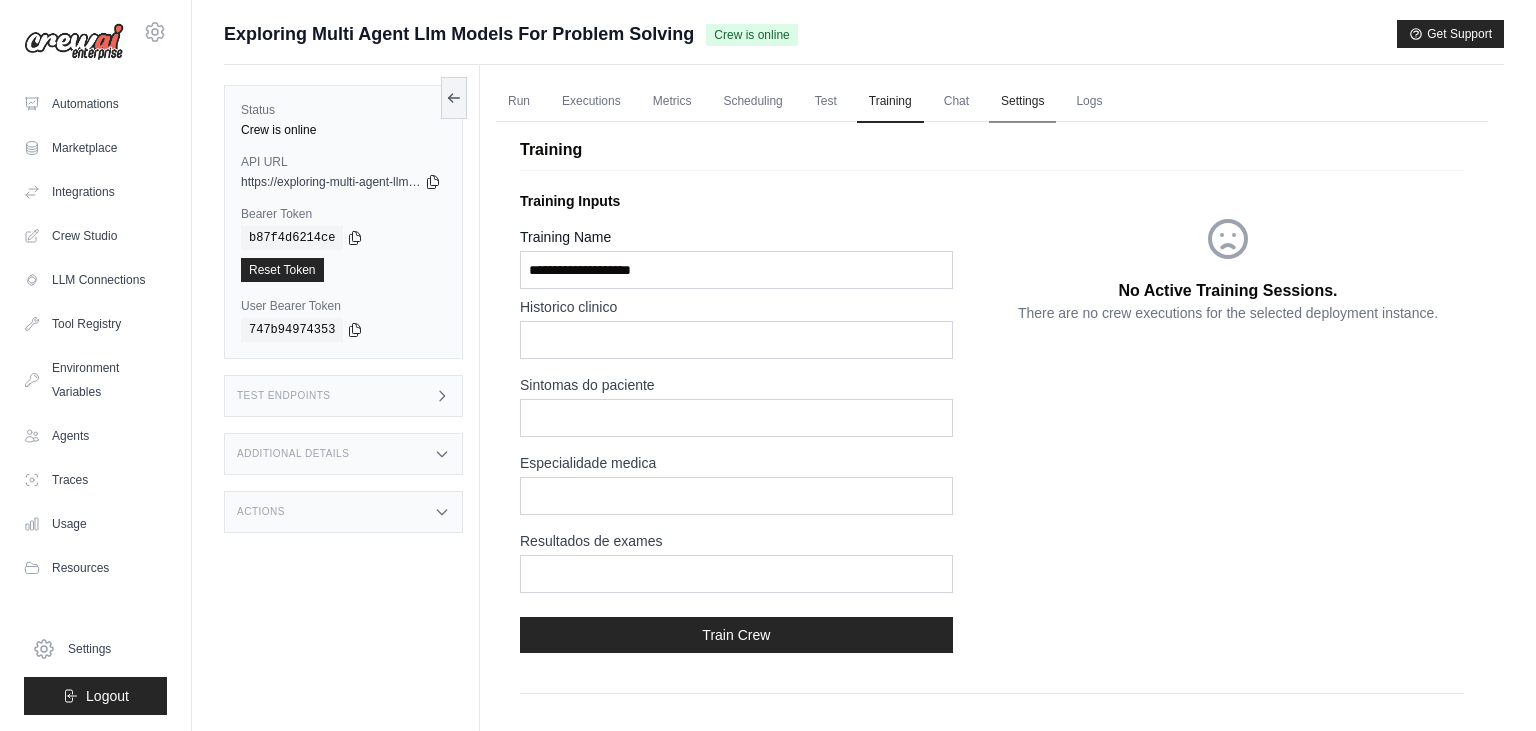 click on "Settings" at bounding box center [1022, 102] 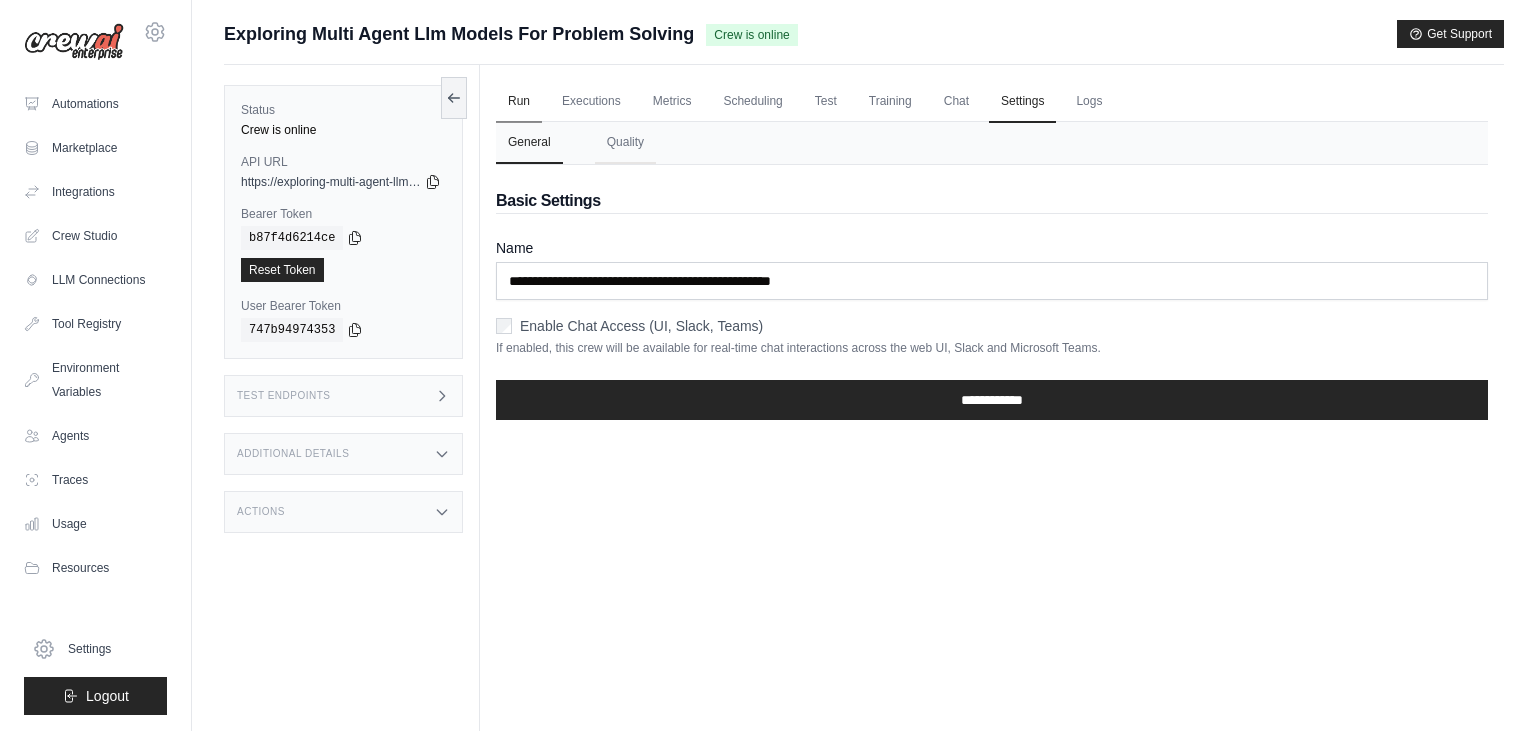 click on "Run" at bounding box center [519, 102] 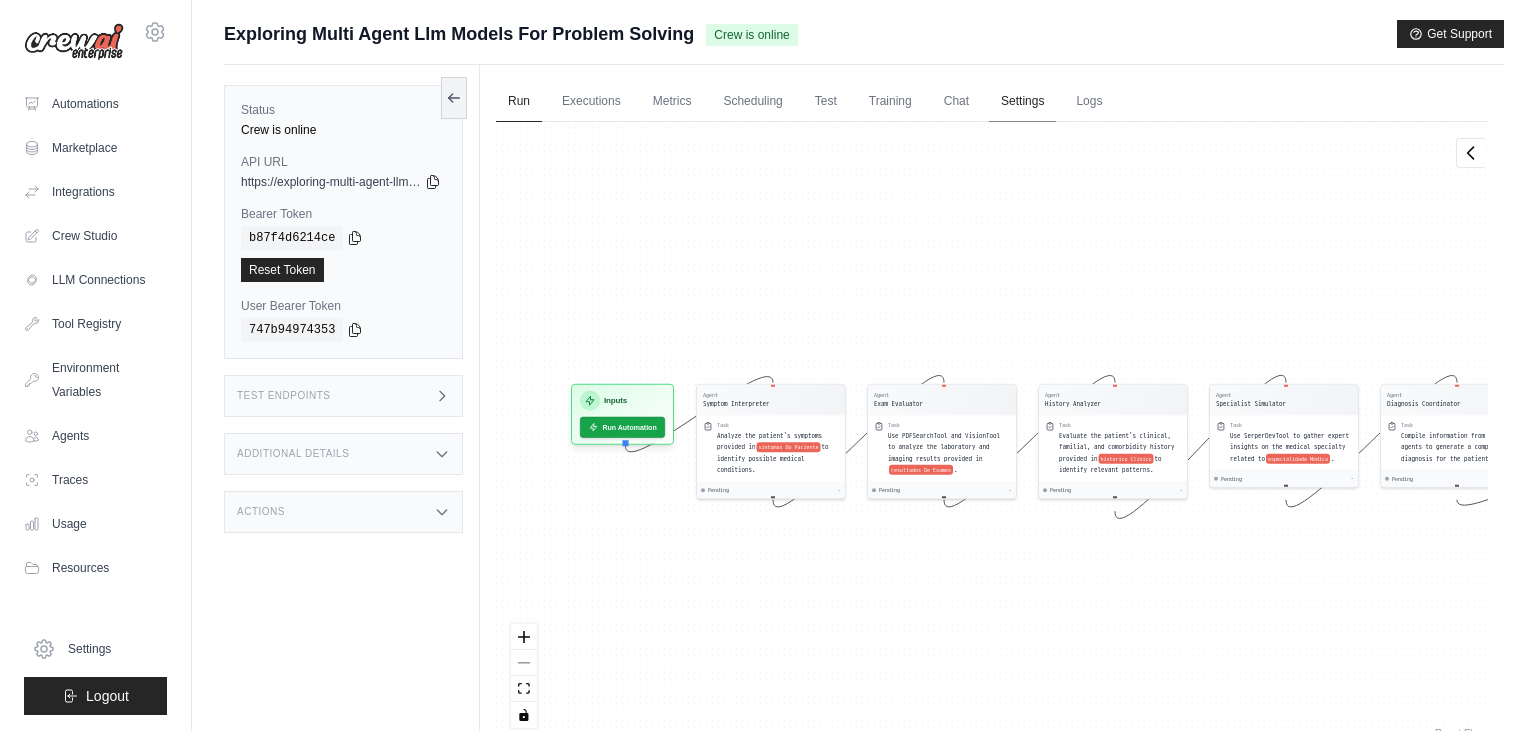 click on "Settings" at bounding box center [1022, 102] 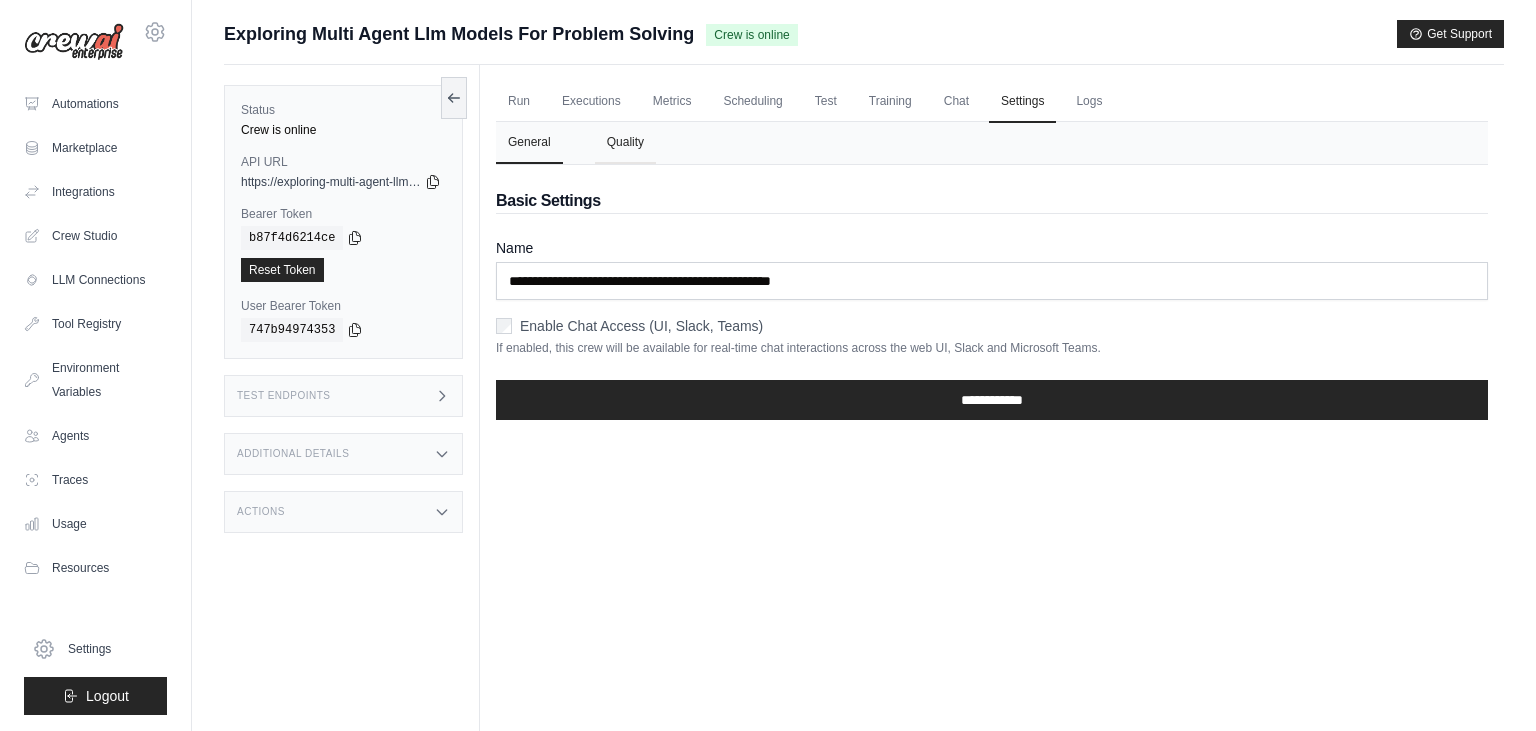 click on "Quality" at bounding box center (625, 143) 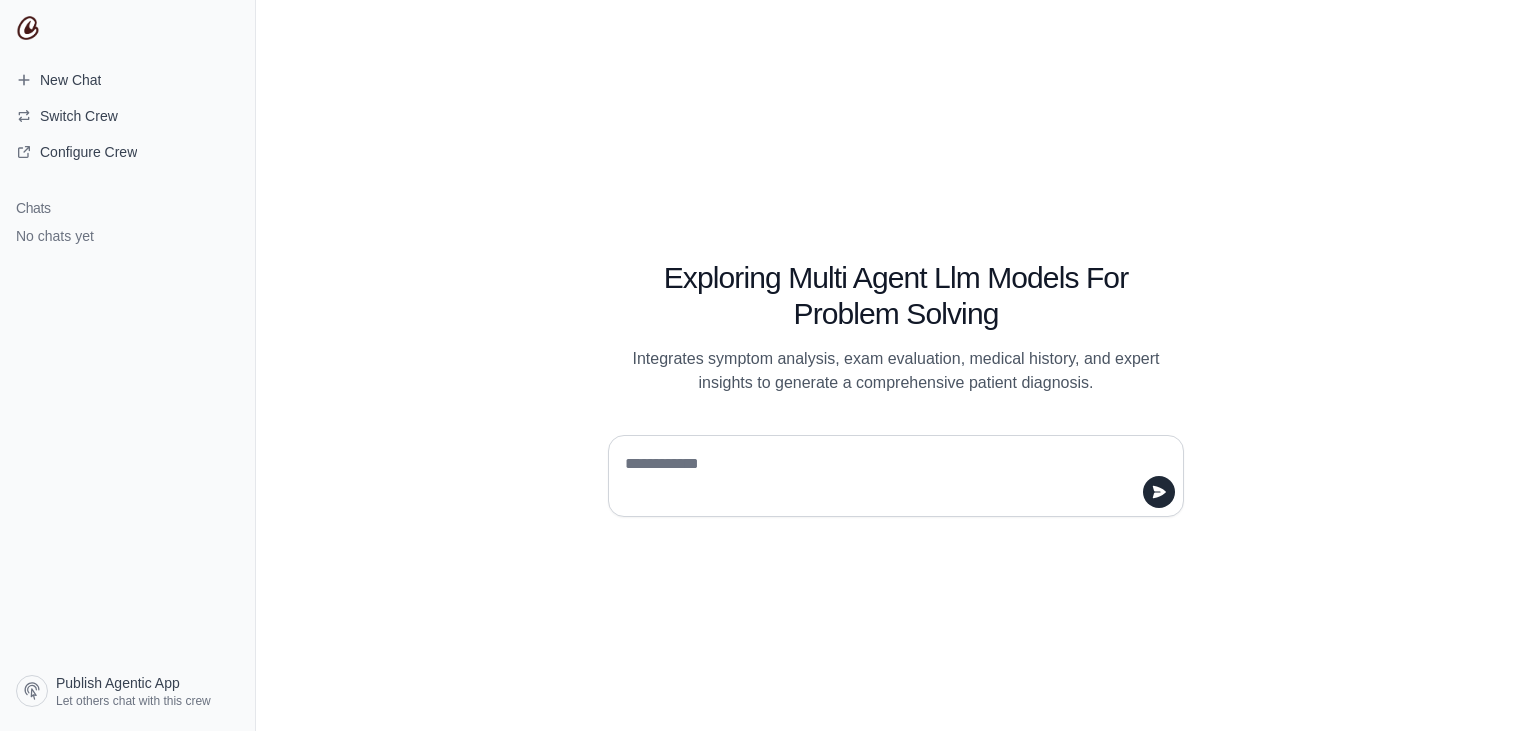 scroll, scrollTop: 0, scrollLeft: 0, axis: both 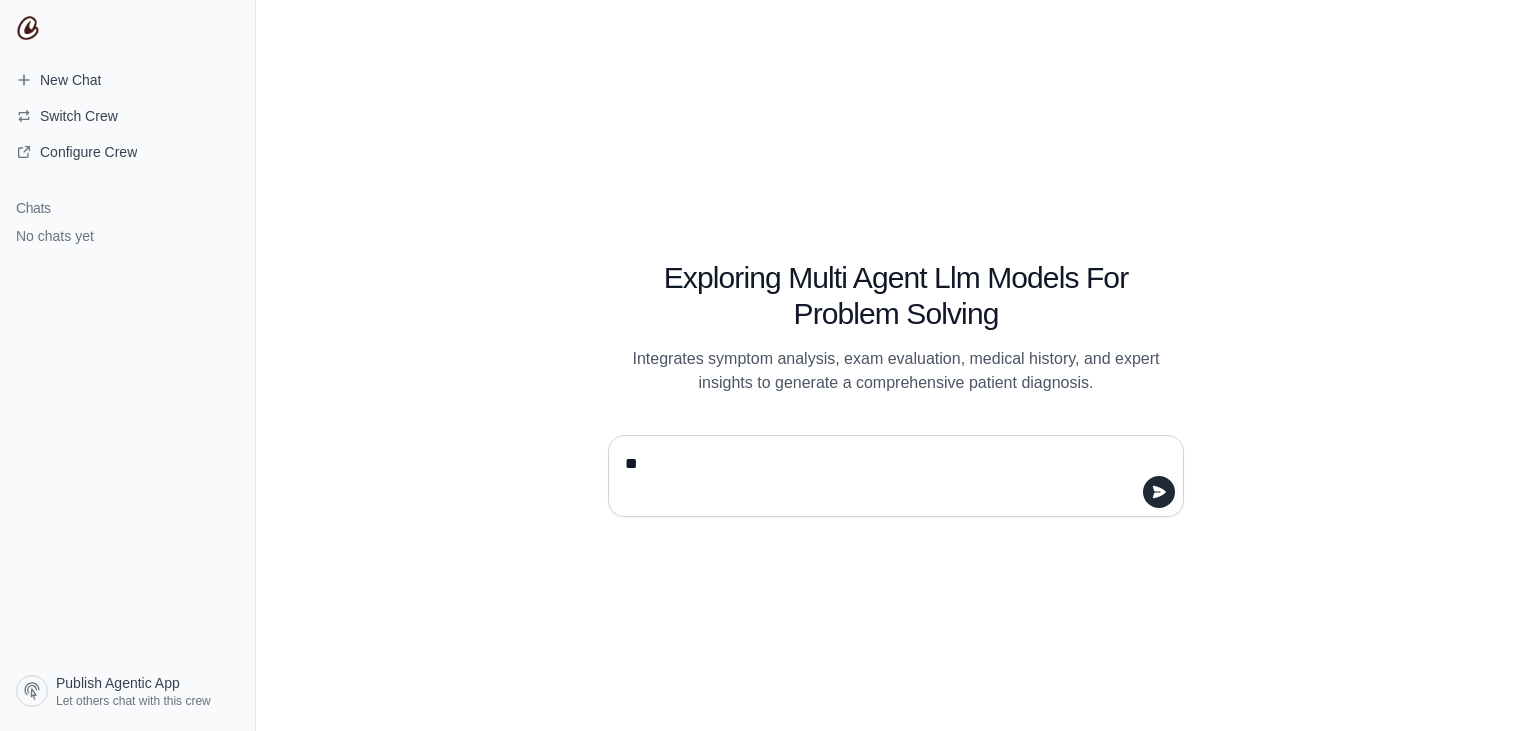 type on "**" 